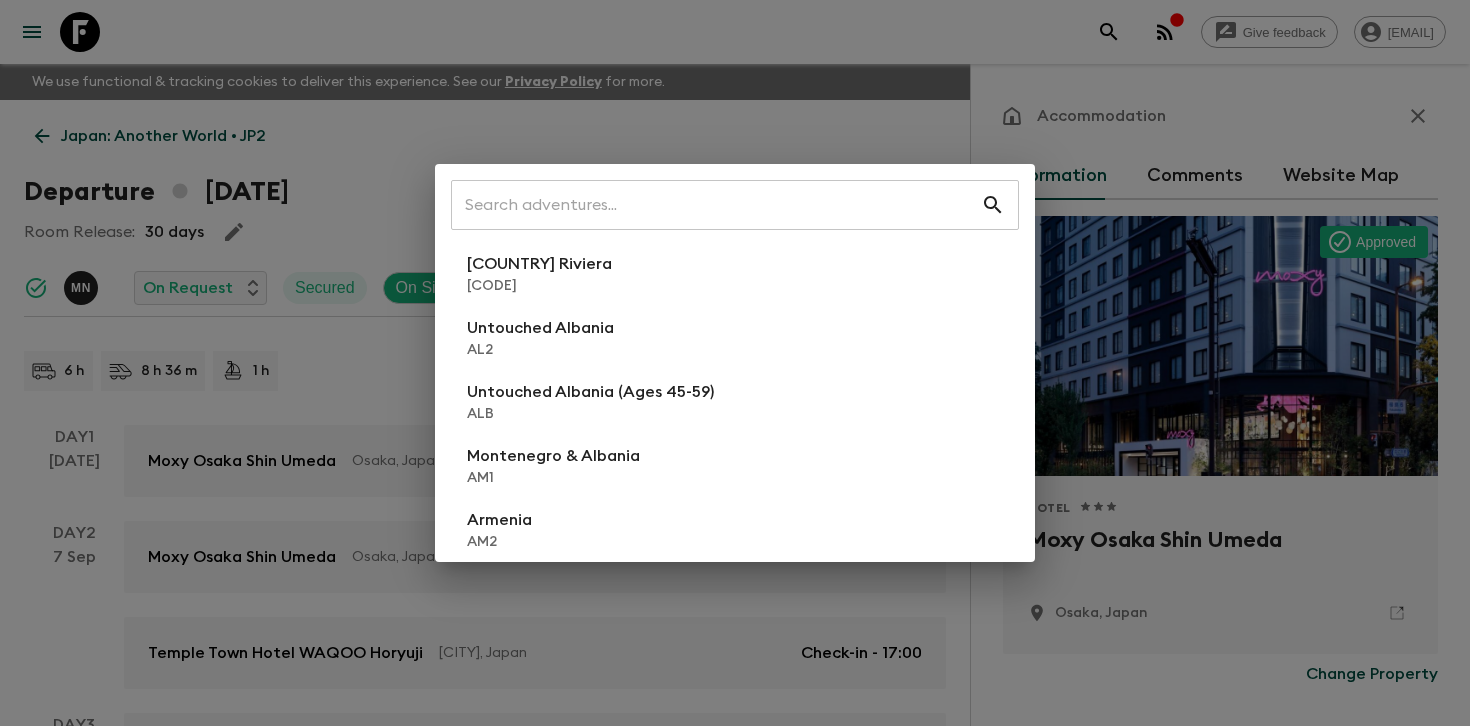 scroll, scrollTop: 0, scrollLeft: 0, axis: both 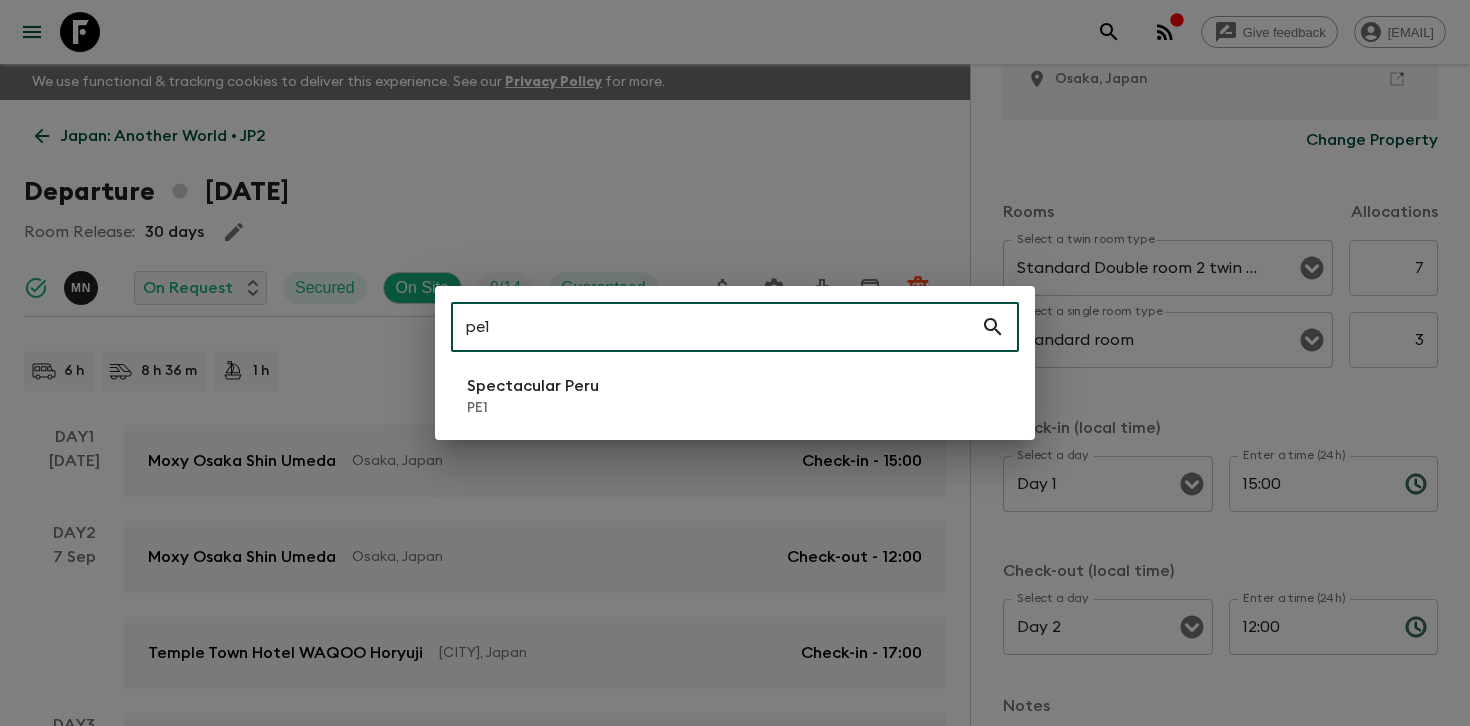 type on "pe1" 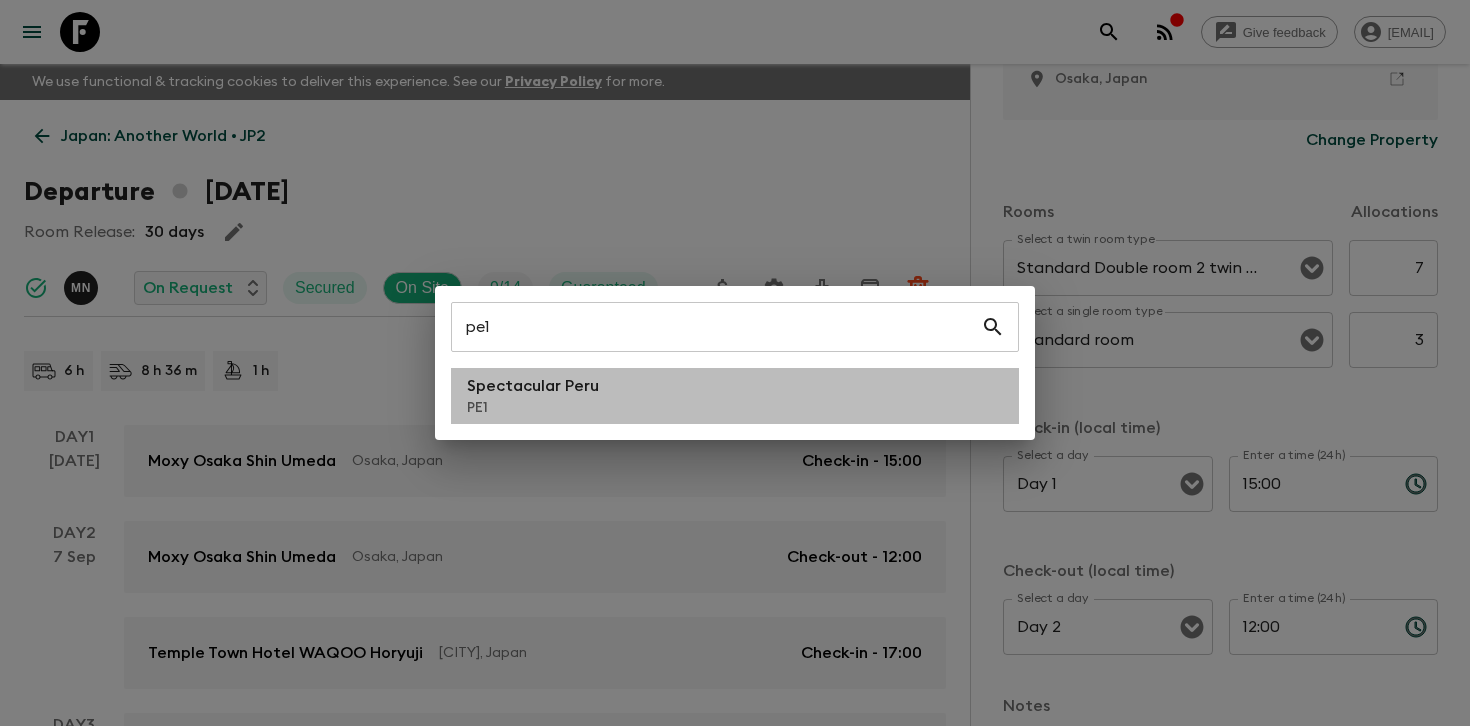 click on "Spectacular Peru PE1" at bounding box center (735, 396) 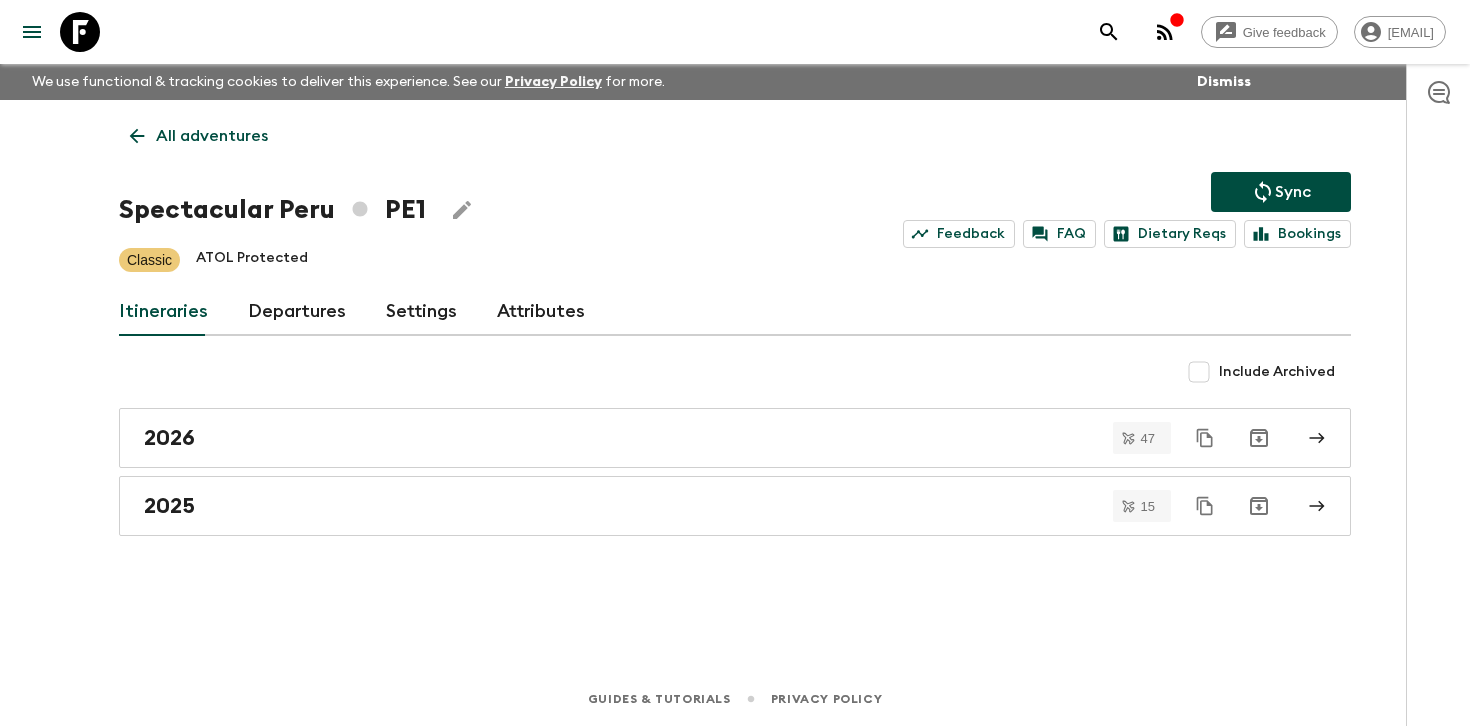 click on "Departures" at bounding box center [297, 312] 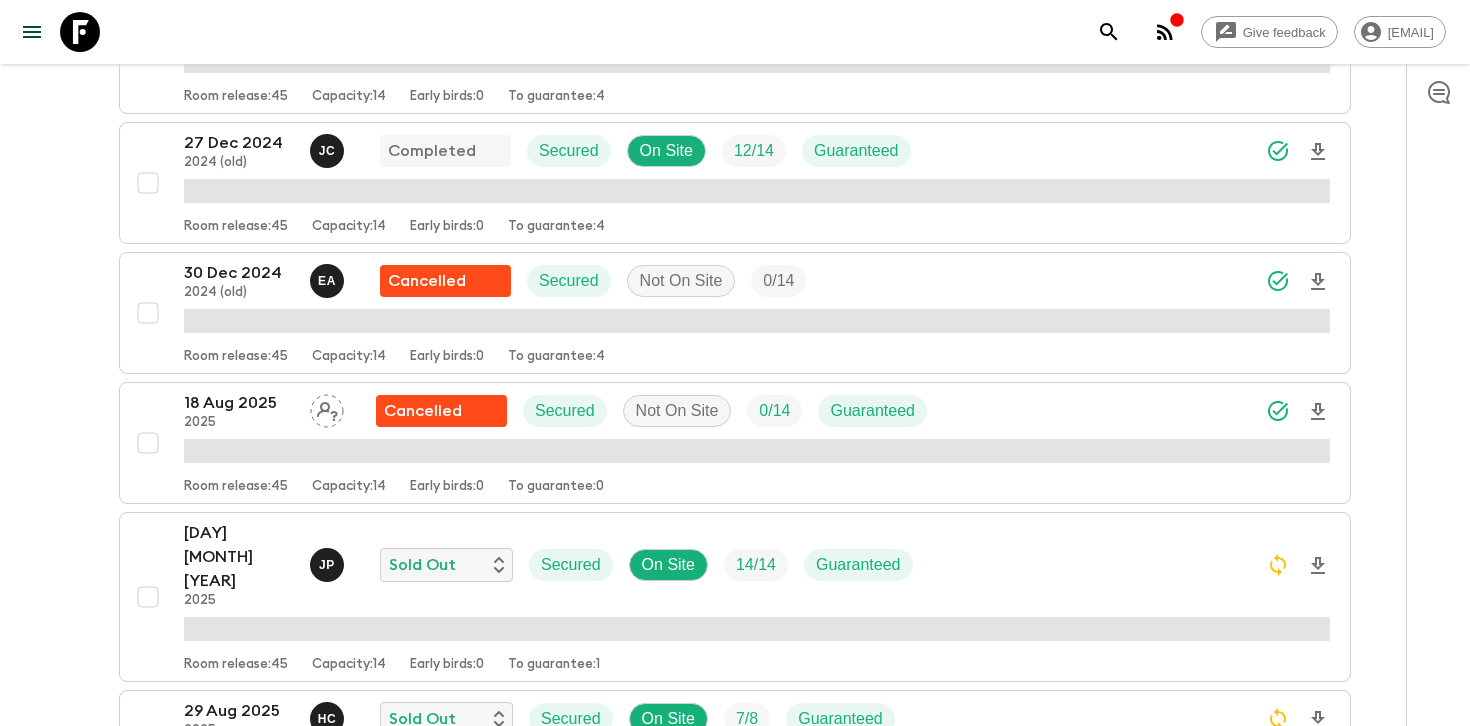 scroll, scrollTop: 497, scrollLeft: 0, axis: vertical 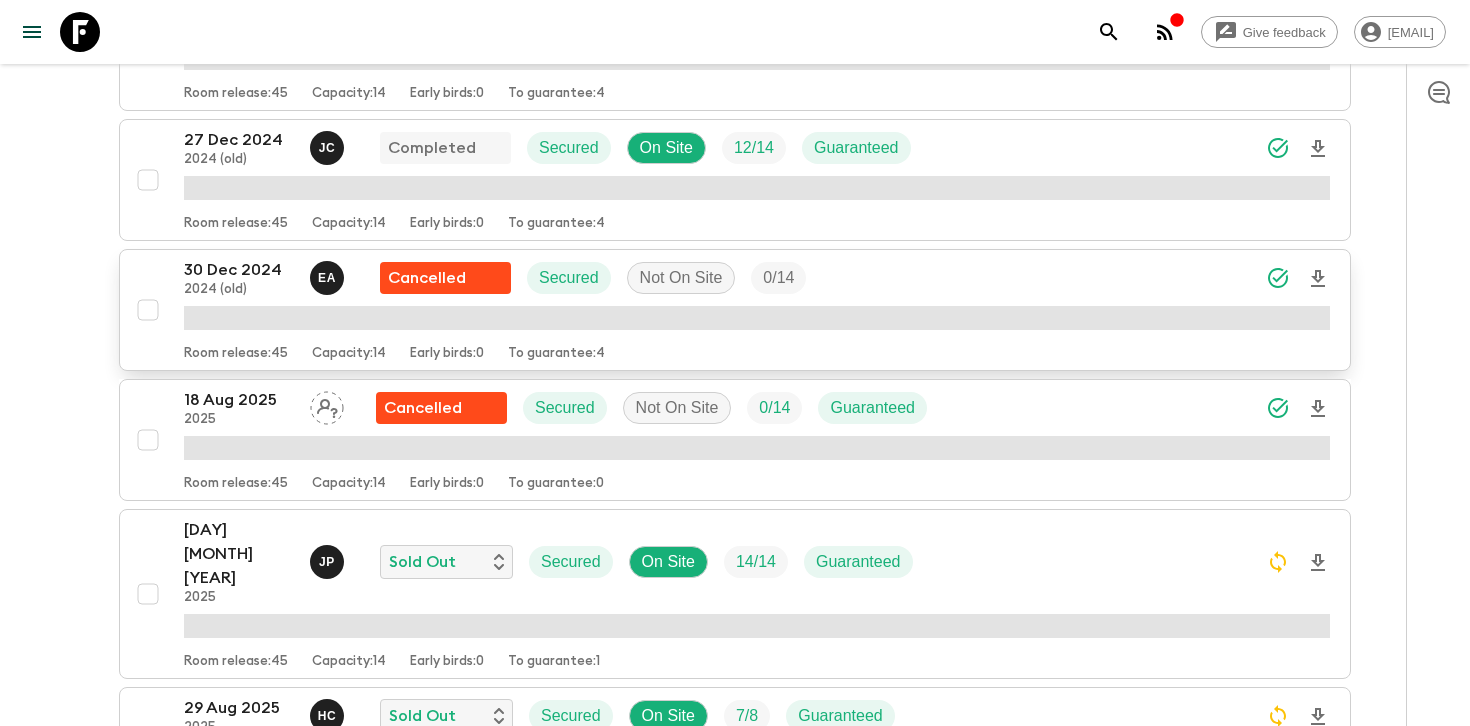 click on "Room release:  45 Capacity:  14 Early birds:  0 To guarantee:  4" at bounding box center [757, 350] 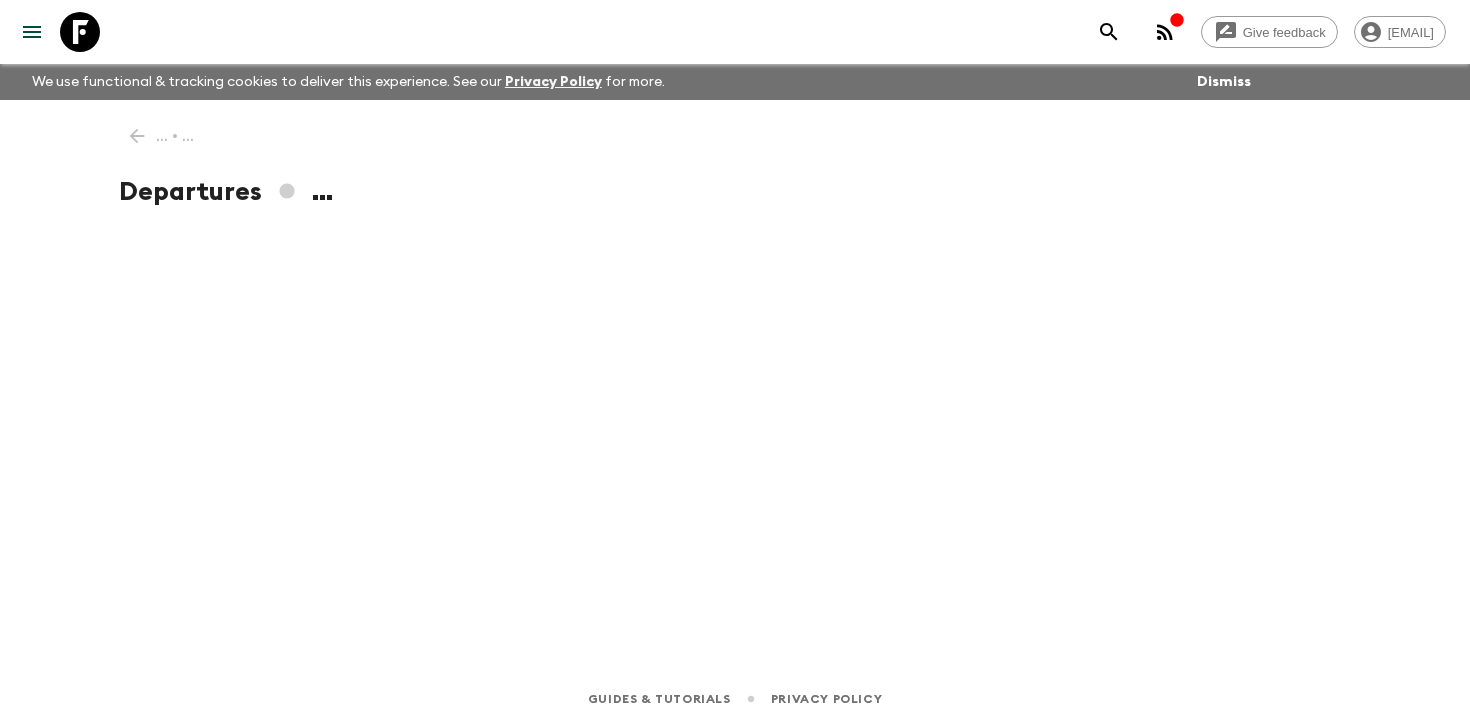 scroll, scrollTop: 0, scrollLeft: 0, axis: both 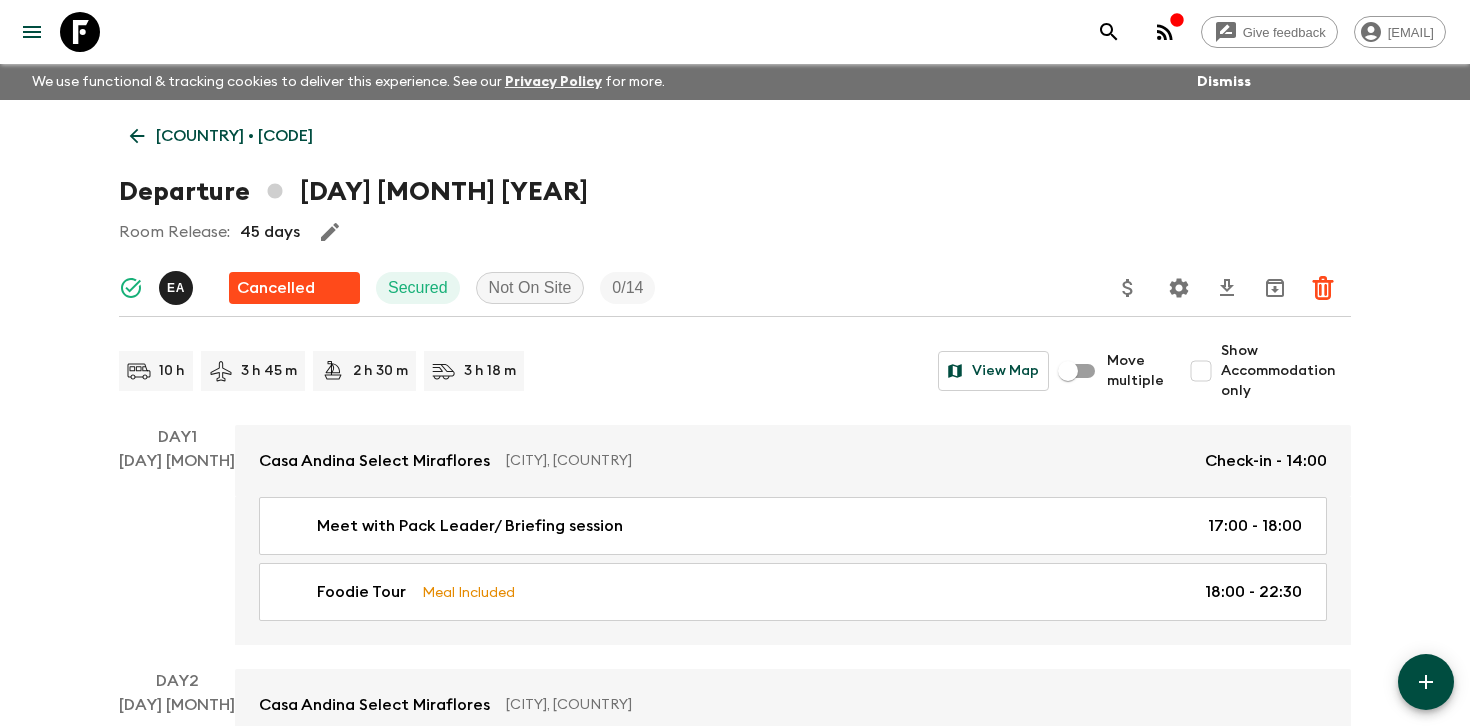 click on "Show Accommodation only" at bounding box center (1286, 371) 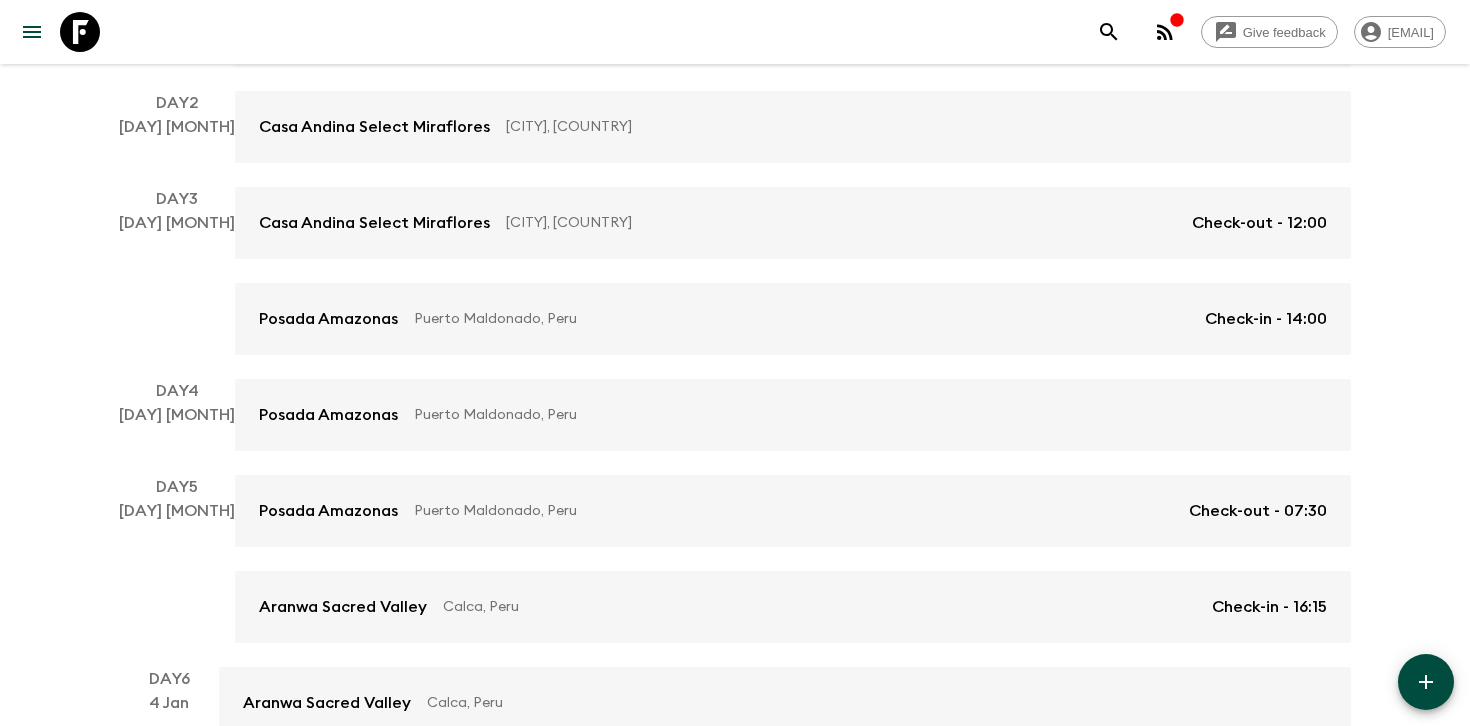 scroll, scrollTop: 470, scrollLeft: 0, axis: vertical 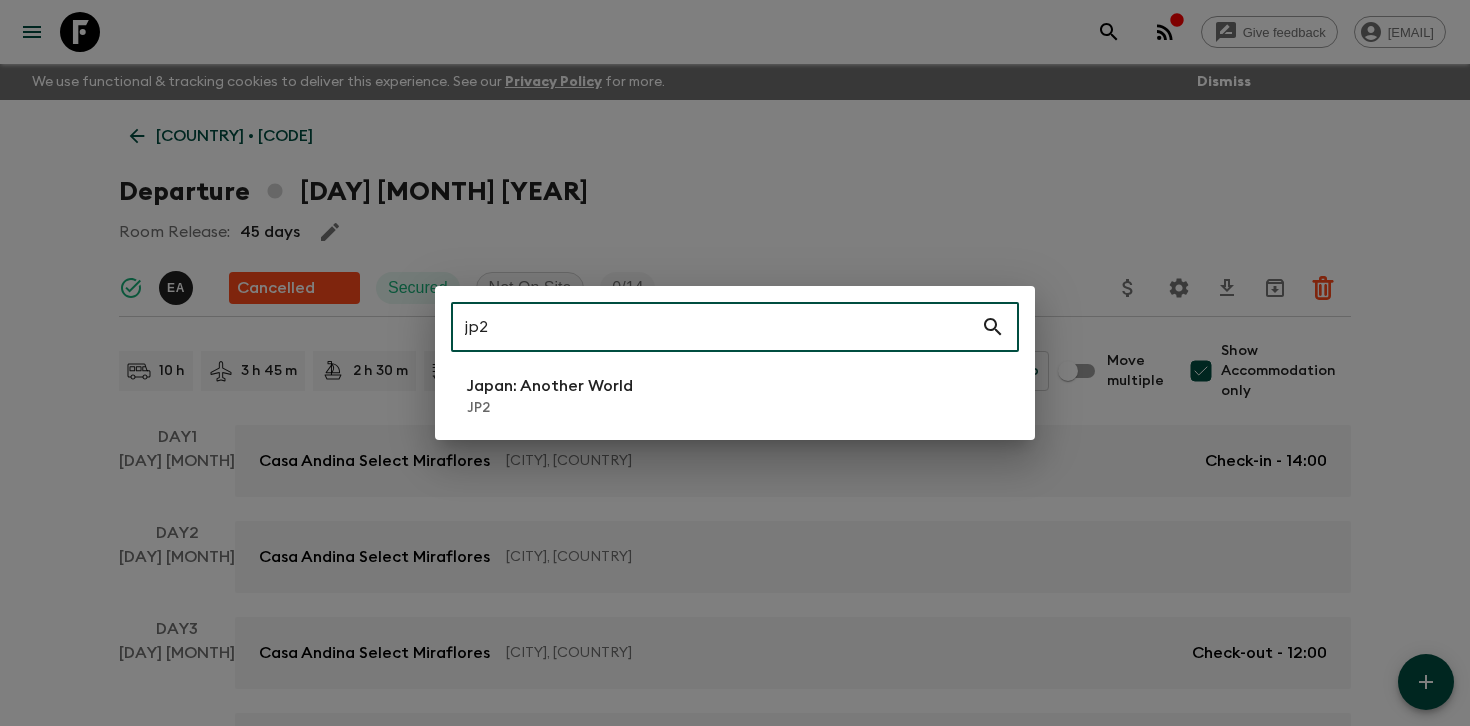 type on "jp2" 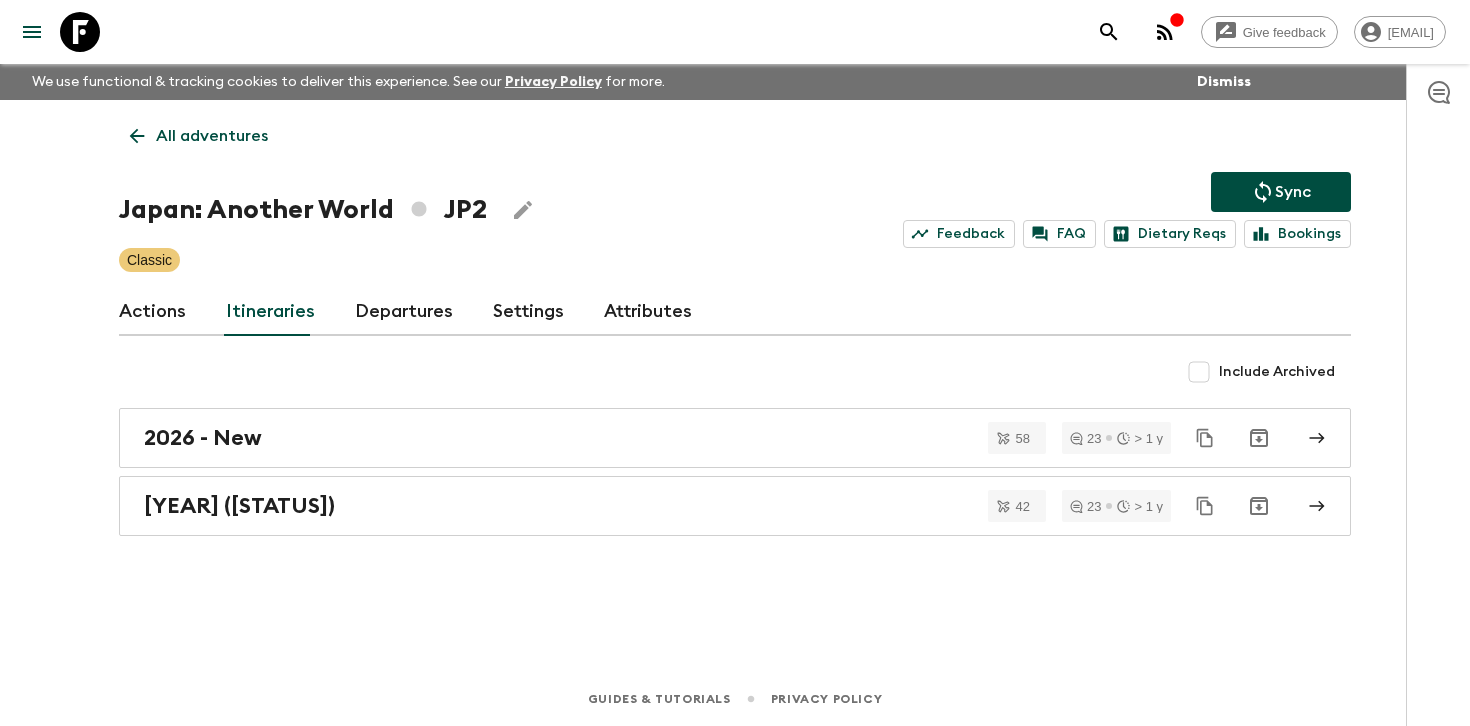 click on "Departures" at bounding box center [404, 312] 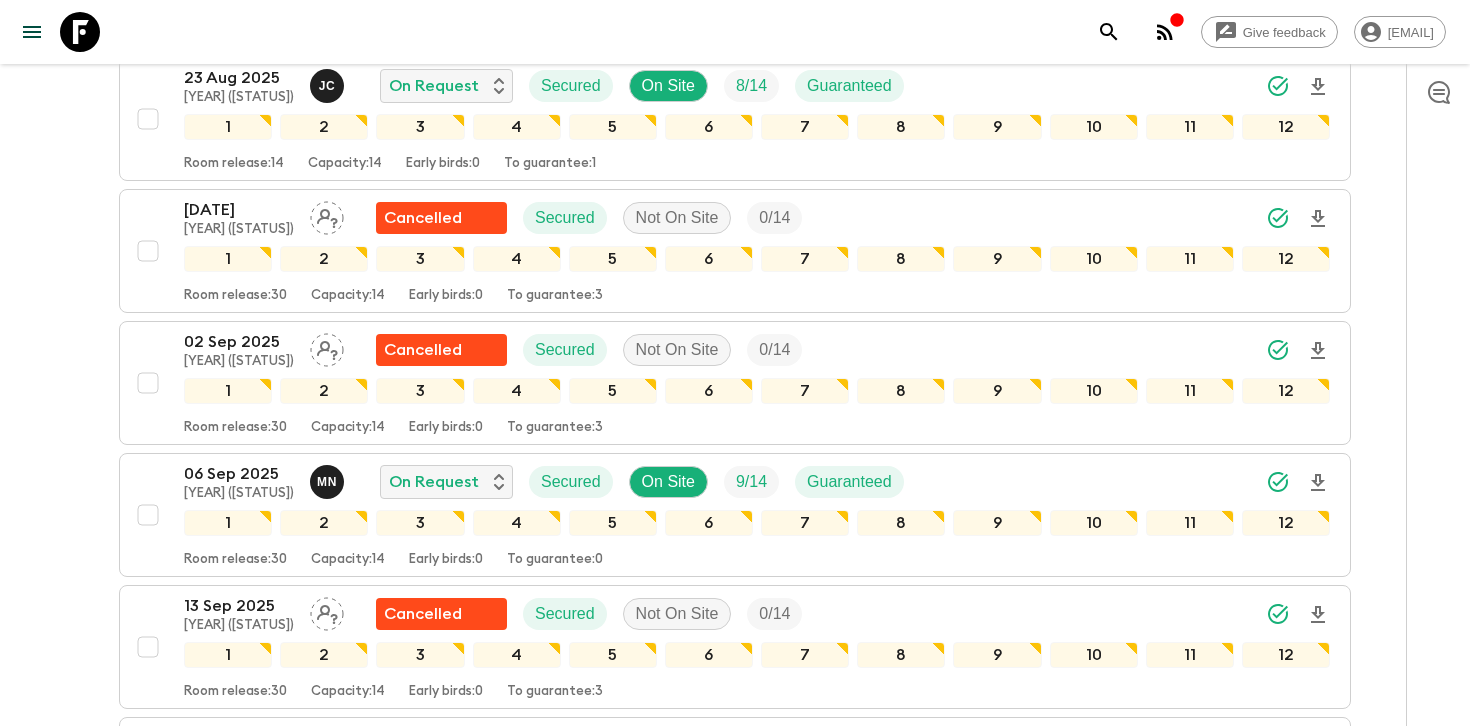 scroll, scrollTop: 3393, scrollLeft: 0, axis: vertical 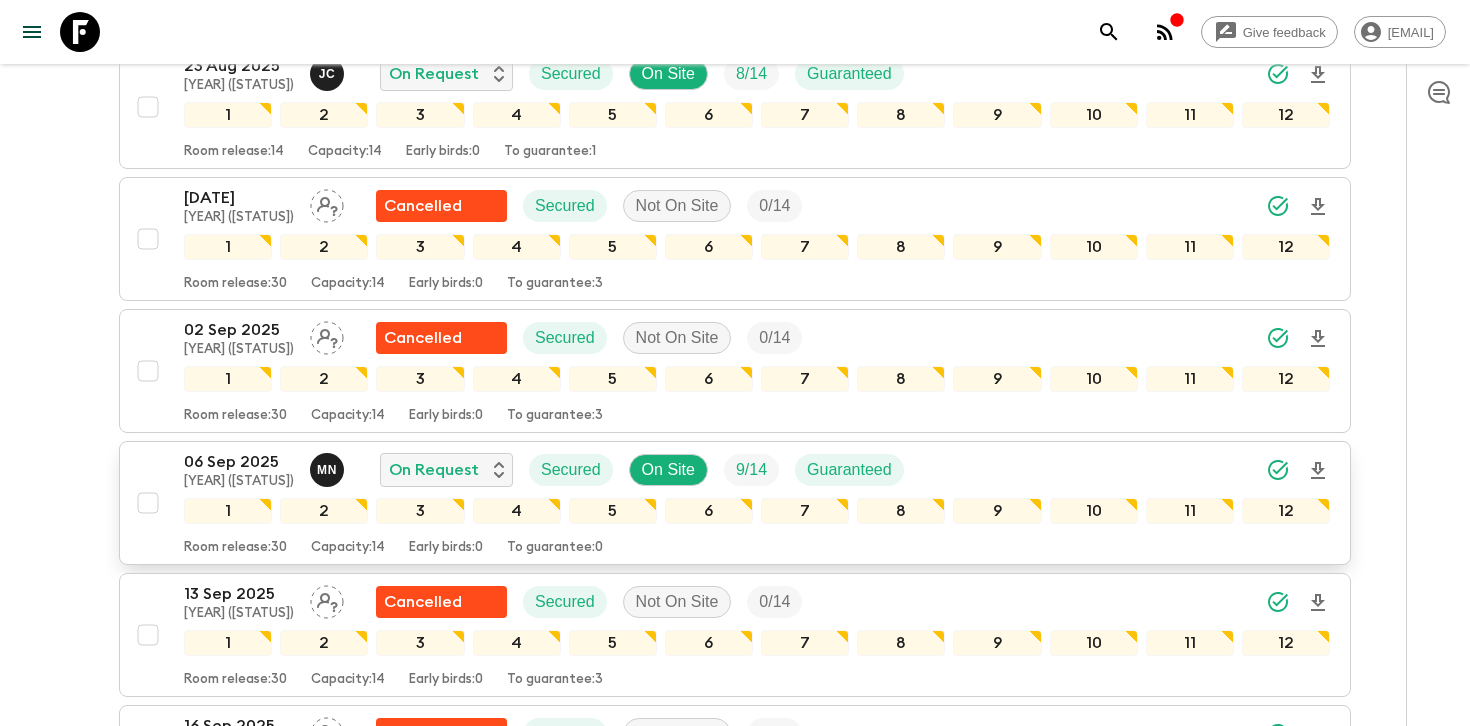 click on "[DAY] [MONTH] [YEAR] ([STATUS])" at bounding box center [757, 470] 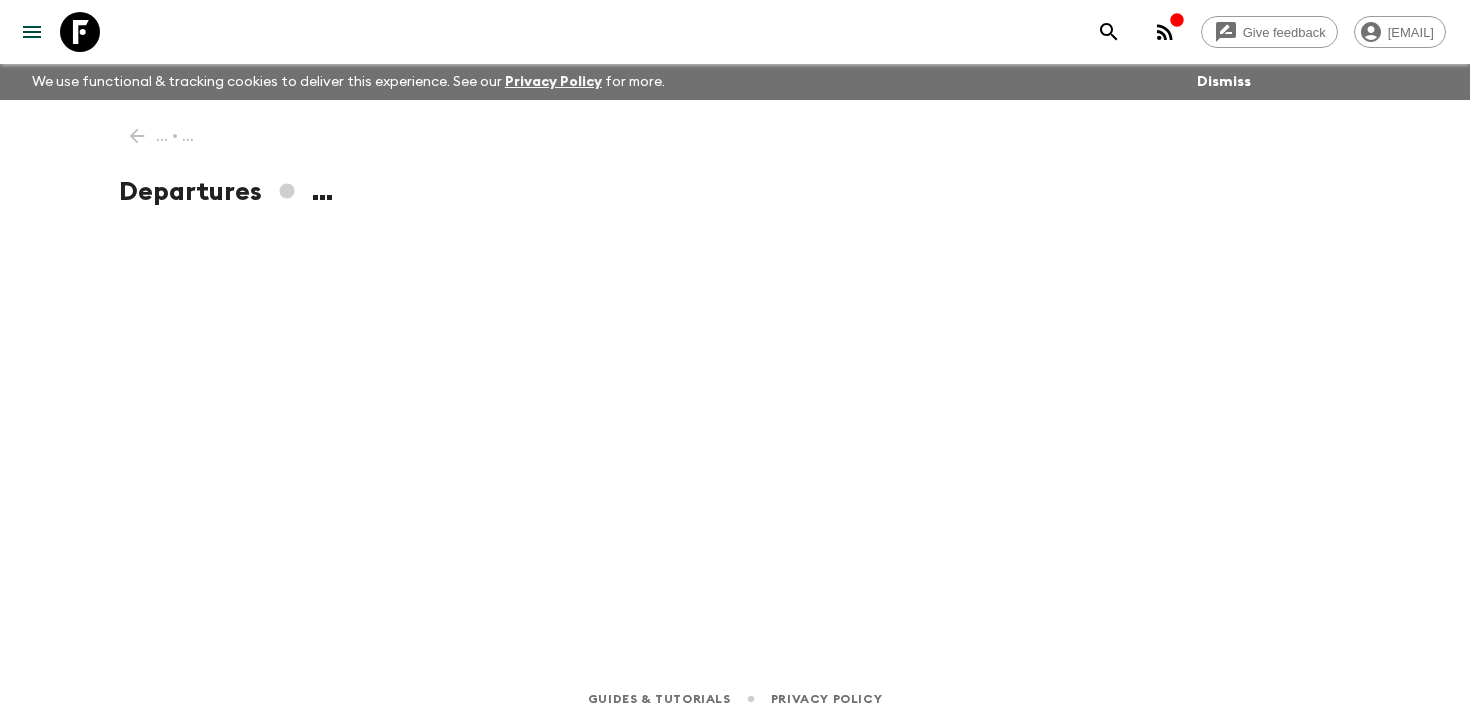 scroll, scrollTop: 0, scrollLeft: 0, axis: both 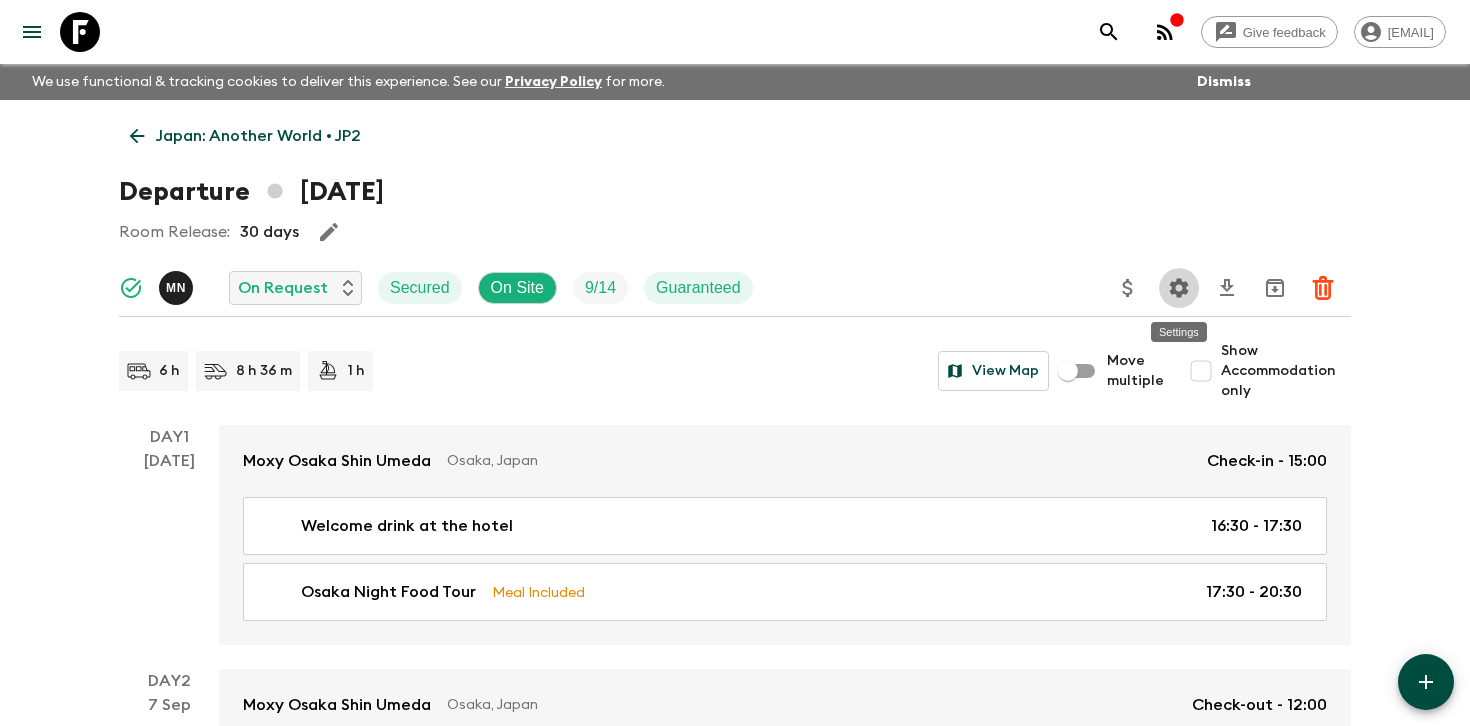 click 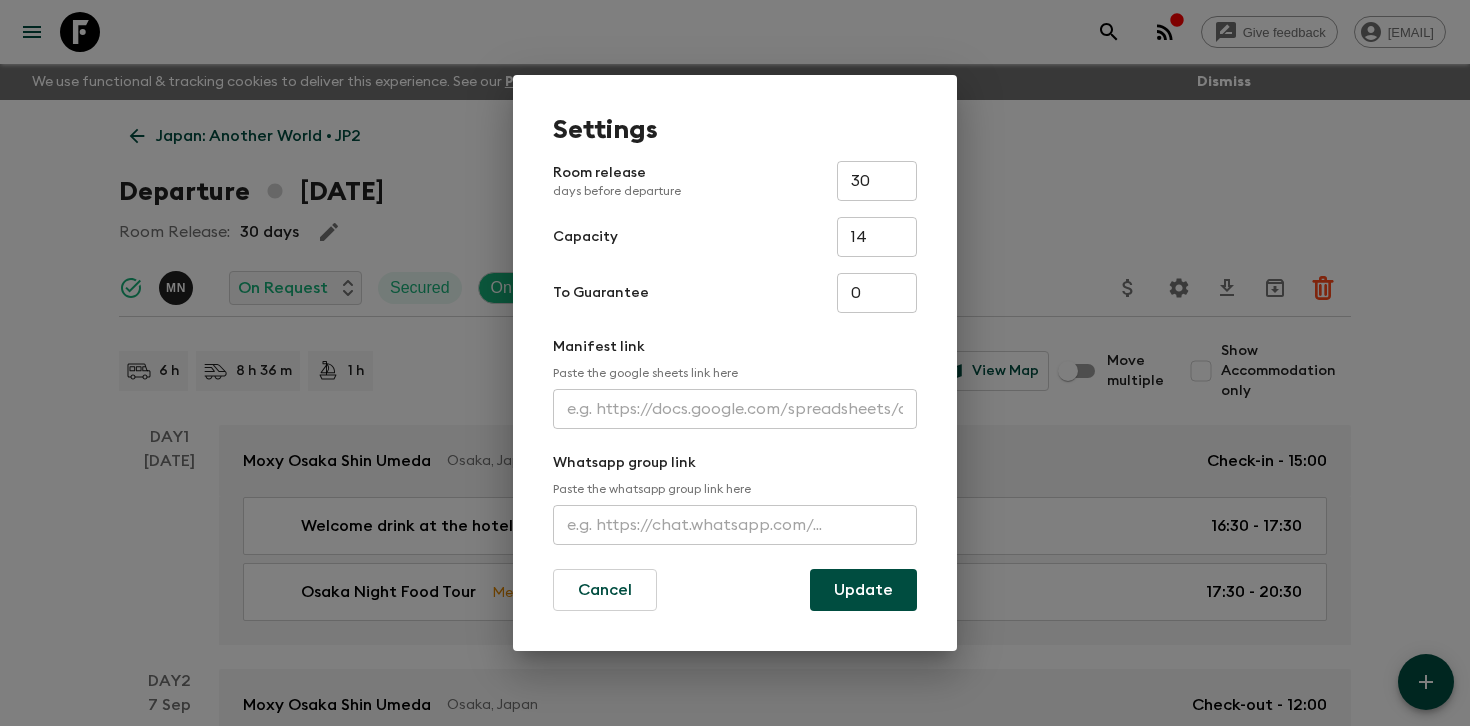 click at bounding box center [735, 409] 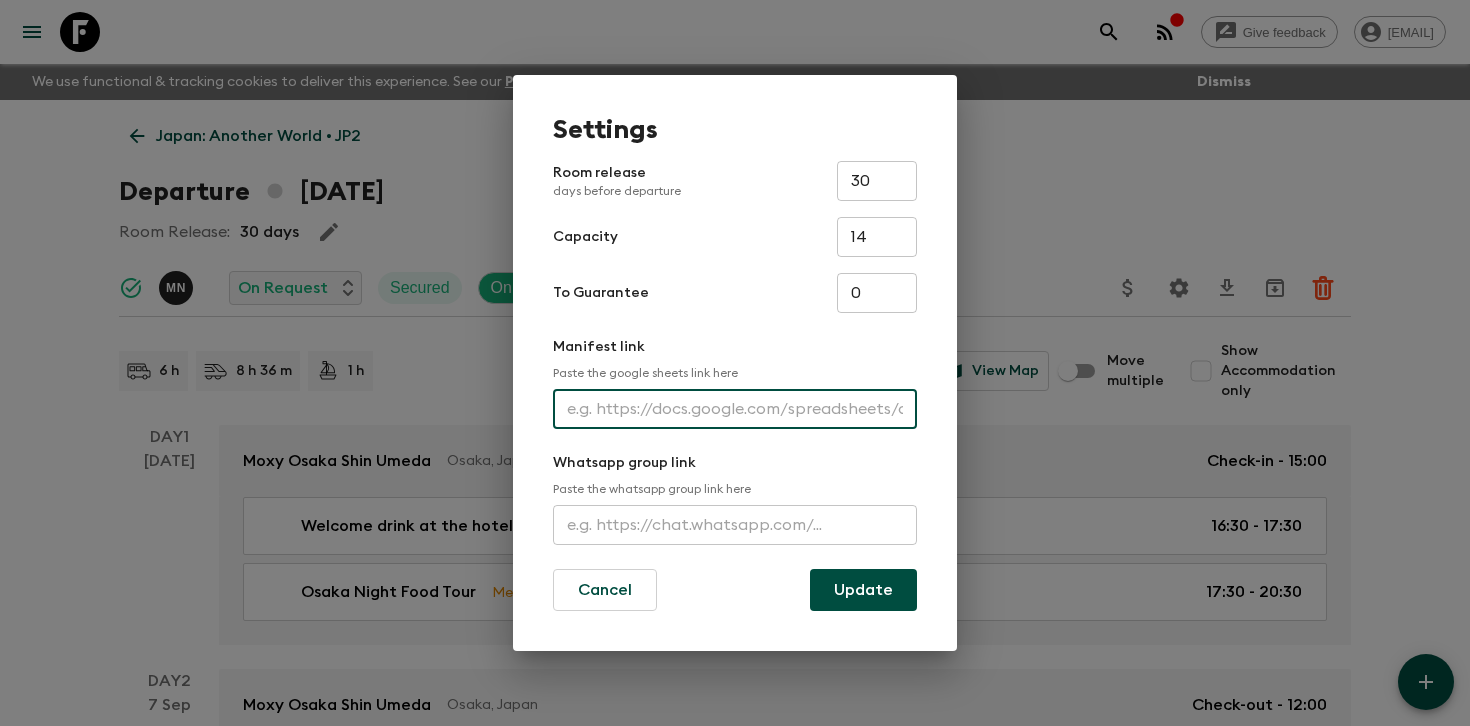paste on "https://docs.google.com/spreadsheets/d/1-PwzMdkJepHFxyy9bMTcy3pGPWkCq8SwPQR6sXKmrnc/edit?usp=sharing" 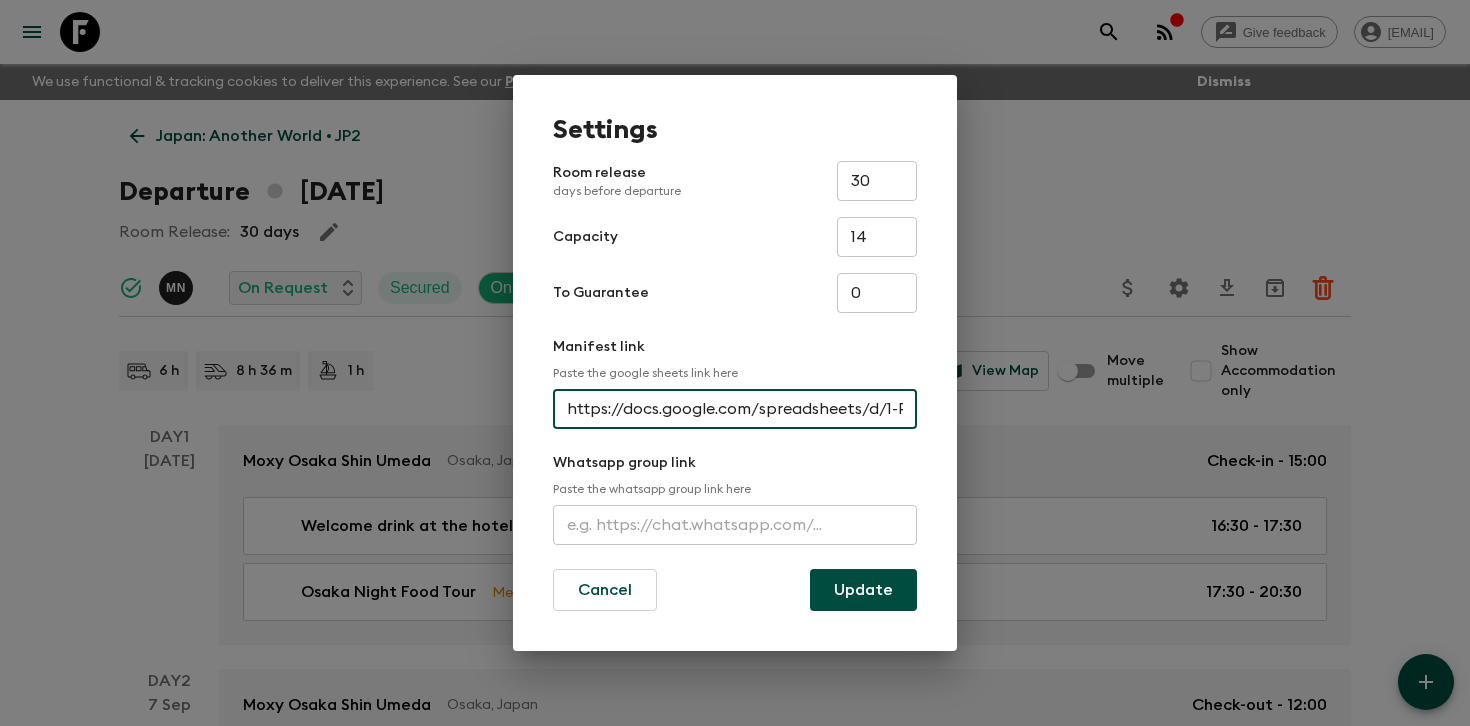 scroll, scrollTop: 0, scrollLeft: 549, axis: horizontal 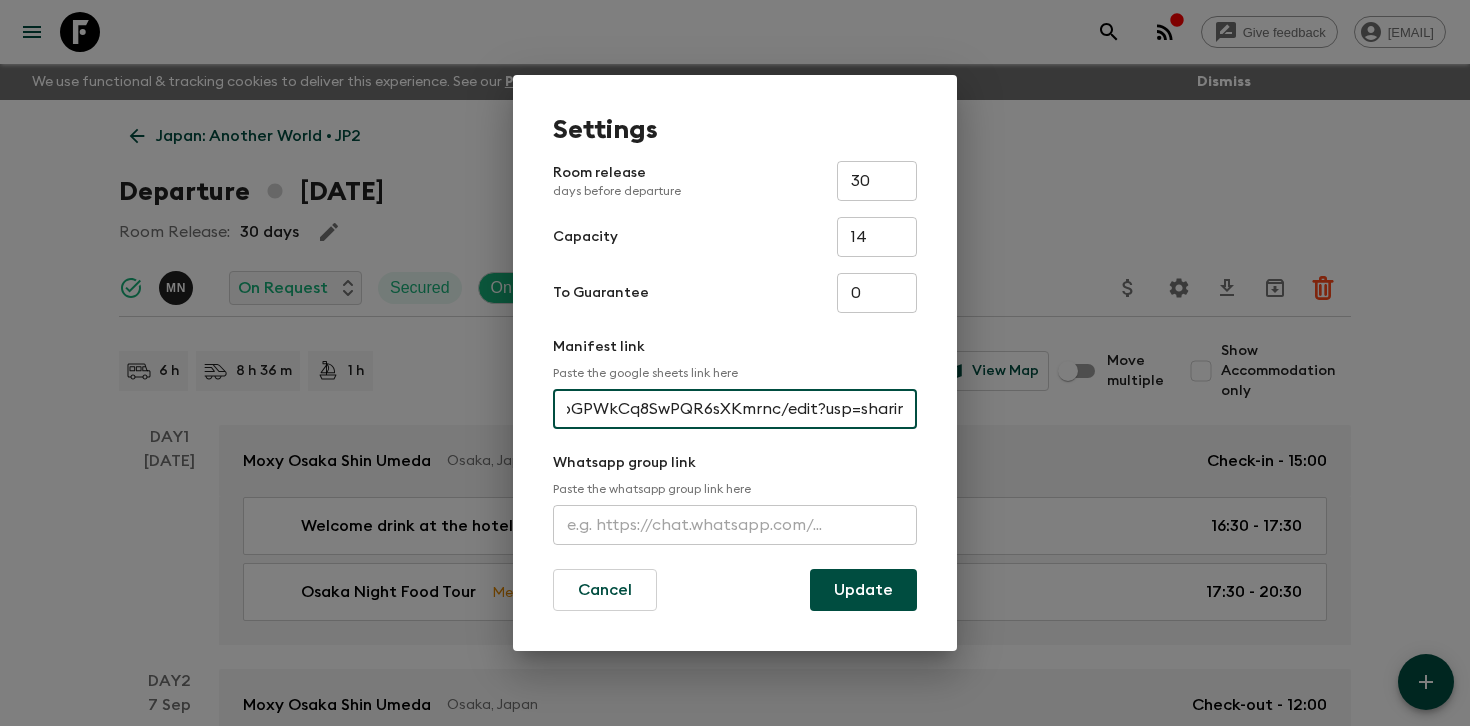 type on "https://docs.google.com/spreadsheets/d/1-PwzMdkJepHFxyy9bMTcy3pGPWkCq8SwPQR6sXKmrnc/edit?usp=sharing" 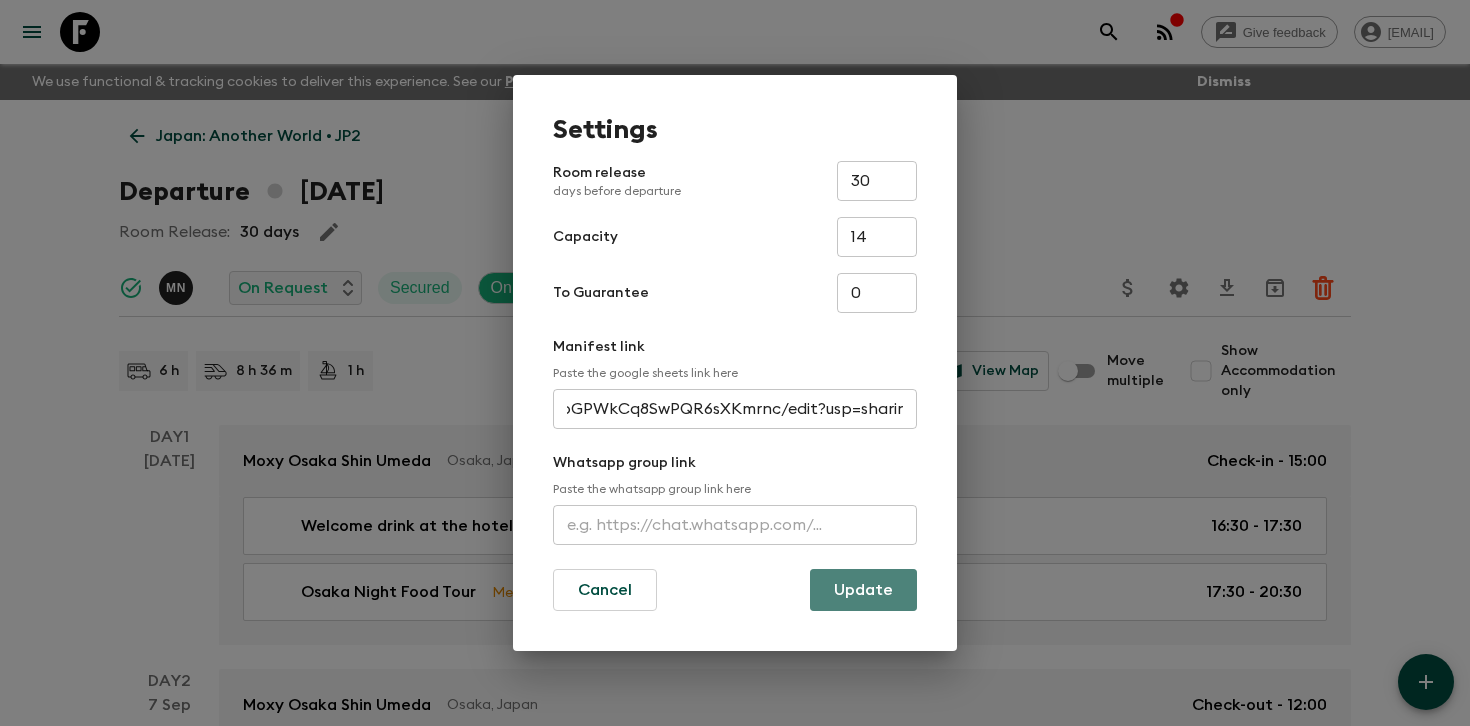 click on "Update" at bounding box center [863, 590] 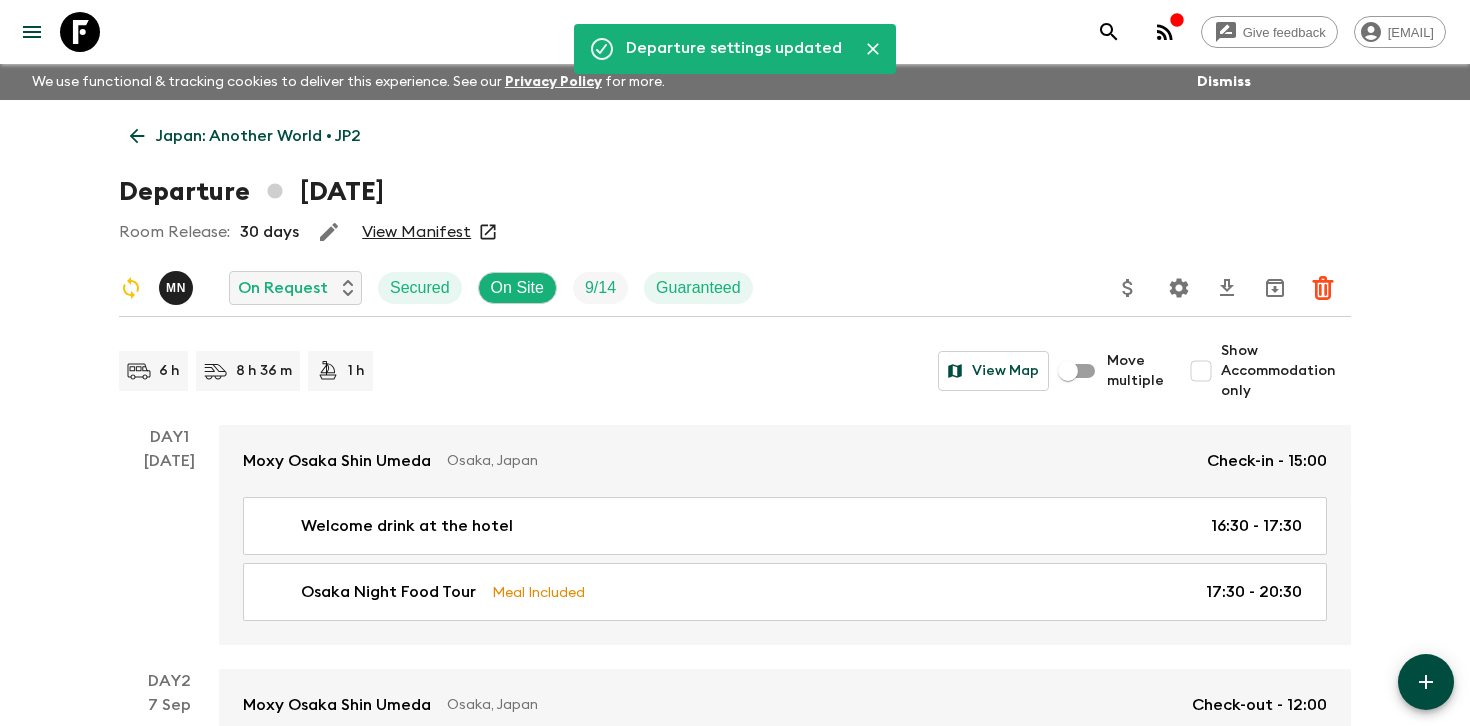 click on "View Manifest" at bounding box center [416, 232] 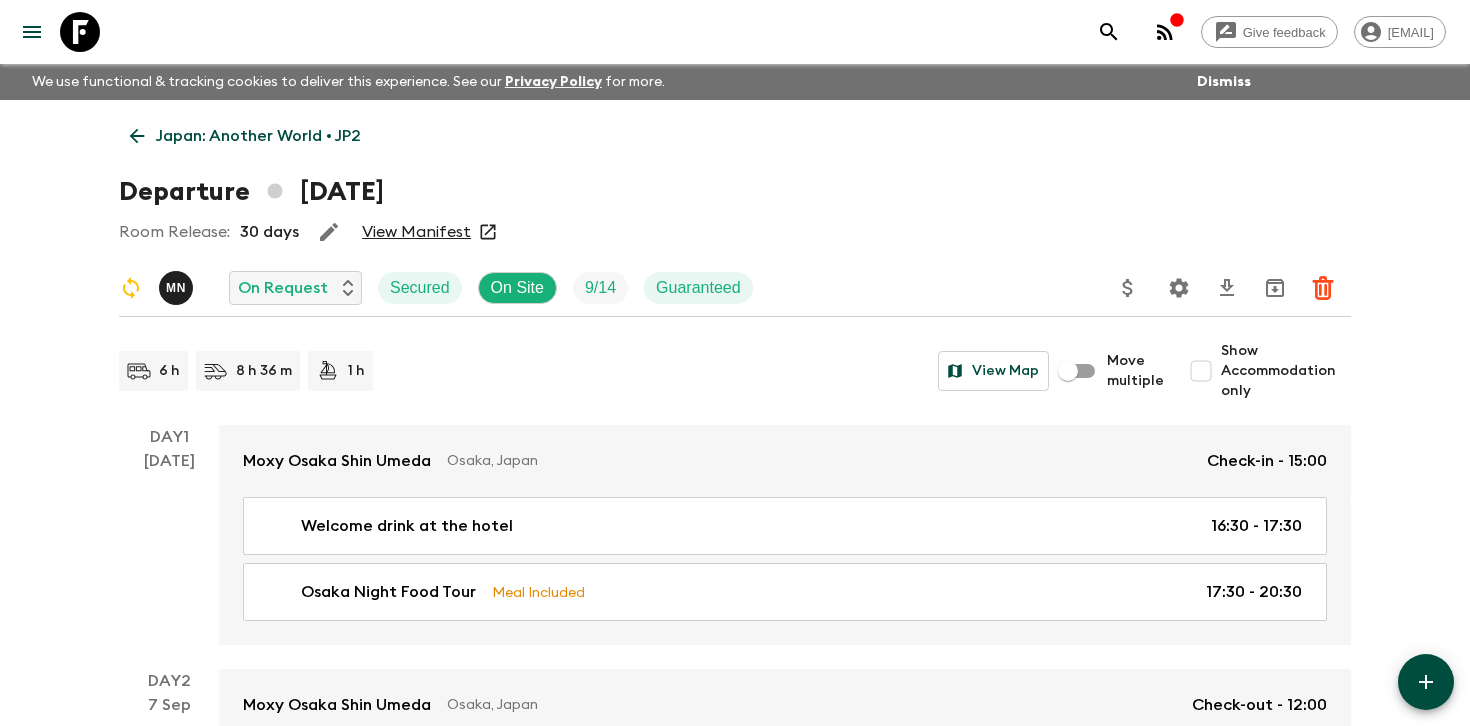 click on "Japan: Another World • JP2 Departure 6th September 2025 Room Release: 30 days View Manifest M N On Request Secured On Site 9 / 14 Guaranteed 6 h 8 h 36 m 1 h View Map Move multiple Show Accommodation only Day 1 6 Sep Moxy Osaka Shin Umeda [CITY], Japan Check-in - 15:00 Welcome drink at the hotel 16:30 - 17:30 Osaka Night Food Tour Meal Included 17:30 - 20:30 Day 2 7 Sep Moxy Osaka Shin Umeda [CITY], Japan Check-out - 12:00 Breakfast Meal Included 06:30 - 09:30 Free time In Osaka (Namba and Doutonbori ) 09:30 - 12:30 Moxy Osaka Shin Umeda > Nara 12:30 - 14:00 Visit the Toudaiji Temple 14:00 - 15:00 Nara Visit 15:00 - 16:00 Nara > Hotel in Nara 16:00 - 17:00 Temple Town Hotel WAQOO Horyuji Ikoma, Japan Check-in - 17:00 Dinner Meal Included 18:00 - 19:00 Day 3 8 Sep Temple Town Hotel WAQOO Horyuji Ikoma, Japan Check-out - 10:00 Breakfast Meal Included 06:00 - 07:00 Morning Service 07:30 - 10:00 Nara > Shin Osaka Station 10:00 - 11:00 Shin Osaka Station > Hiroshima 12:02 - 13:27 Hotel Intergate Hiroshima 4 5" at bounding box center [735, 3436] 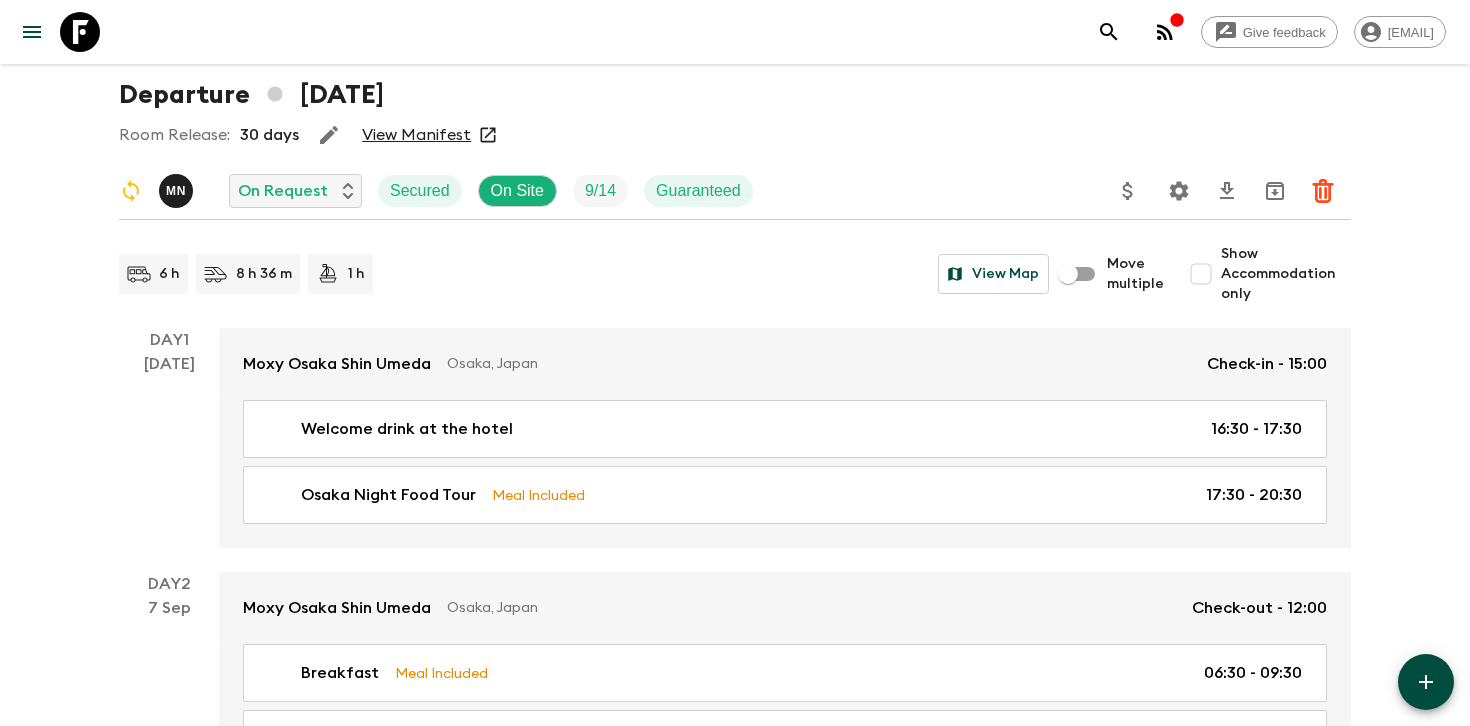 scroll, scrollTop: 0, scrollLeft: 0, axis: both 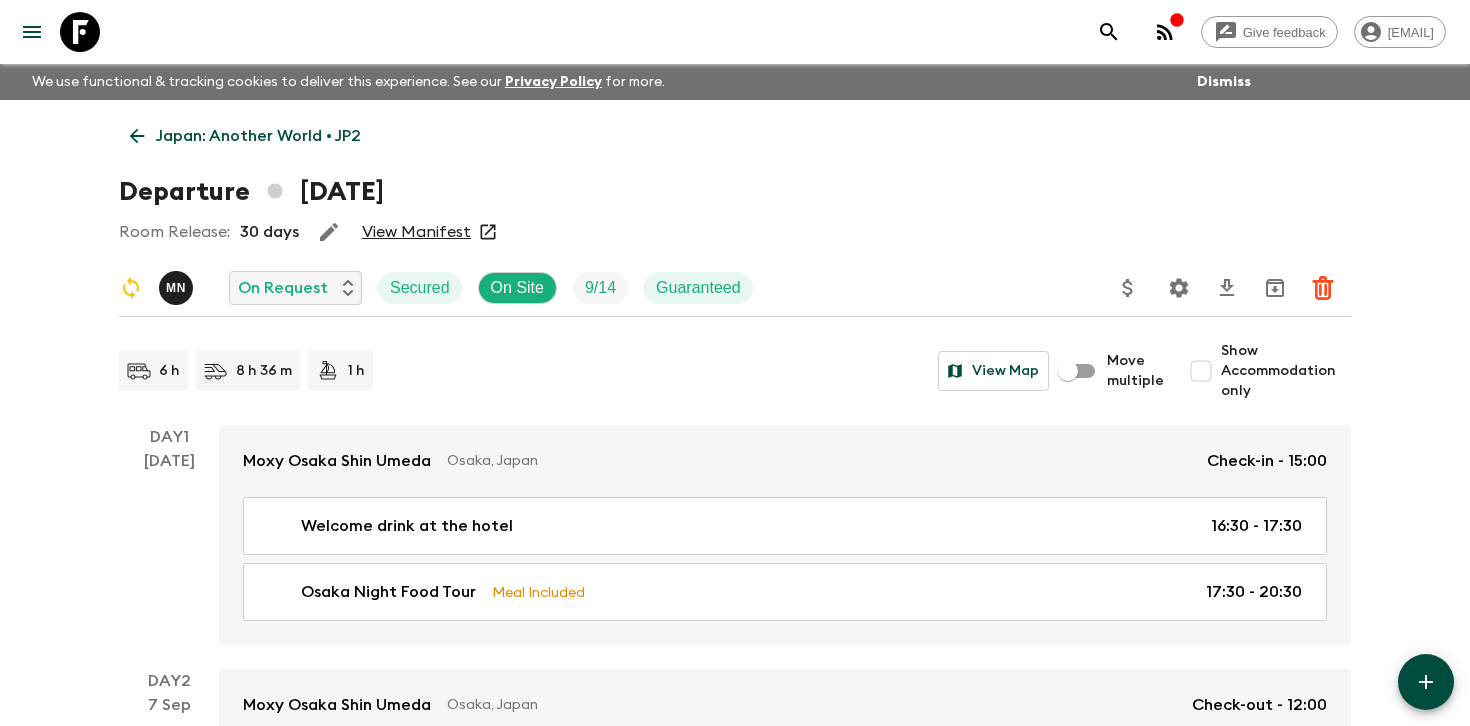 click on "Show Accommodation only" at bounding box center [1201, 371] 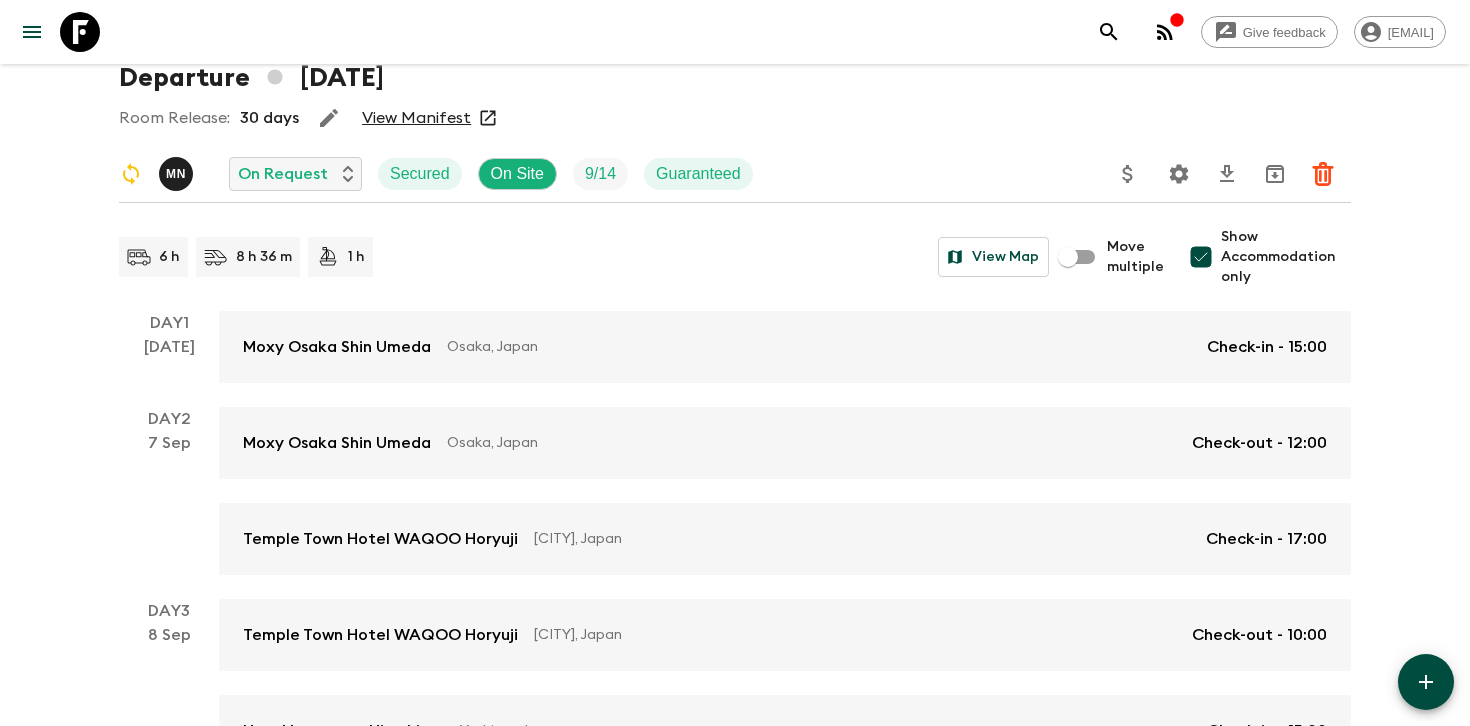 scroll, scrollTop: 125, scrollLeft: 0, axis: vertical 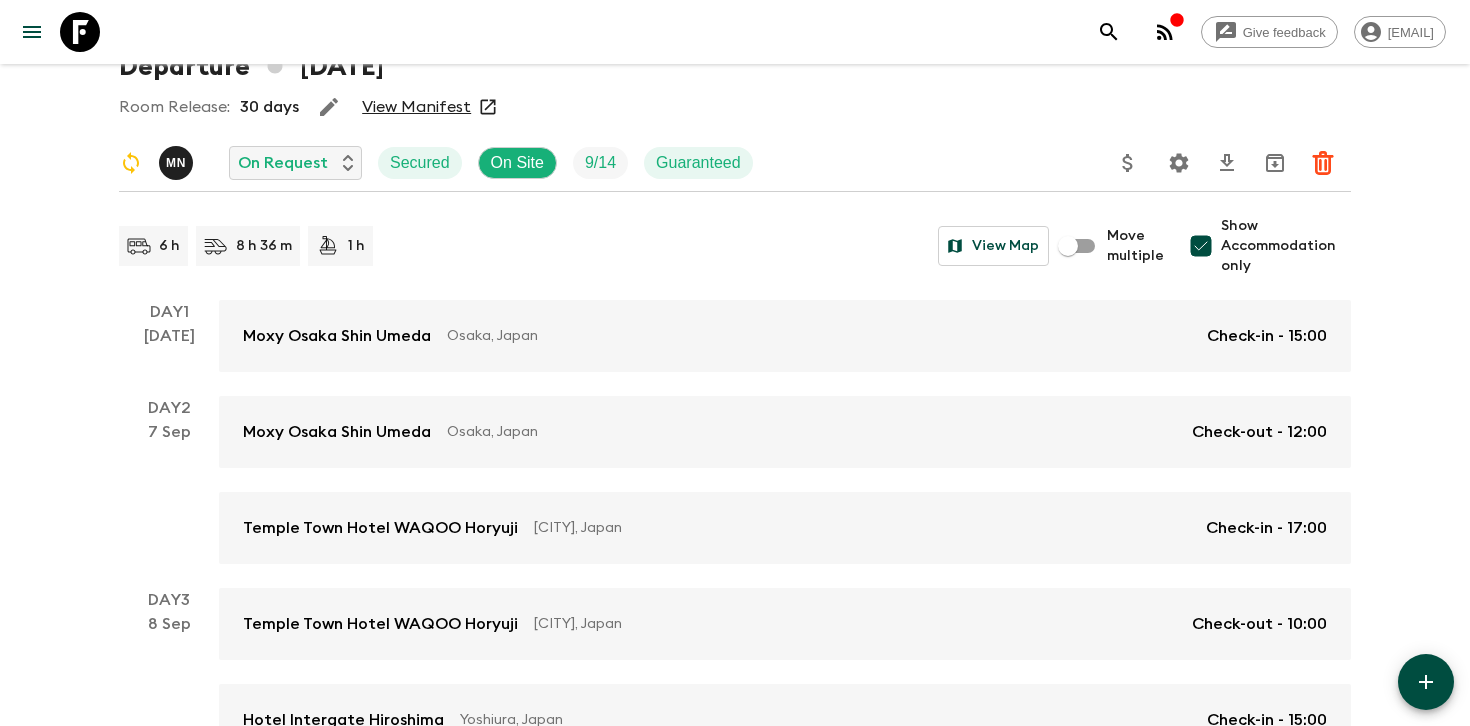 click on "Give feedback [EMAIL] We use functional & tracking cookies to deliver this experience. See our Privacy Policy for more. Dismiss Japan: Another World • JP2 Departure 6th September 2025 Room Release: 30 days View Manifest M N On Request Secured On Site 9 / 14 Guaranteed 6 h 8 h 36 m 1 h View Map Move multiple Show Accommodation only Day 1 6 Sep Moxy Osaka Shin Umeda [CITY], Japan Check-in - 15:00 Day 2 7 Sep Moxy Osaka Shin Umeda [CITY], Japan Check-out - 12:00 Temple Town Hotel WAQOO Horyuji Ikoma, Japan Check-in - 17:00 Day 3 8 Sep Temple Town Hotel WAQOO Horyuji Ikoma, Japan Check-out - 10:00 Hotel Intergate Hiroshima Yoshiura, Japan Check-in - 15:00 Day 4 9 Sep Hotel Intergate Hiroshima Yoshiura, Japan Day 5 10 Sep Hotel Intergate Hiroshima Yoshiura, Japan Check-out - 11:00 Hyatt Place Kyoto [CITY], Japan Check-in - 15:00 Day 6 11 Sep Hyatt Place Kyoto [CITY], Japan Day 7 12 Sep Hyatt Place Kyoto [CITY], Japan Day 8 13 Sep Hyatt Place Kyoto [CITY], Japan Check-out - 12:00 Setsugetsuka Day 9" at bounding box center [735, 946] 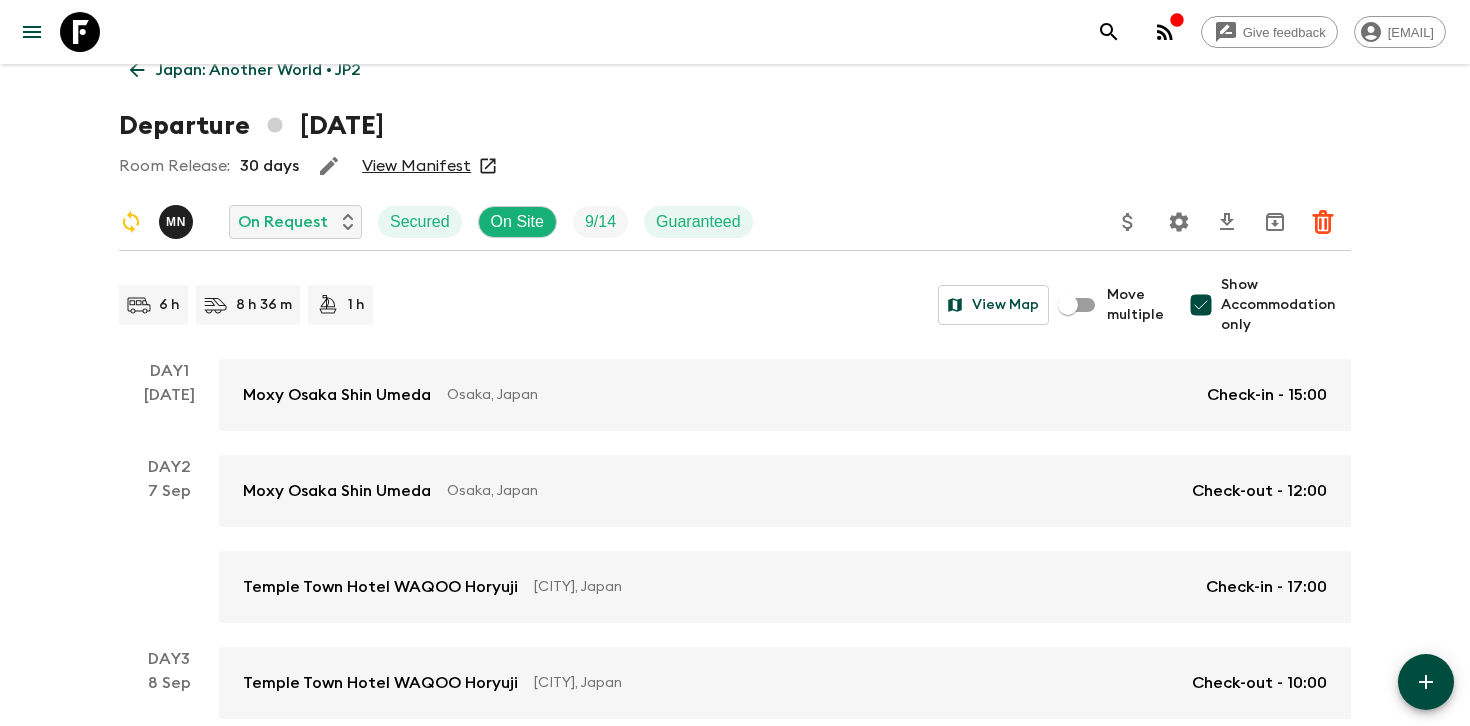scroll, scrollTop: 68, scrollLeft: 0, axis: vertical 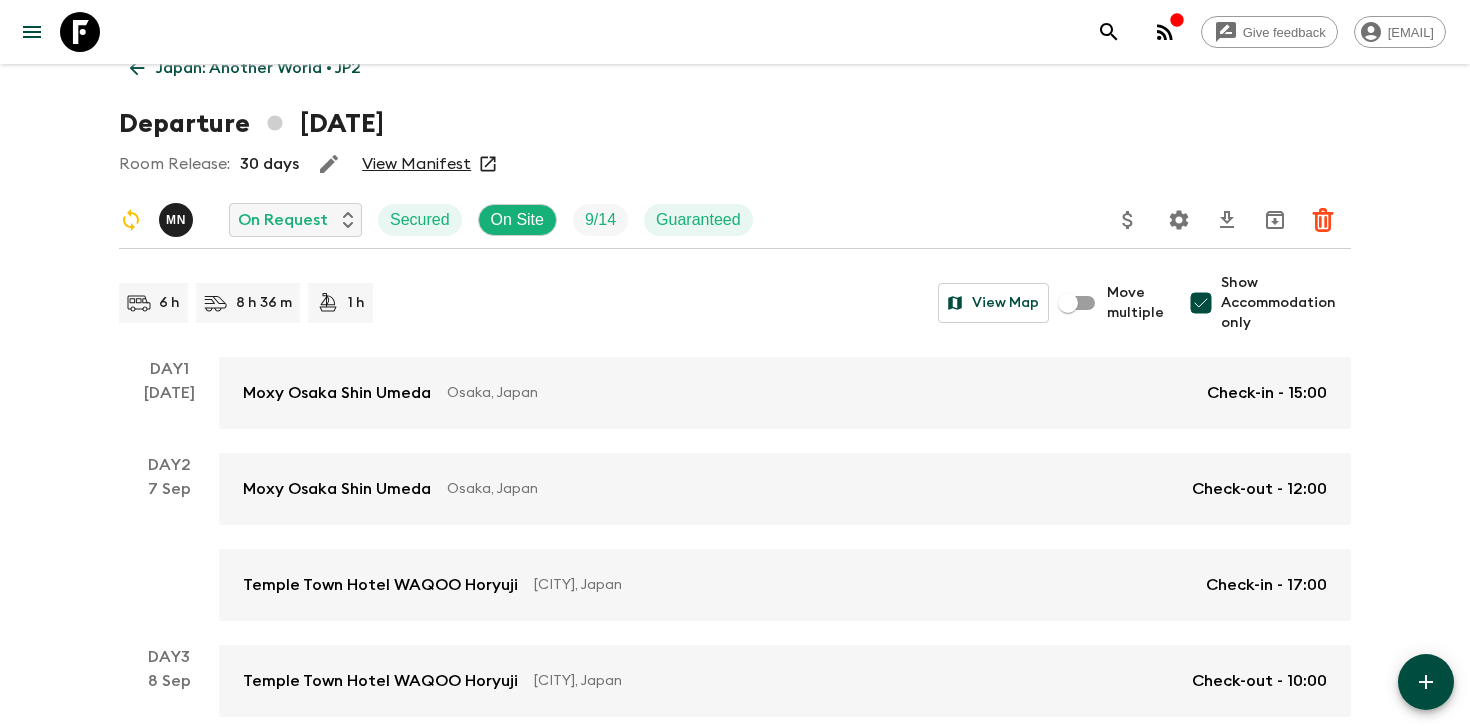 click on "Give feedback [EMAIL] We use functional & tracking cookies to deliver this experience. See our Privacy Policy for more. Dismiss Japan: Another World • JP2 Departure 6th September 2025 Room Release: 30 days View Manifest M N On Request Secured On Site 9 / 14 Guaranteed 6 h 8 h 36 m 1 h View Map Move multiple Show Accommodation only Day 1 6 Sep Moxy Osaka Shin Umeda [CITY], Japan Check-in - 15:00 Day 2 7 Sep Moxy Osaka Shin Umeda [CITY], Japan Check-out - 12:00 Temple Town Hotel WAQOO Horyuji Ikoma, Japan Check-in - 17:00 Day 3 8 Sep Temple Town Hotel WAQOO Horyuji Ikoma, Japan Check-out - 10:00 Hotel Intergate Hiroshima Yoshiura, Japan Check-in - 15:00 Day 4 9 Sep Hotel Intergate Hiroshima Yoshiura, Japan Day 5 10 Sep Hotel Intergate Hiroshima Yoshiura, Japan Check-out - 11:00 Hyatt Place Kyoto [CITY], Japan Check-in - 15:00 Day 6 11 Sep Hyatt Place Kyoto [CITY], Japan Day 7 12 Sep Hyatt Place Kyoto [CITY], Japan Day 8 13 Sep Hyatt Place Kyoto [CITY], Japan Check-out - 12:00 Setsugetsuka Day 9" at bounding box center (735, 1003) 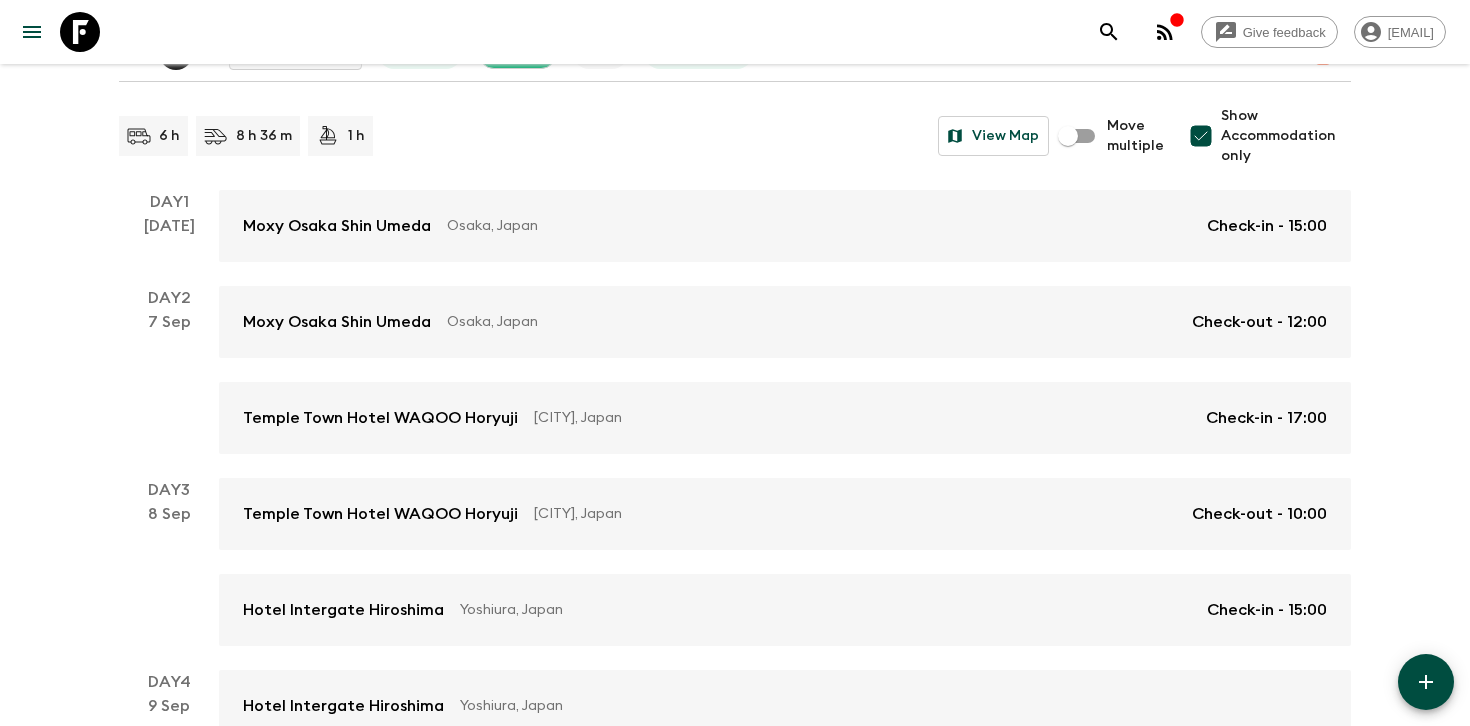 scroll, scrollTop: 0, scrollLeft: 0, axis: both 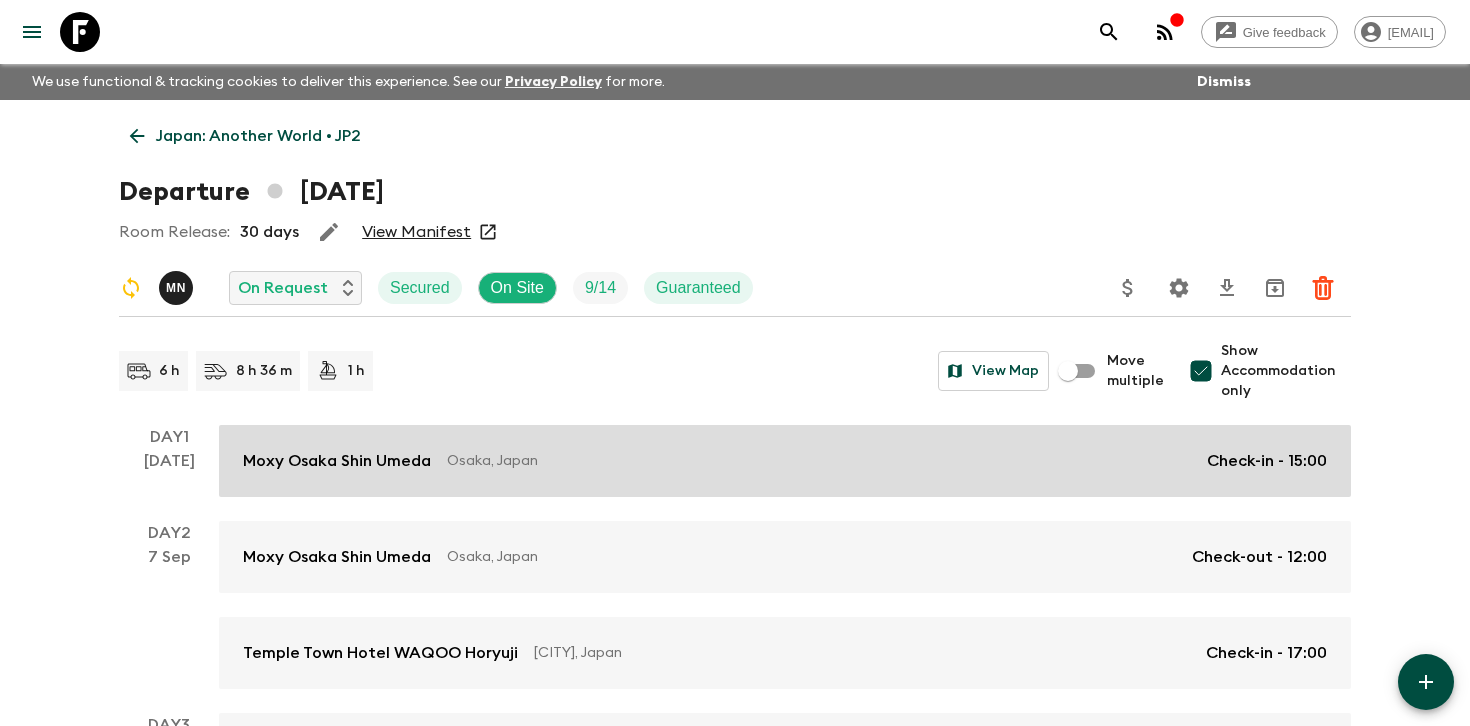 click on "Check-in - 15:00" at bounding box center [1267, 461] 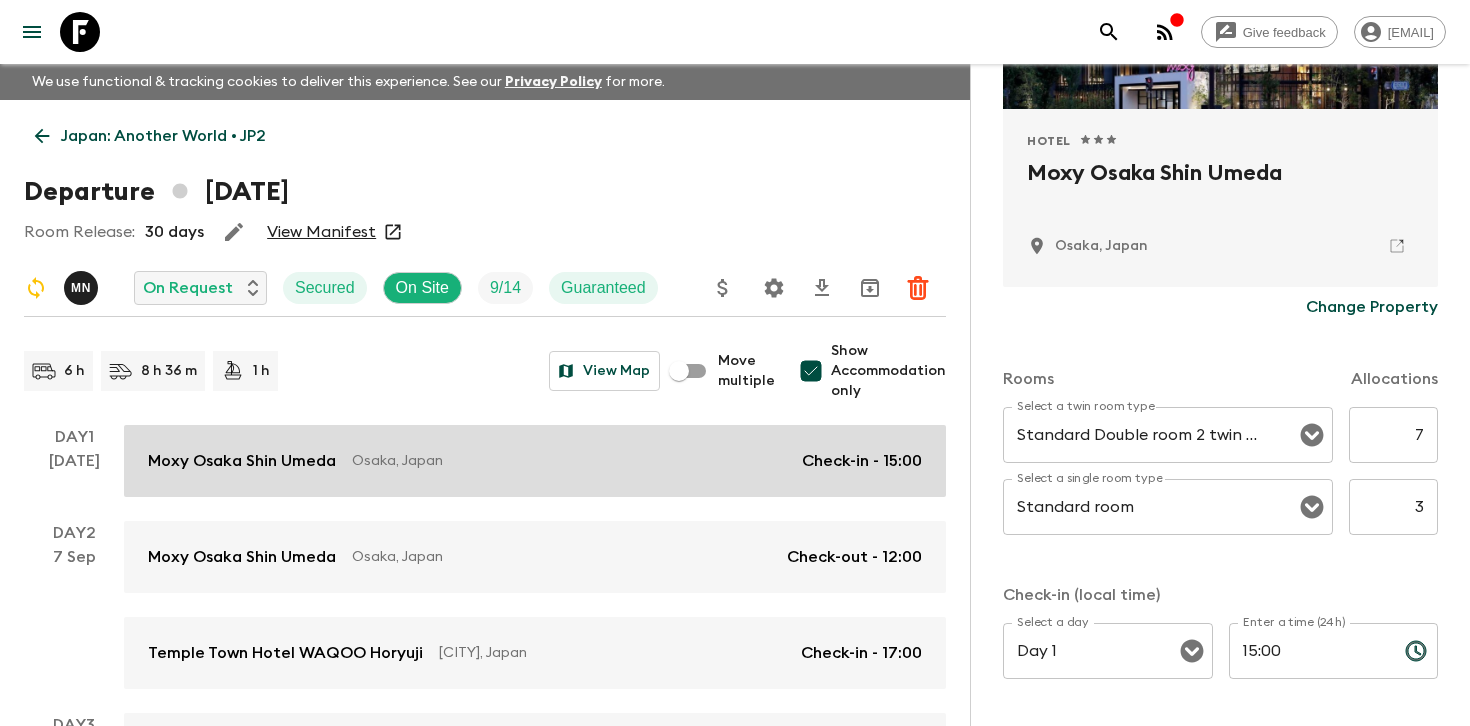 scroll, scrollTop: 398, scrollLeft: 0, axis: vertical 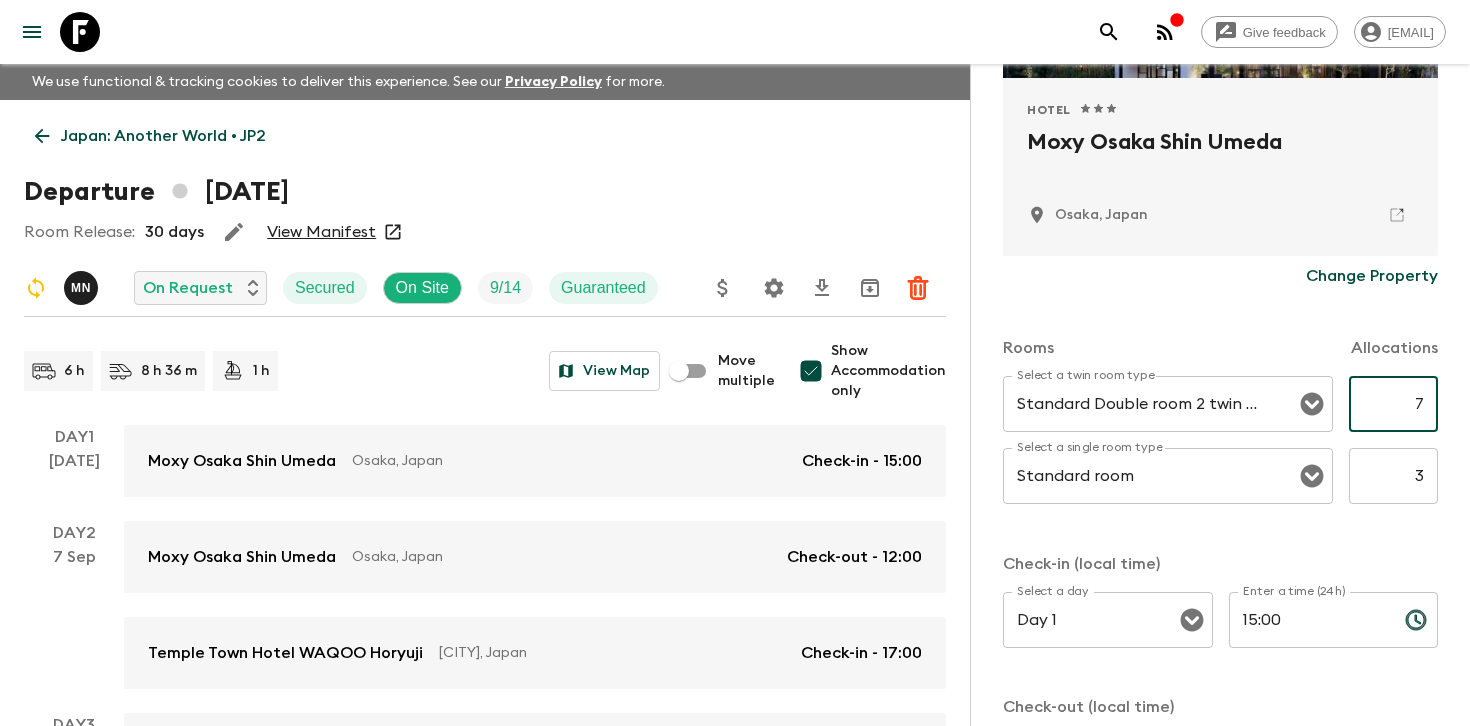 click on "7" at bounding box center (1393, 404) 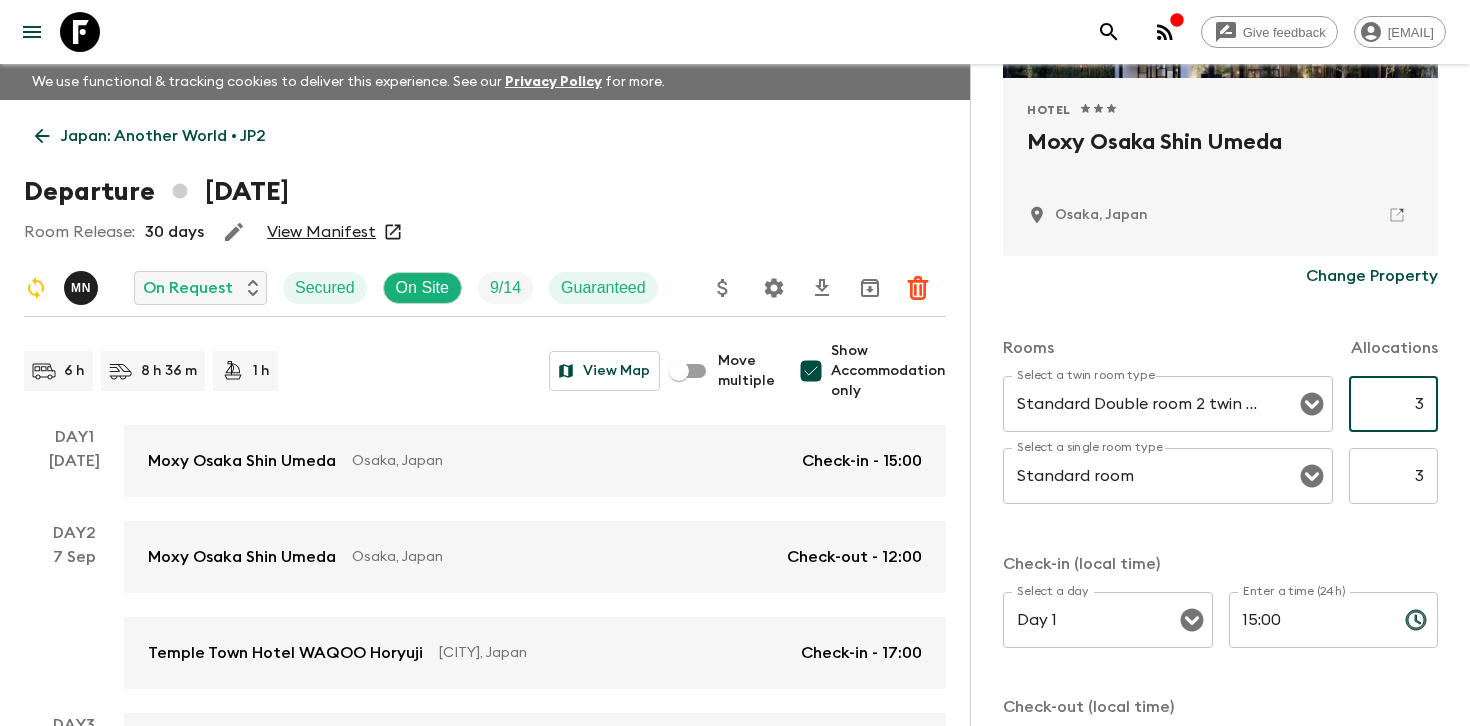 type on "3" 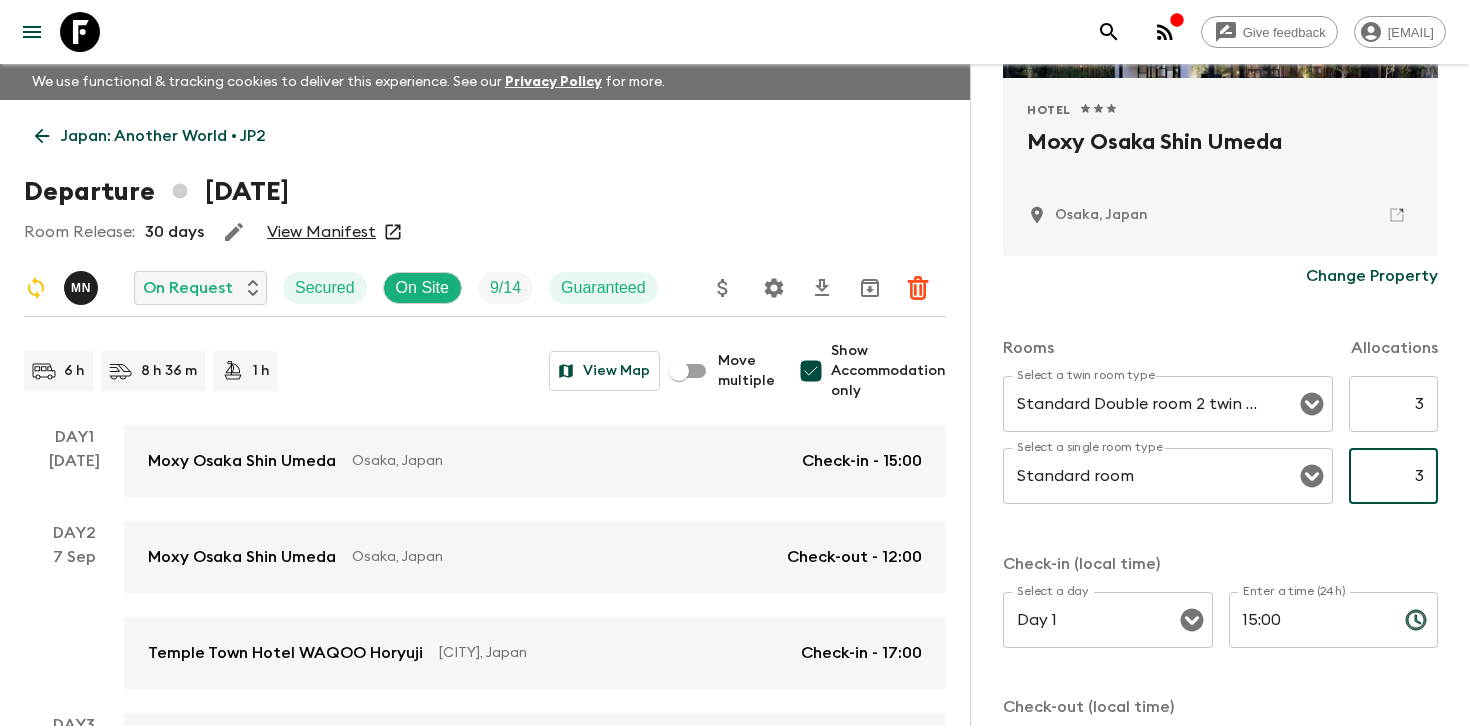 click on "3" at bounding box center (1393, 476) 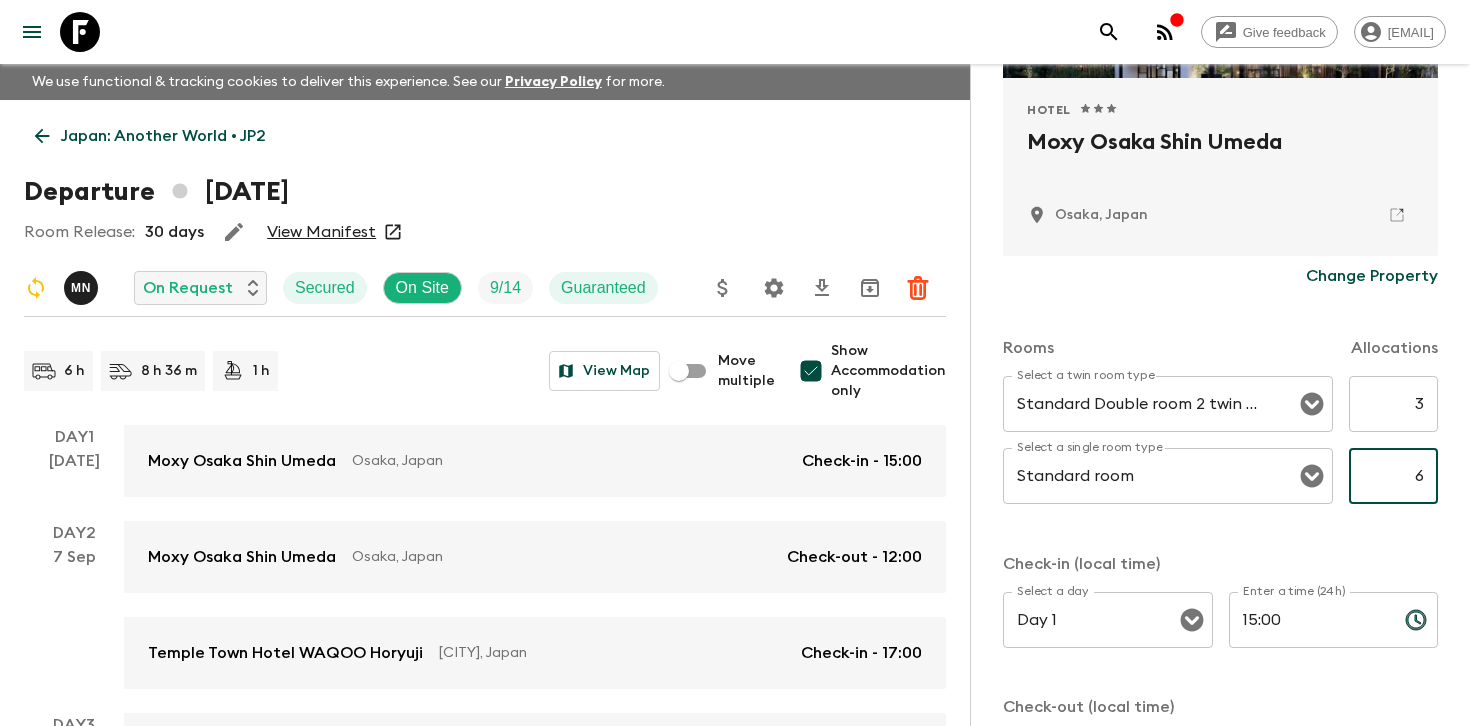 type on "6" 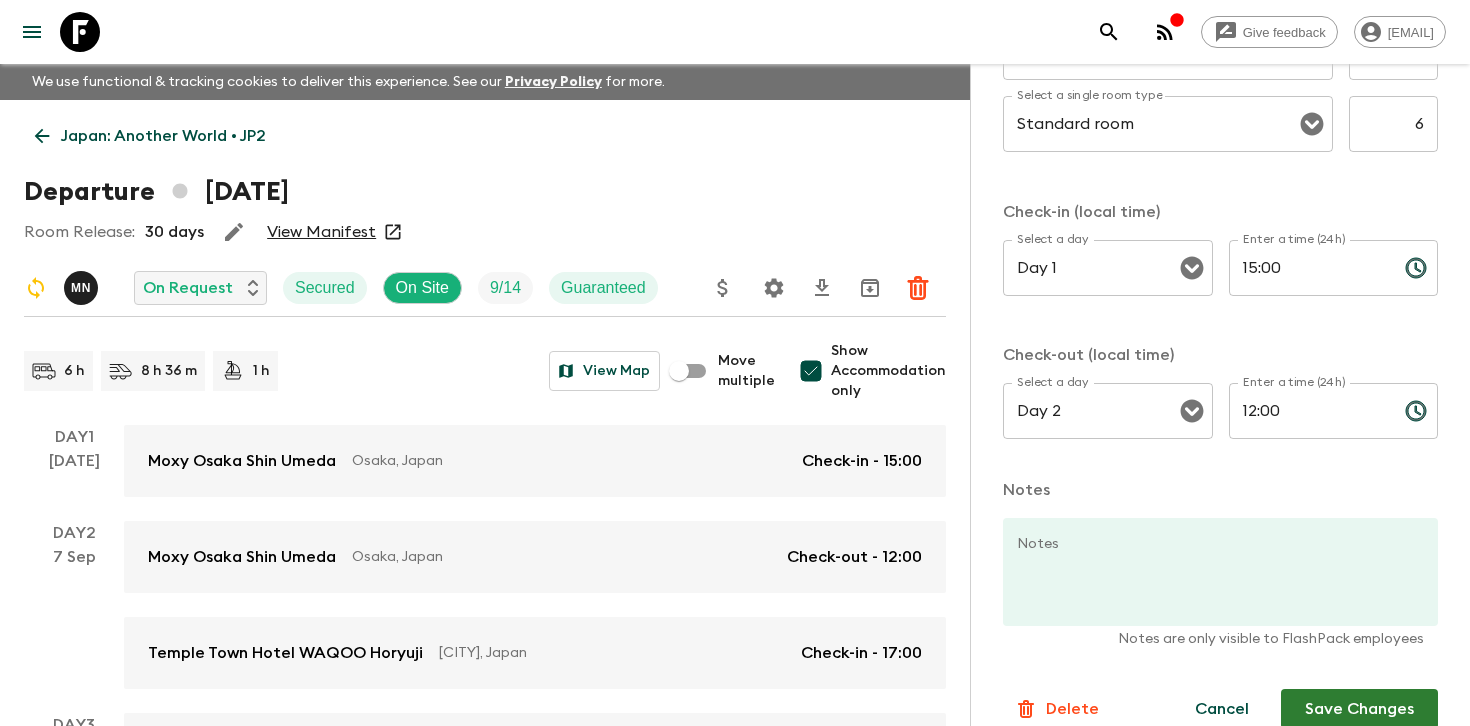 scroll, scrollTop: 778, scrollLeft: 0, axis: vertical 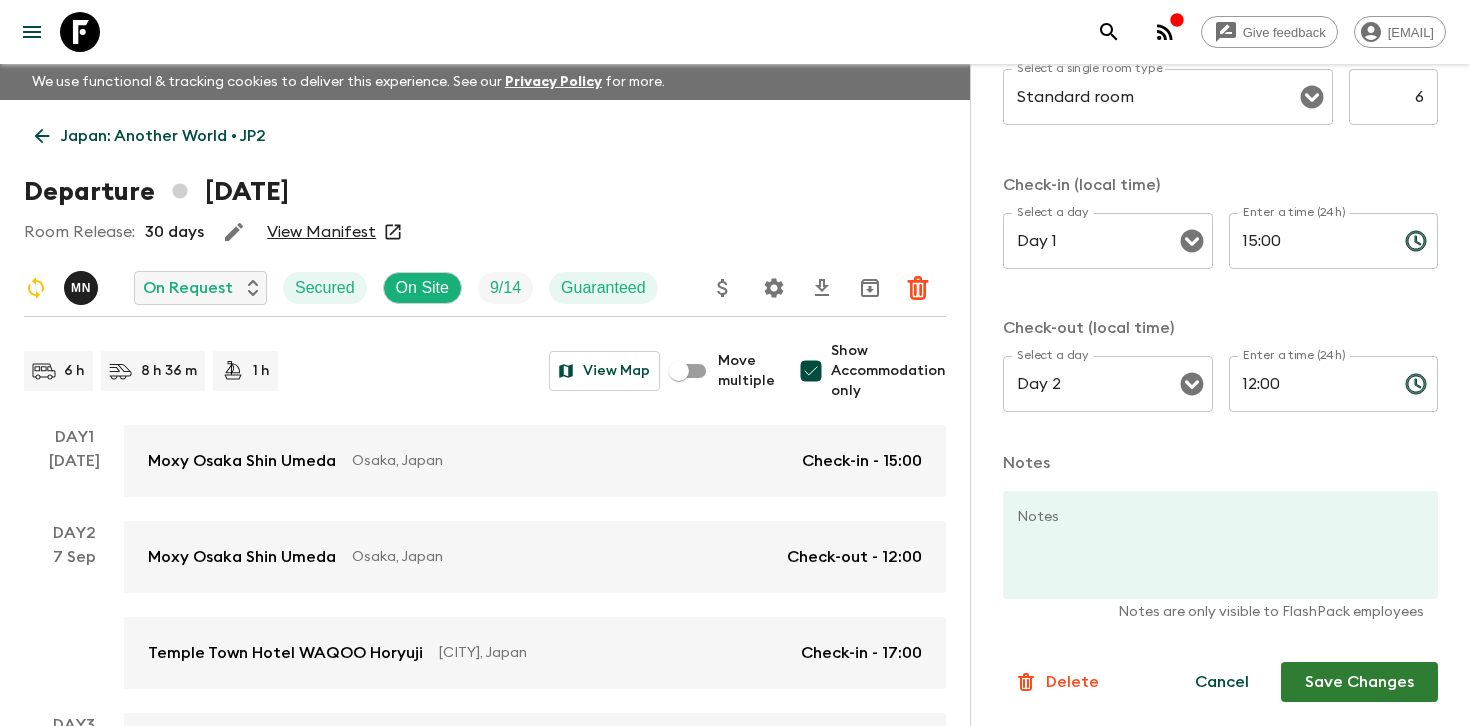 click on "Save Changes" at bounding box center [1359, 682] 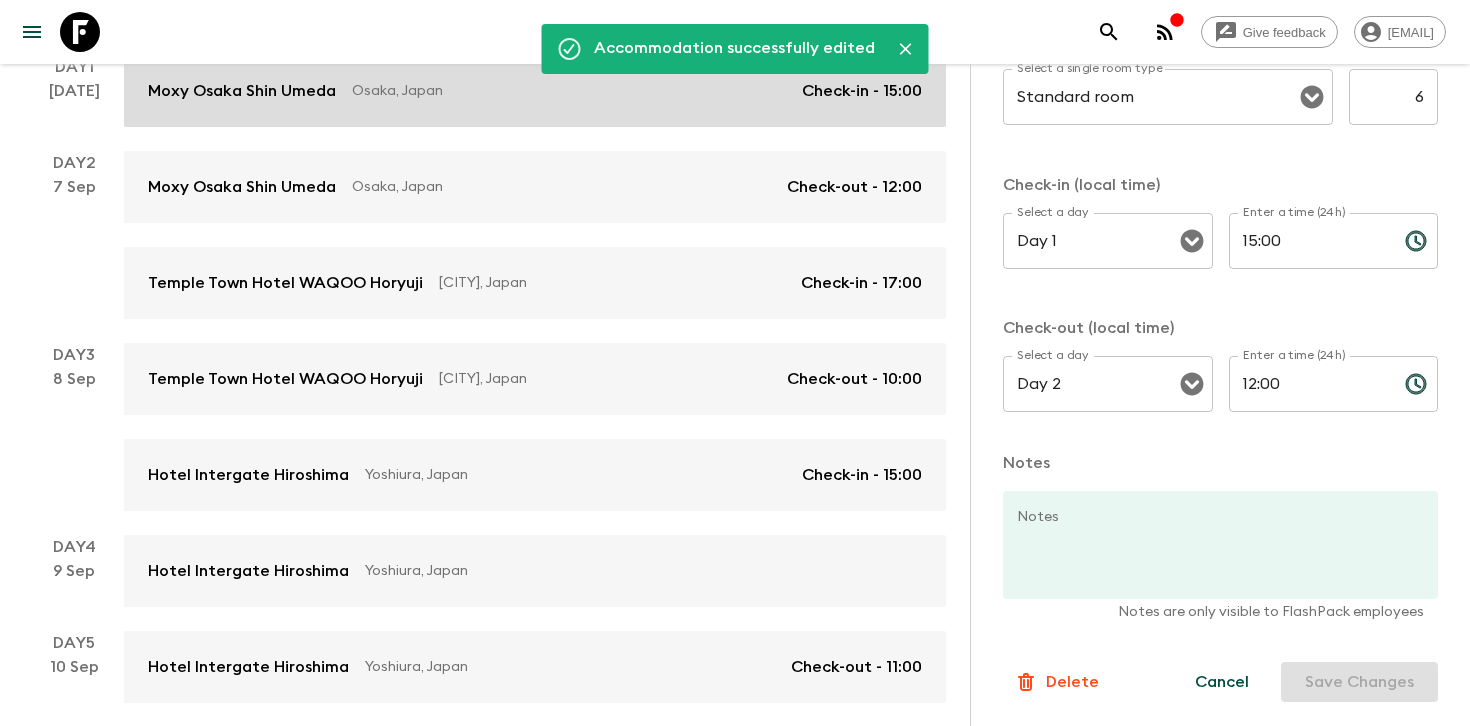 scroll, scrollTop: 430, scrollLeft: 0, axis: vertical 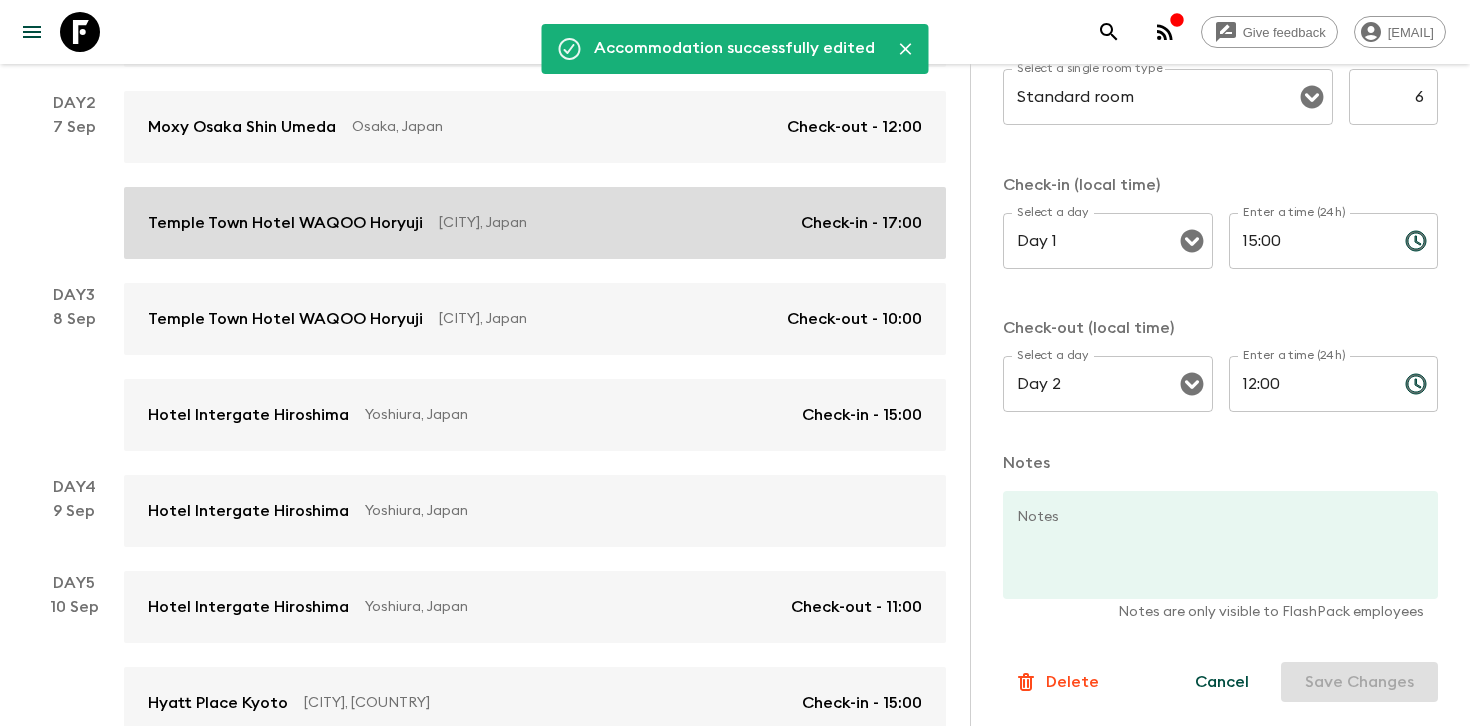 click on "[HOTEL] [CITY], [COUNTRY] Check-in - [TIME]" at bounding box center (535, 223) 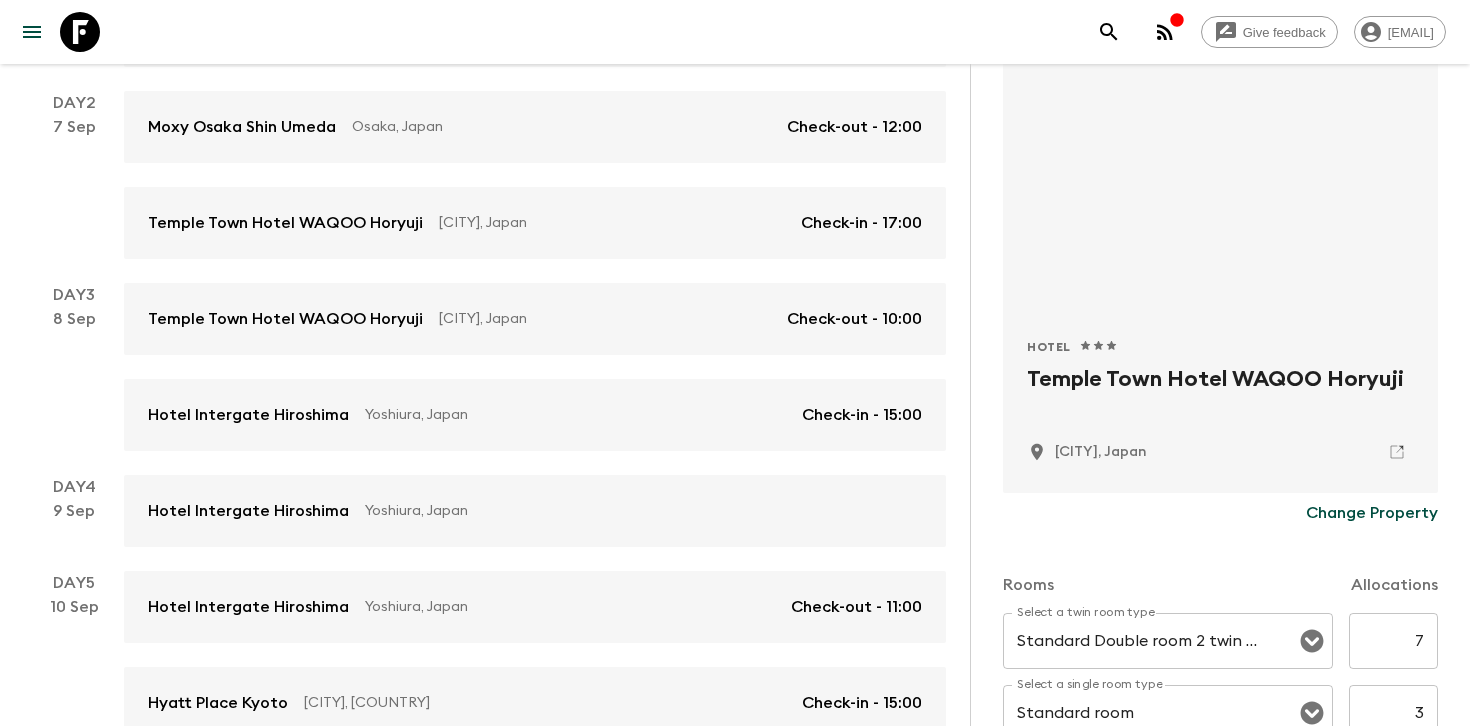 scroll, scrollTop: 253, scrollLeft: 0, axis: vertical 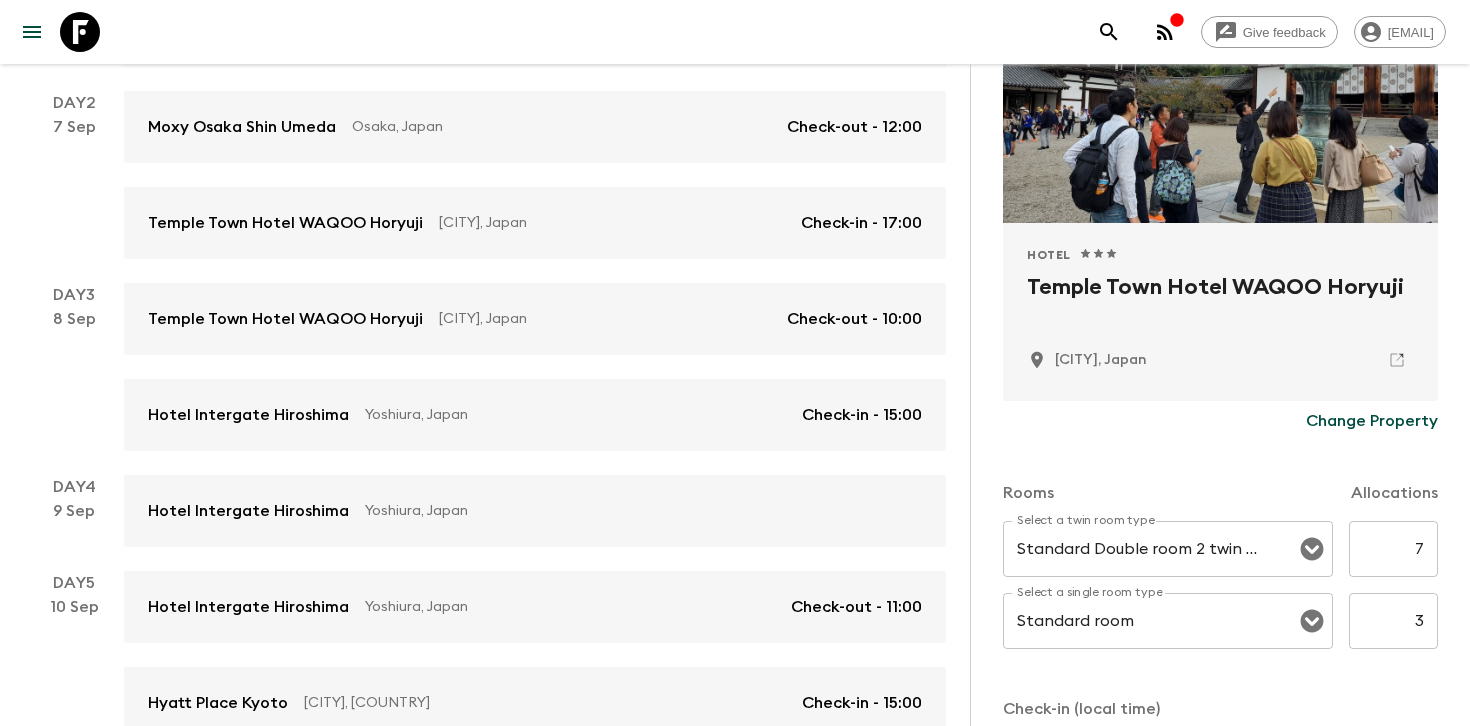 click on "7" at bounding box center [1393, 549] 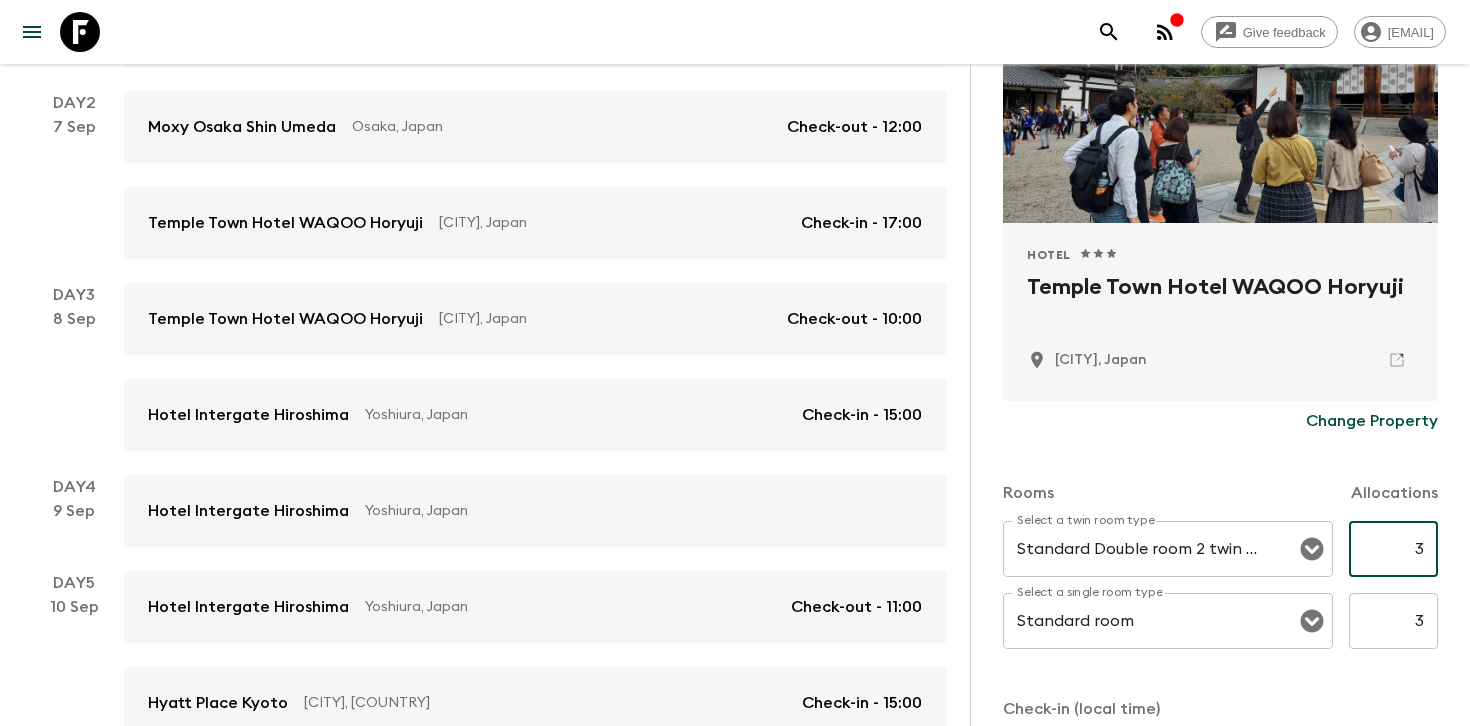 type on "3" 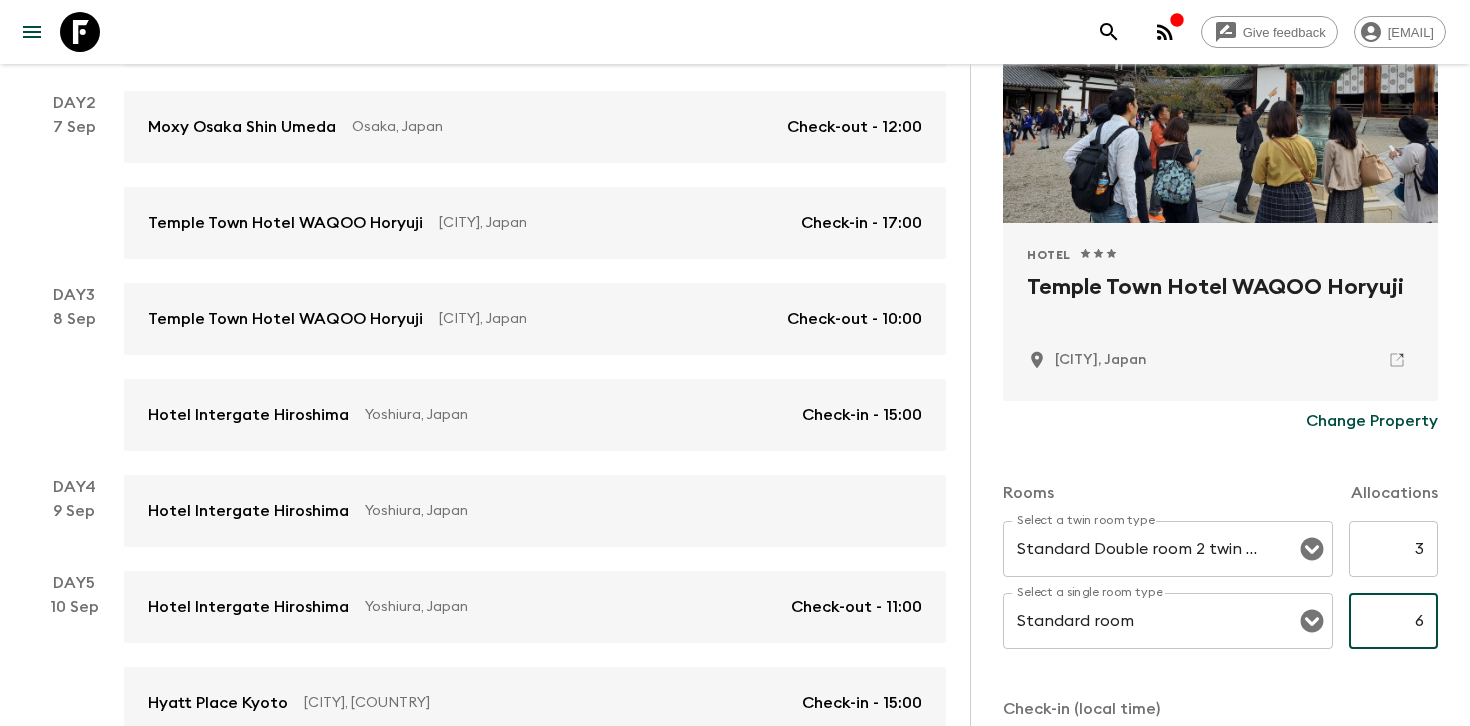 type on "6" 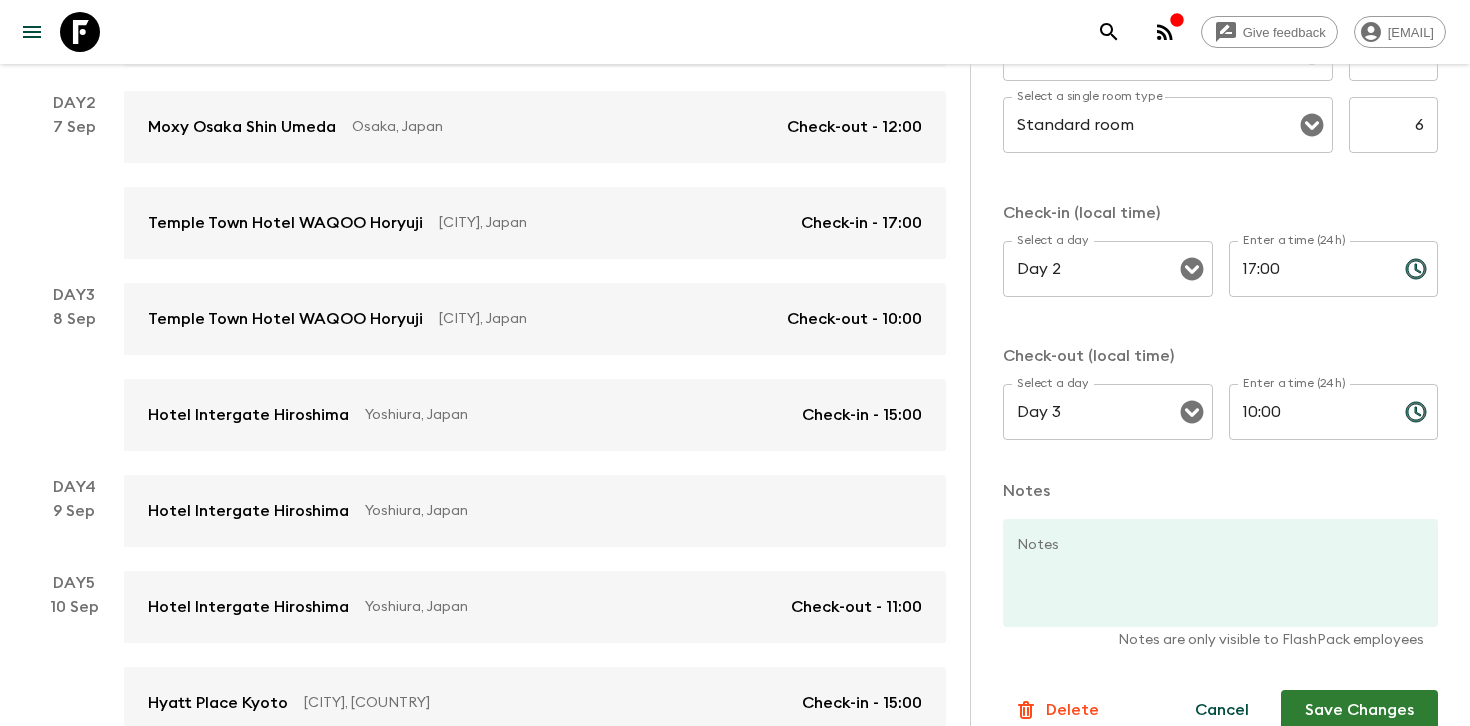 scroll, scrollTop: 778, scrollLeft: 0, axis: vertical 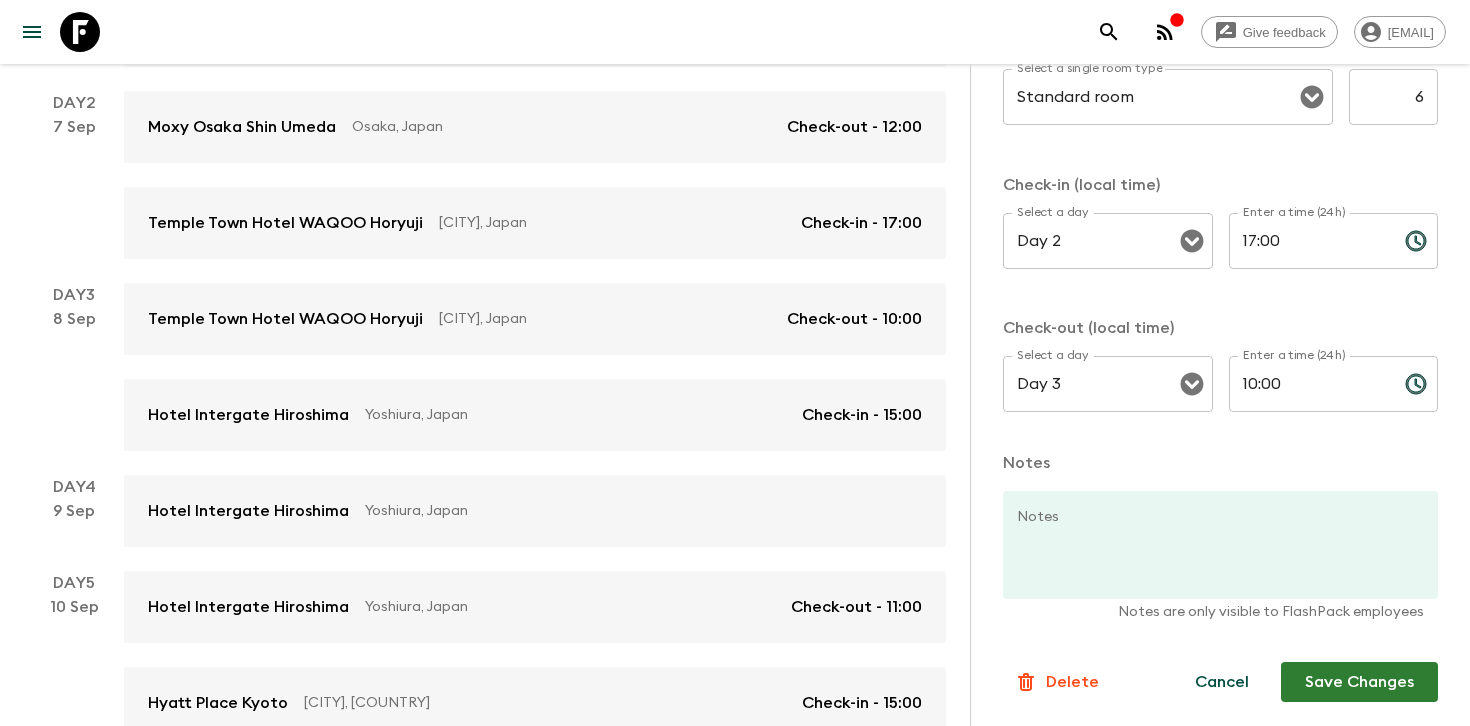 click on "Save Changes" at bounding box center (1359, 682) 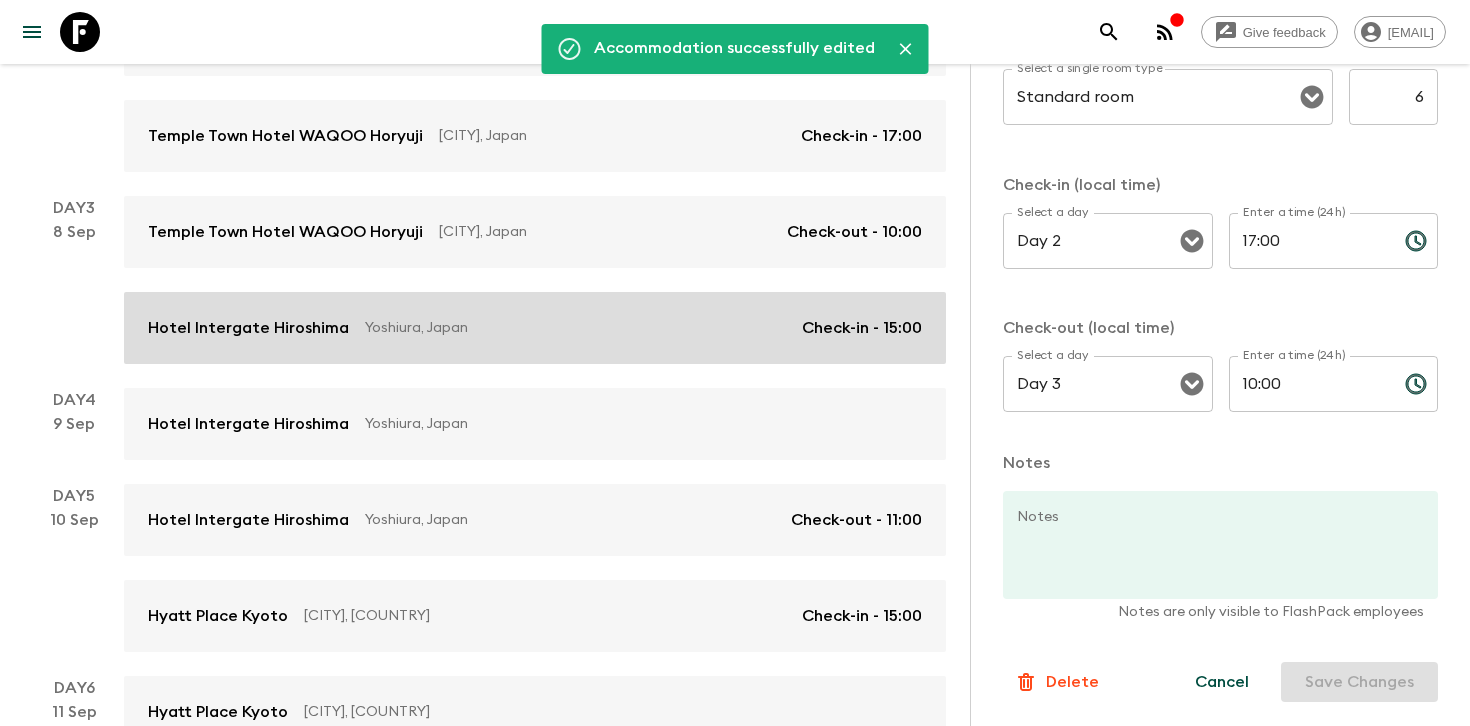 scroll, scrollTop: 534, scrollLeft: 0, axis: vertical 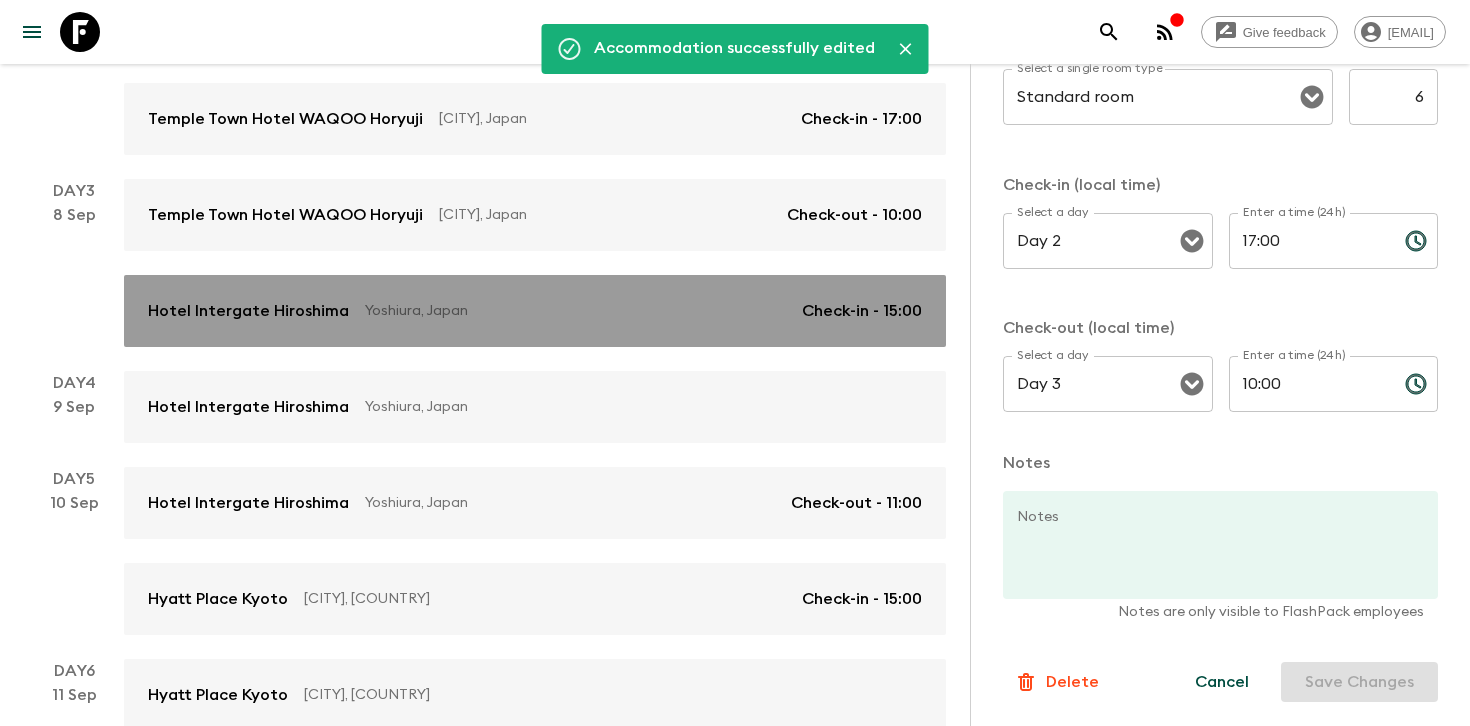 click on "[HOTEL] [CITY], [COUNTRY] Check-in - [TIME]" at bounding box center [535, 311] 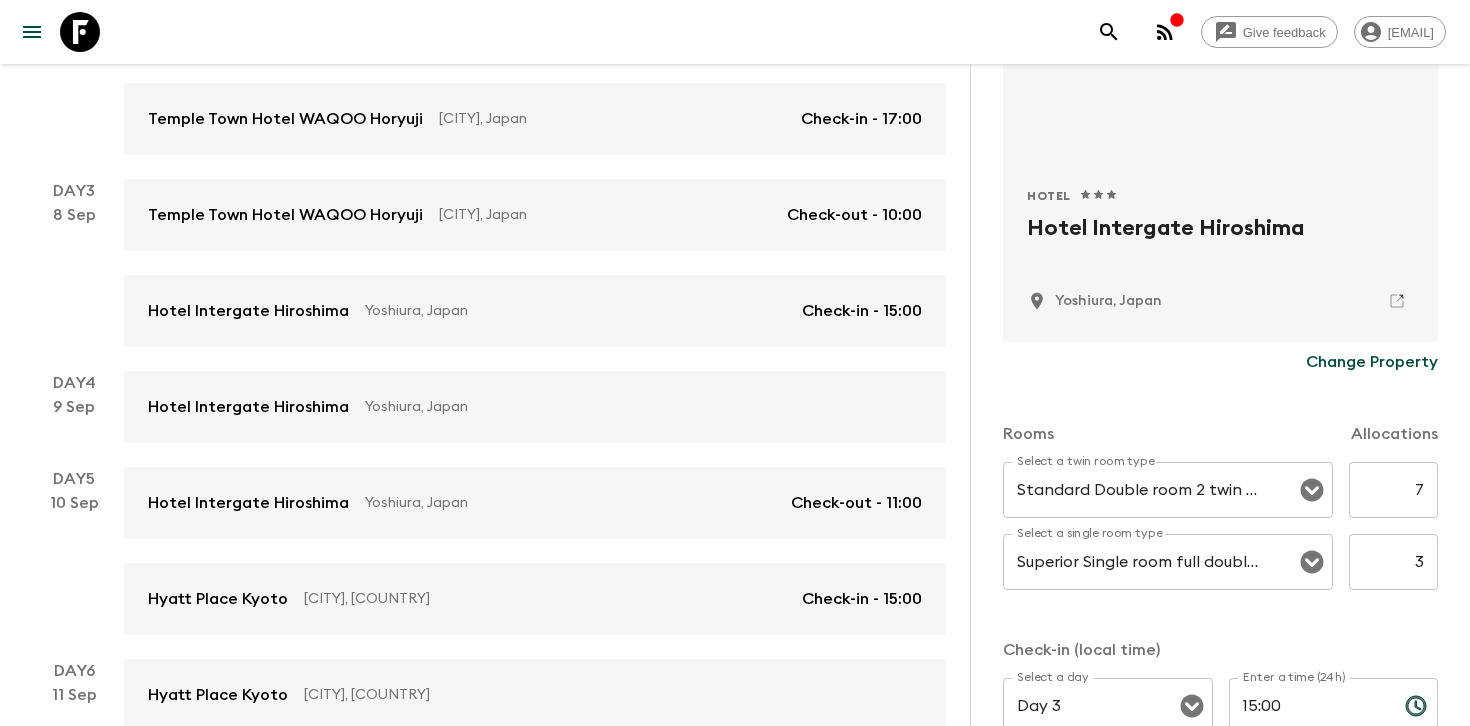 scroll, scrollTop: 430, scrollLeft: 0, axis: vertical 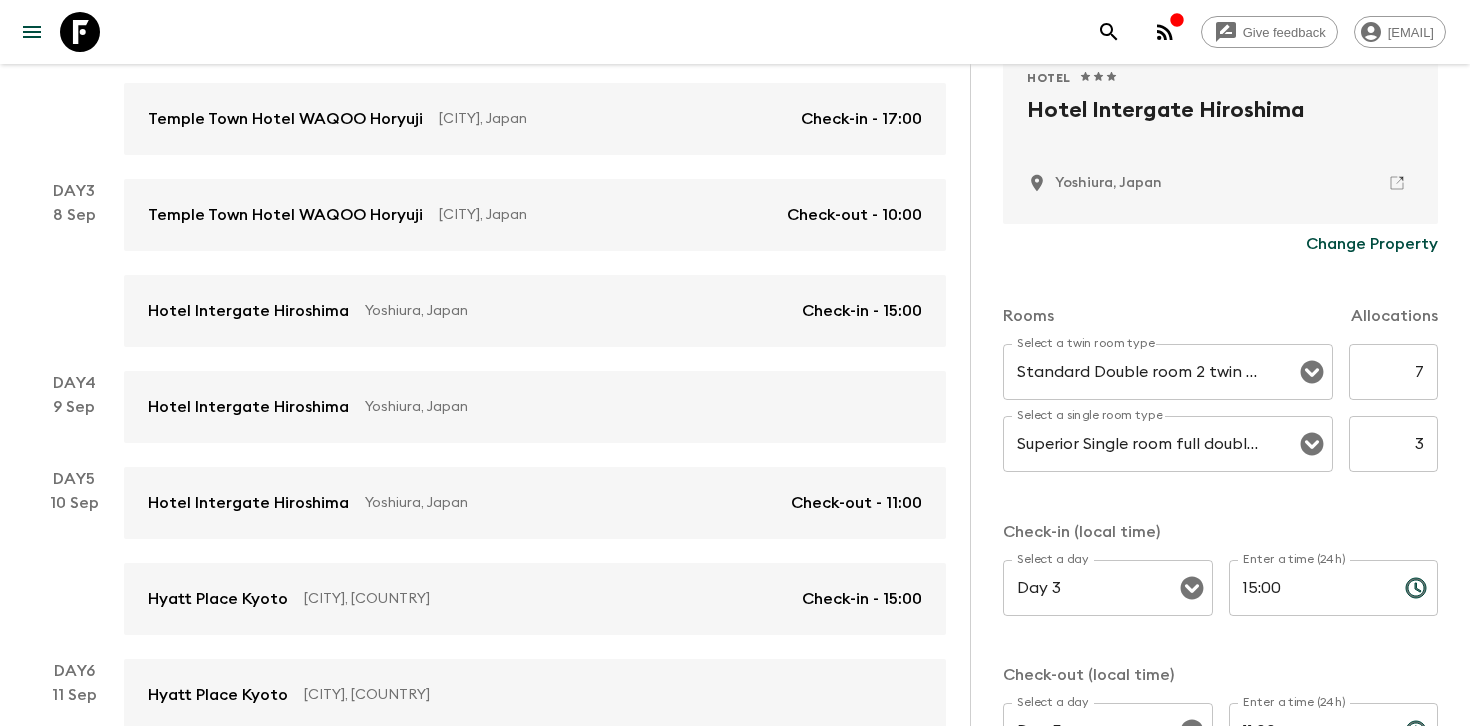 click on "7" at bounding box center (1393, 372) 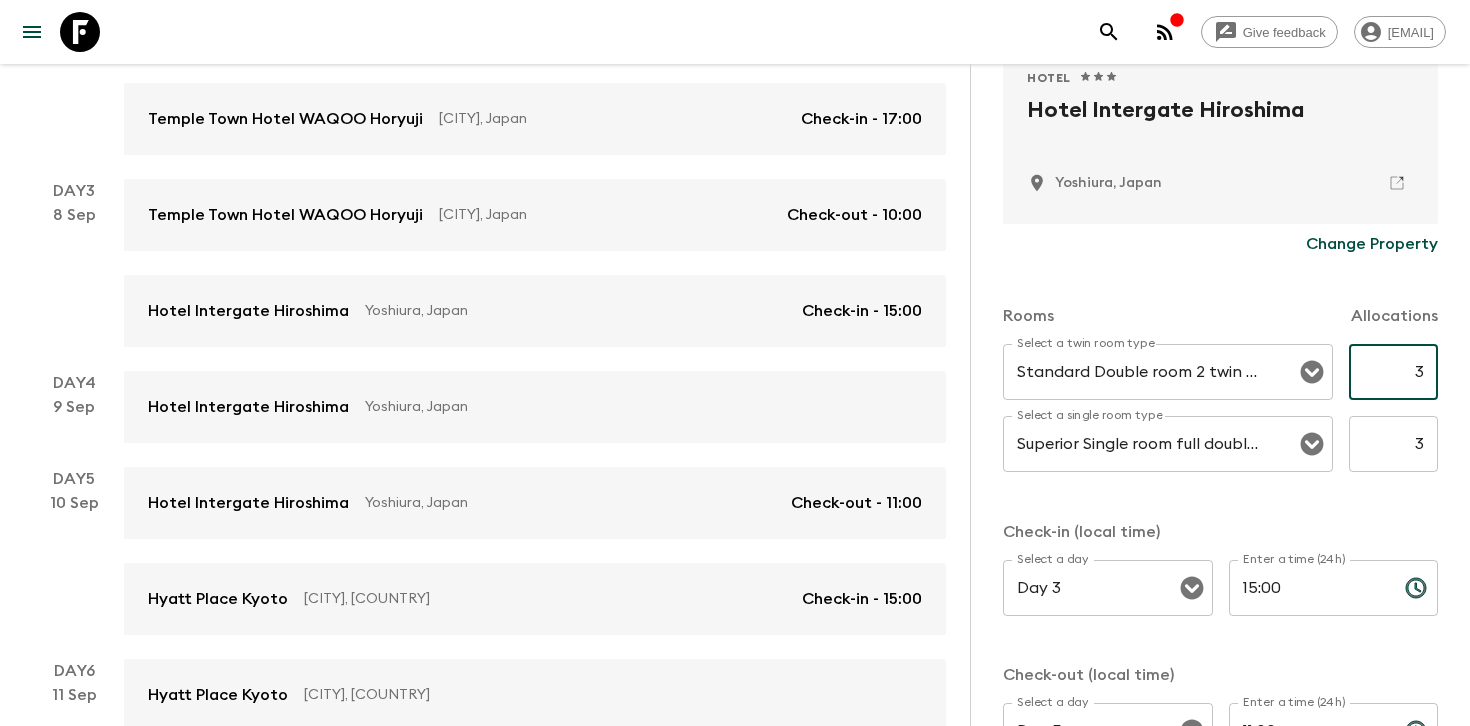type on "3" 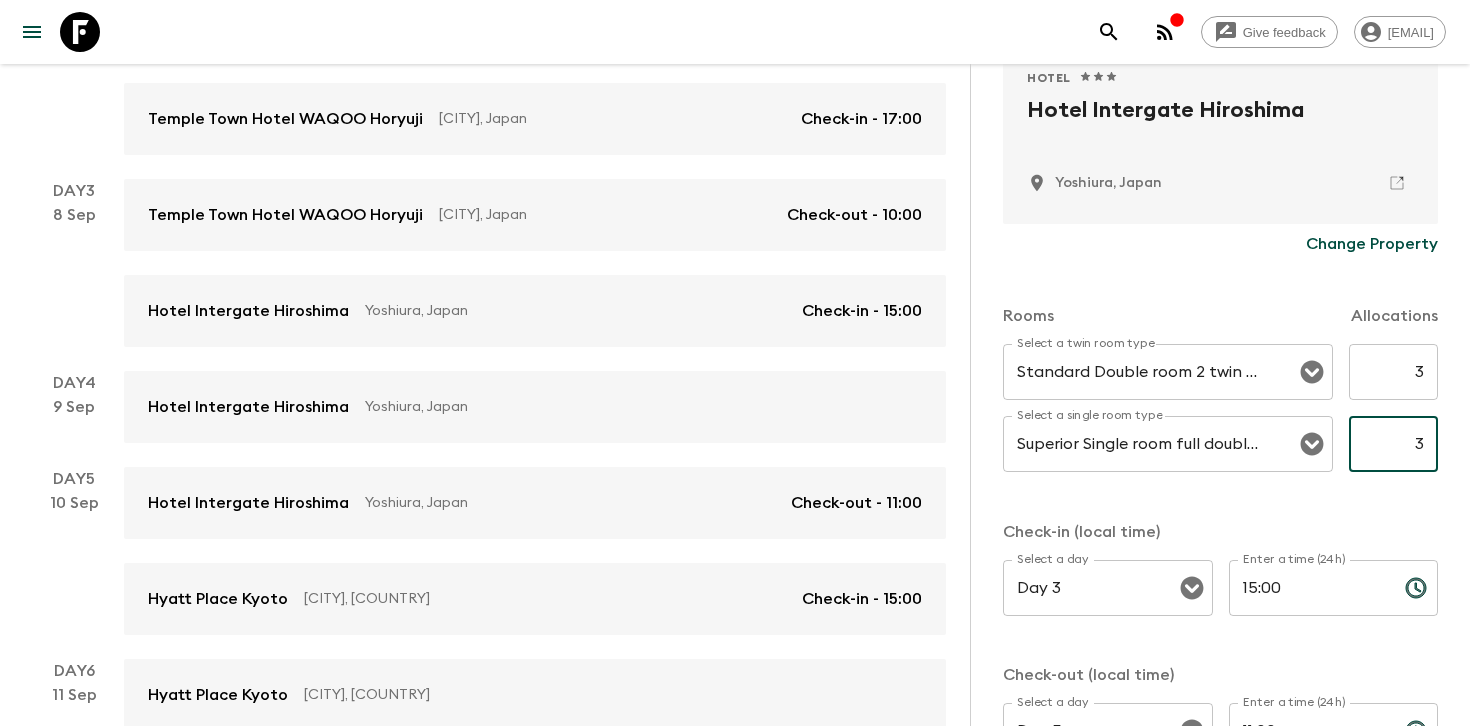 click on "3" at bounding box center [1393, 444] 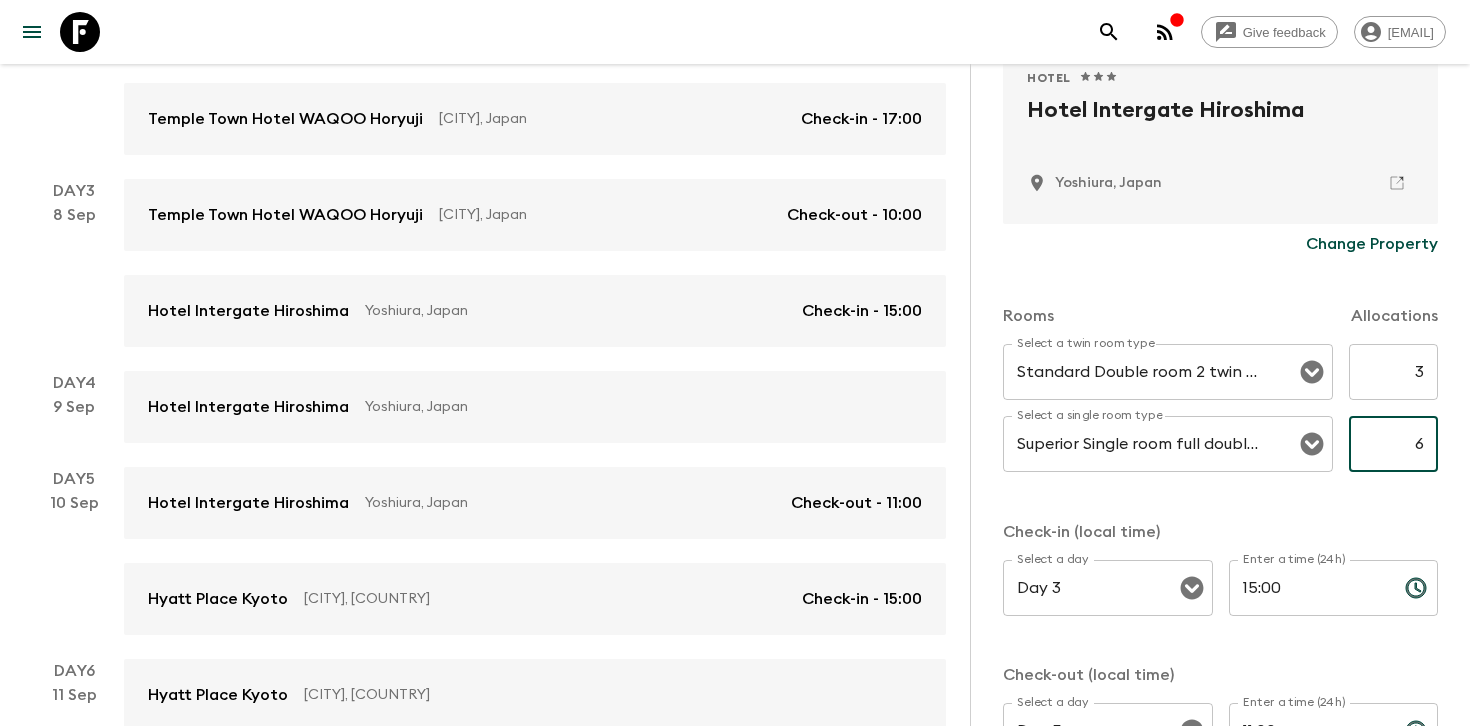 type on "6" 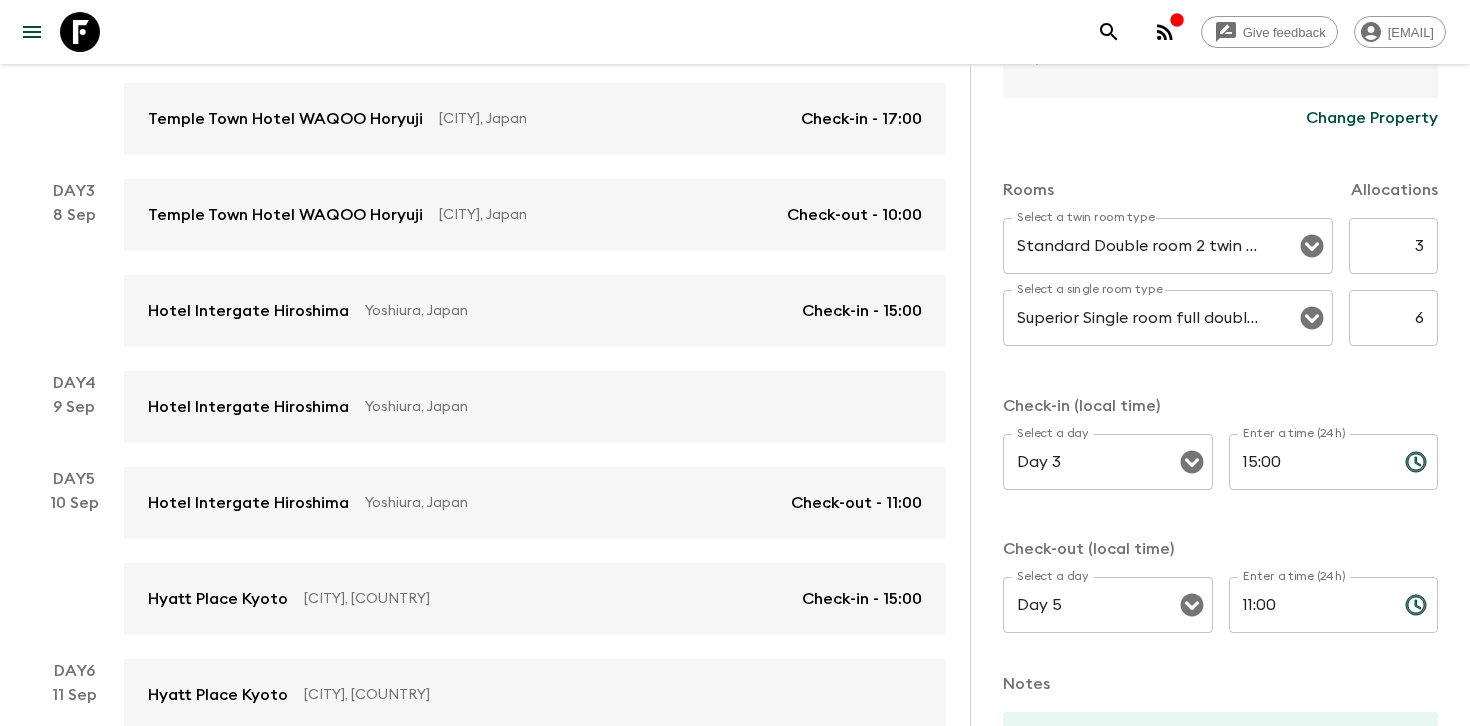 scroll, scrollTop: 778, scrollLeft: 0, axis: vertical 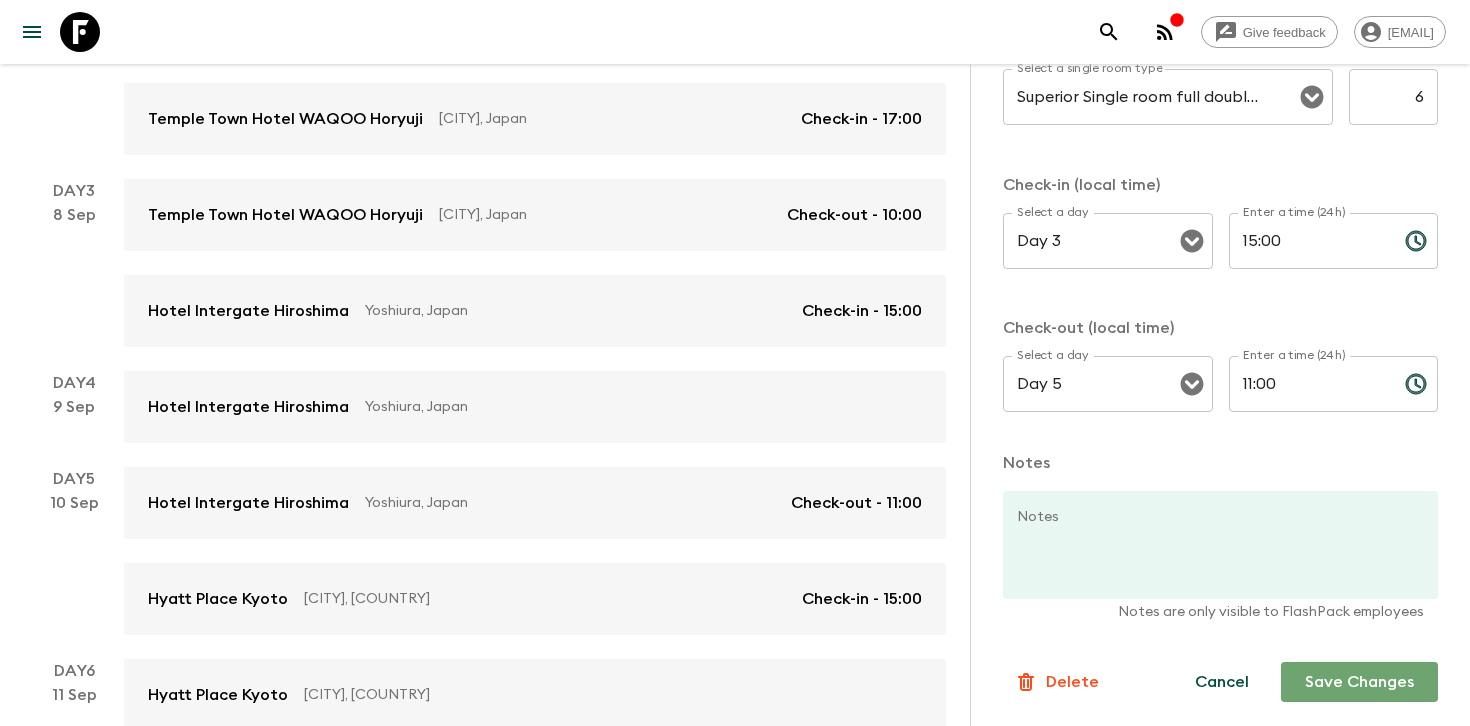 click on "Save Changes" at bounding box center (1359, 682) 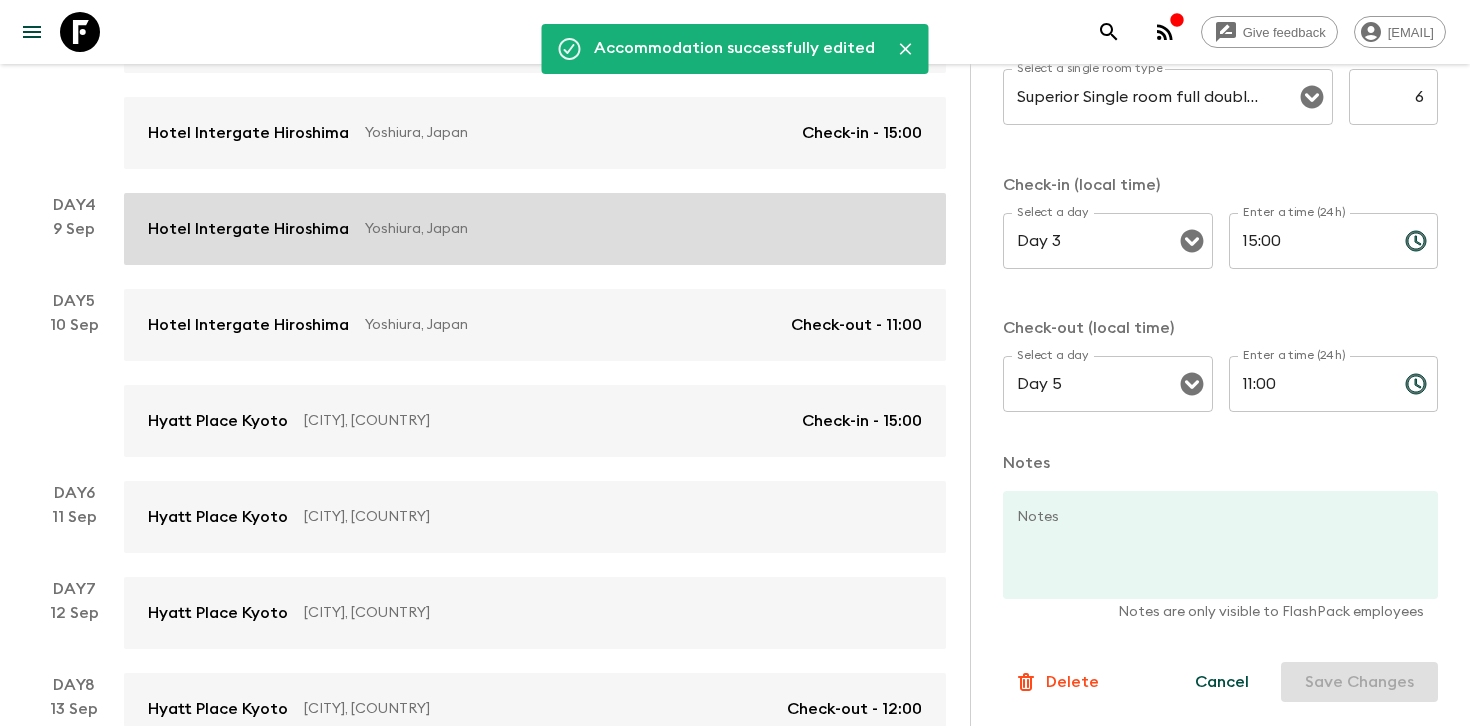 scroll, scrollTop: 720, scrollLeft: 0, axis: vertical 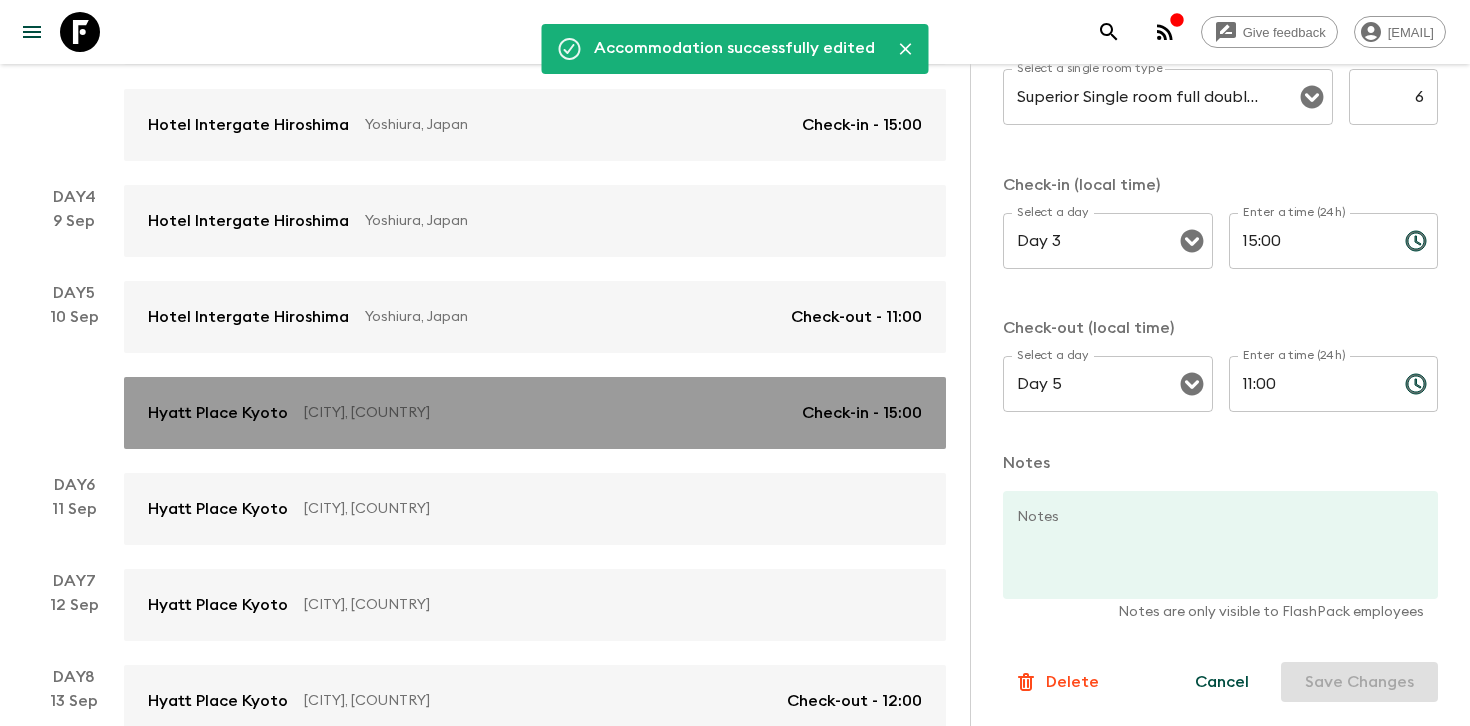 click on "Hyatt Place Kyoto [CITY], Japan Check-in - 15:00" at bounding box center (535, 413) 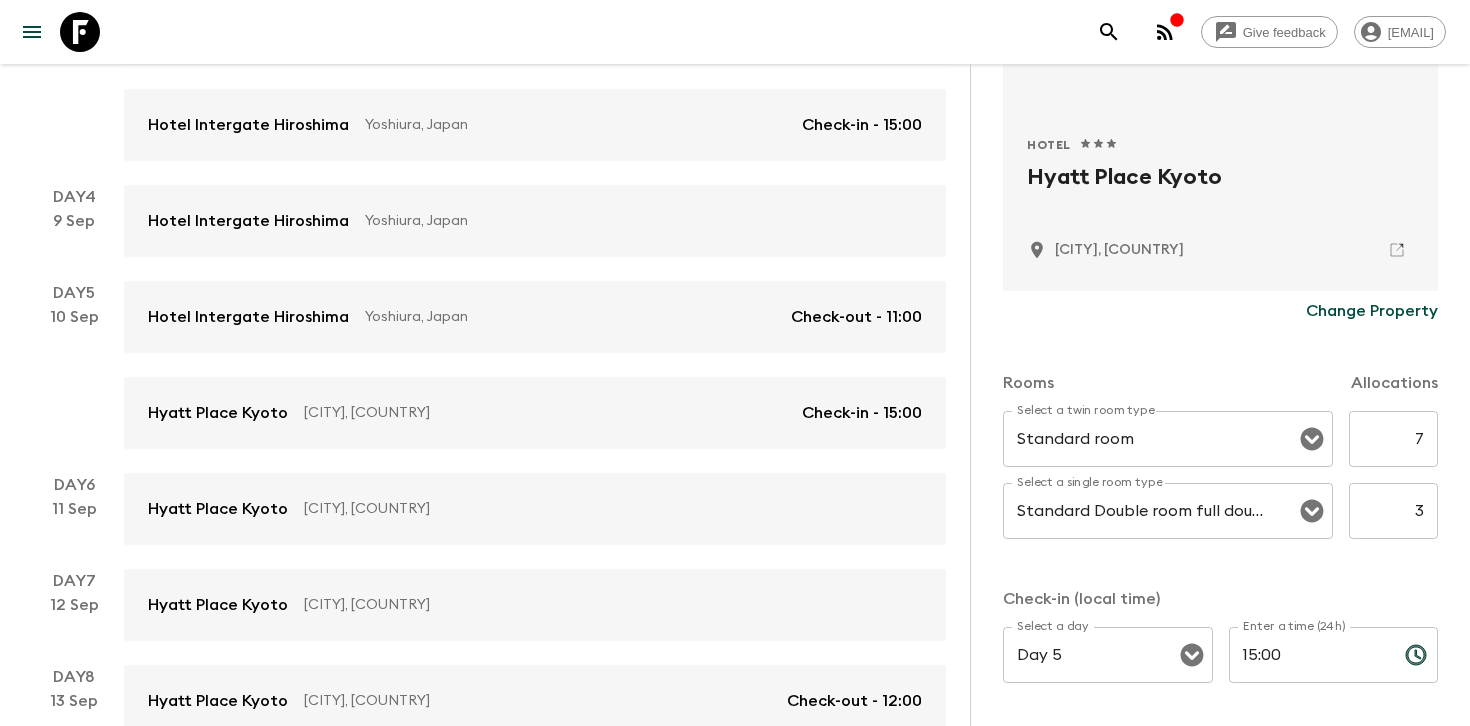 scroll, scrollTop: 509, scrollLeft: 0, axis: vertical 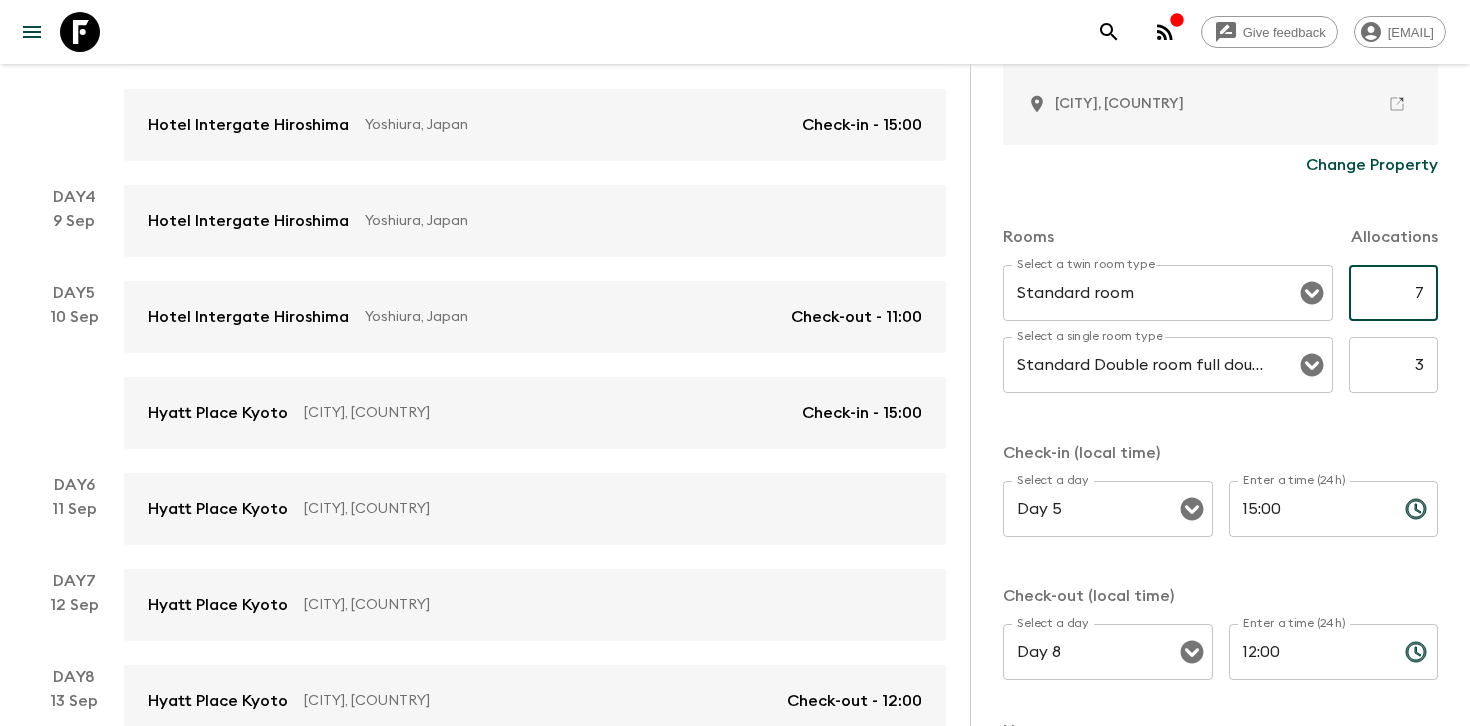 click on "7" at bounding box center [1393, 293] 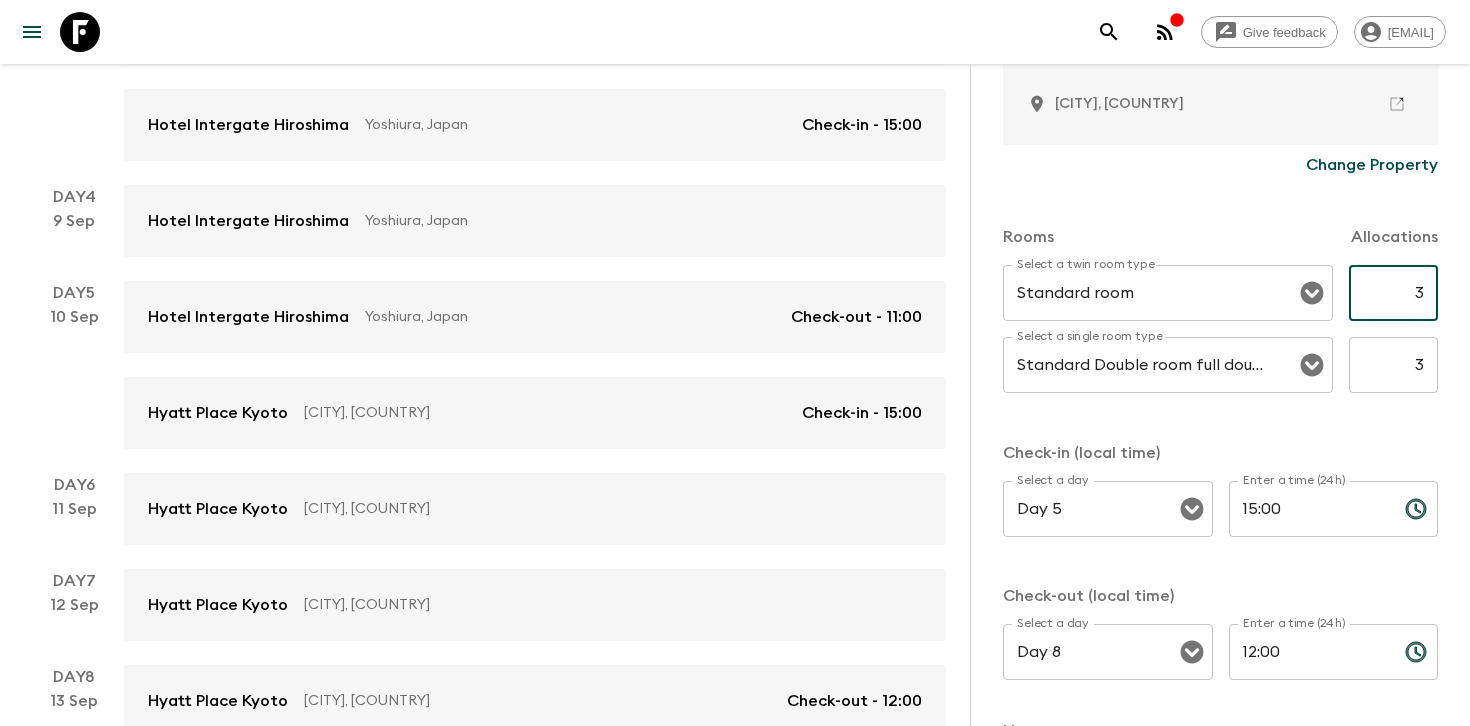 type on "3" 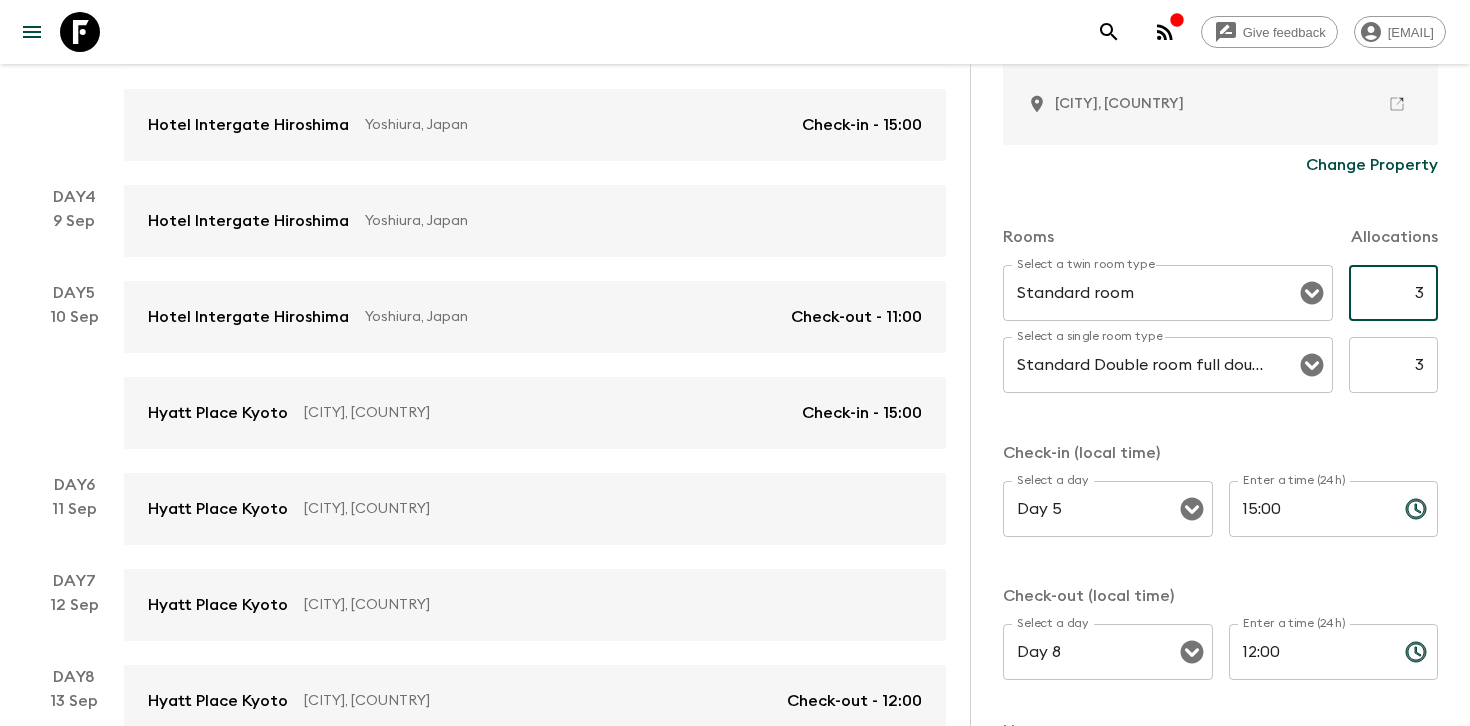 click on "3" at bounding box center [1393, 365] 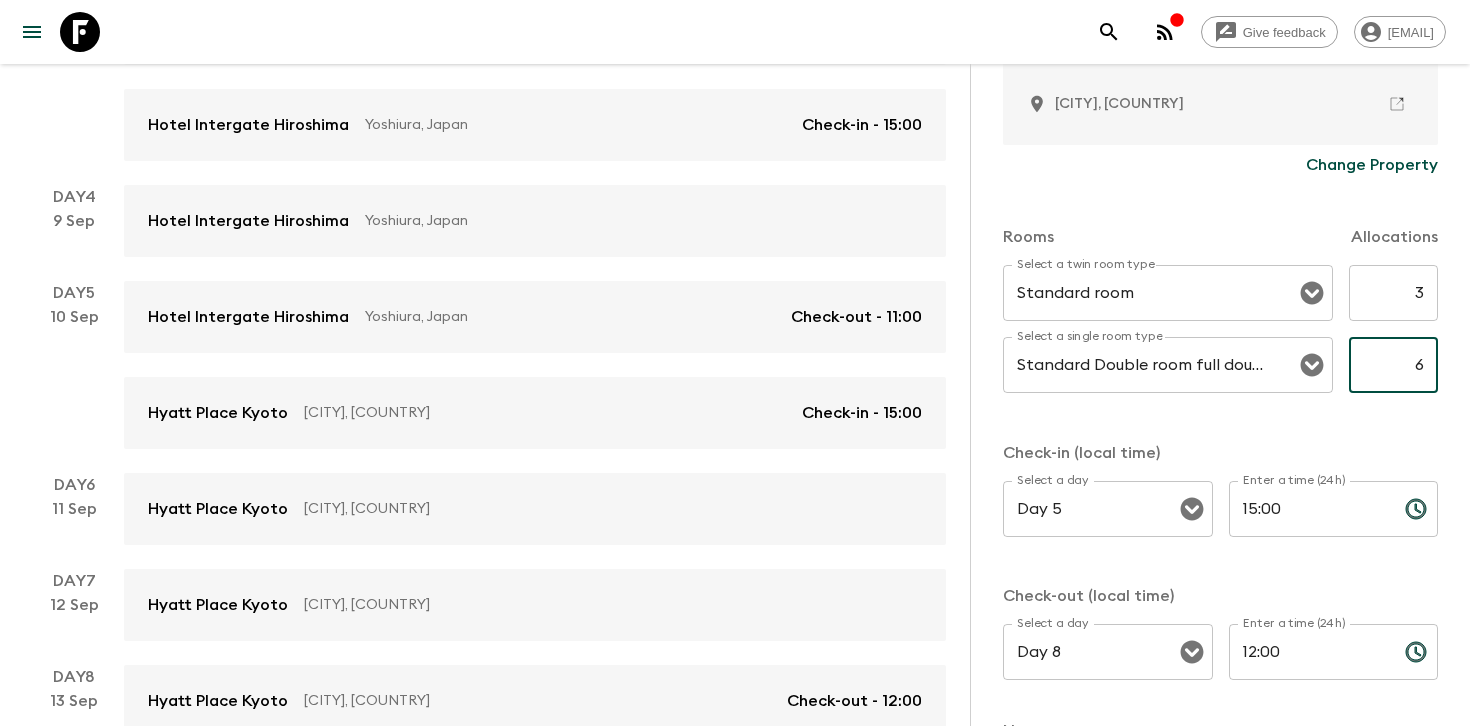 type on "6" 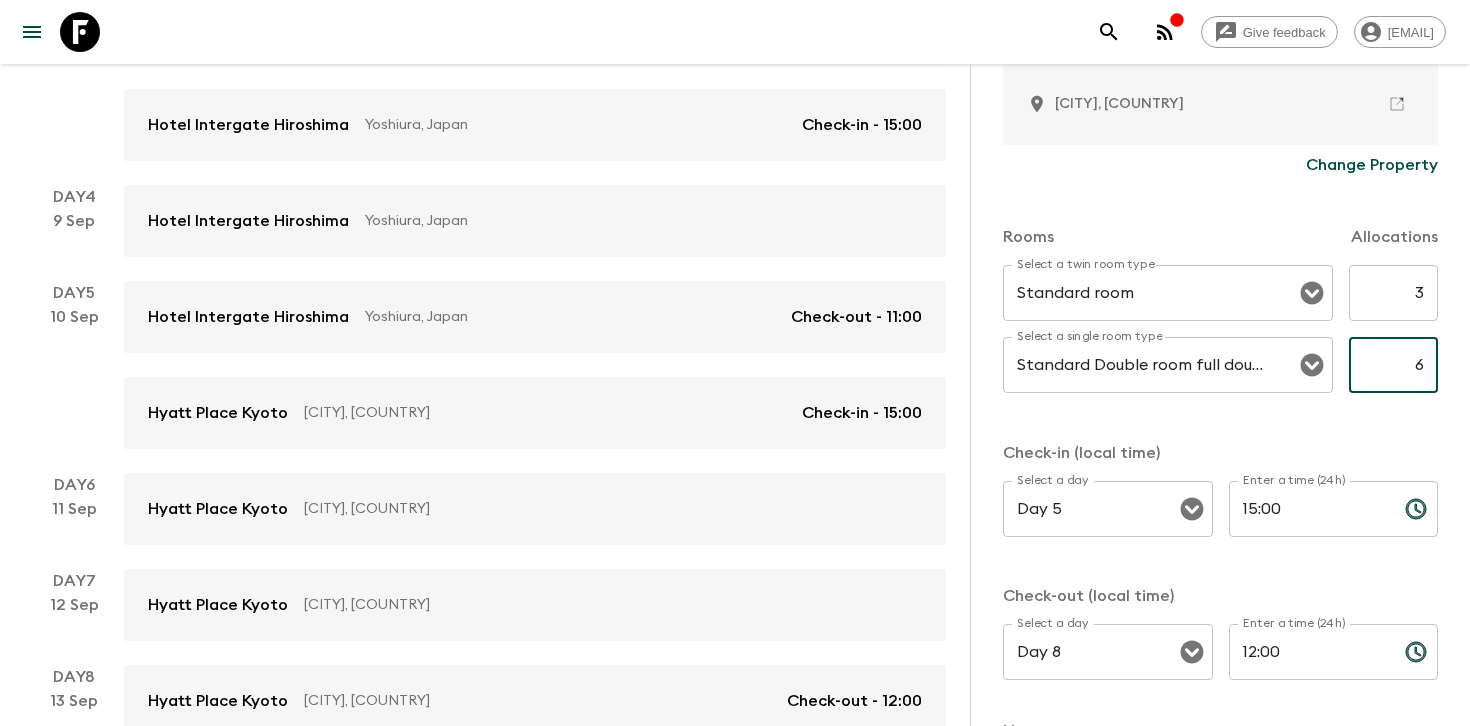 click on "Rooms Allocations Select a twin room type Standard room Select a twin room type 3 ​ Select a single room type Standard Double room full double bed Select a single room type 6 ​ Check-in (local time) Select a day Day 5 Select a day ​ Enter a time (24h) [TIME] Enter a time (24h) ​ Check-out (local time) Select a day Day 8 Select a day ​ Enter a time (24h) [TIME] Enter a time (24h) ​" at bounding box center (1220, 444) 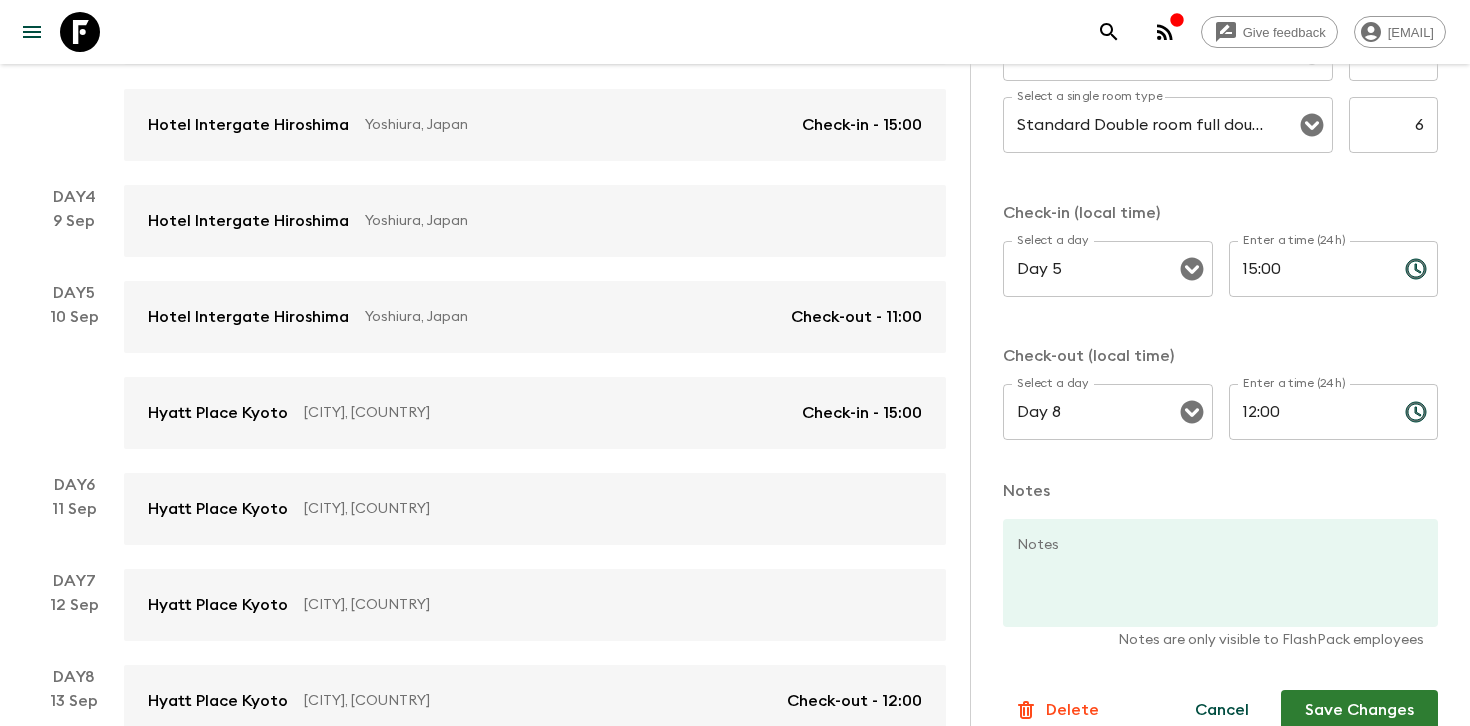 scroll, scrollTop: 778, scrollLeft: 0, axis: vertical 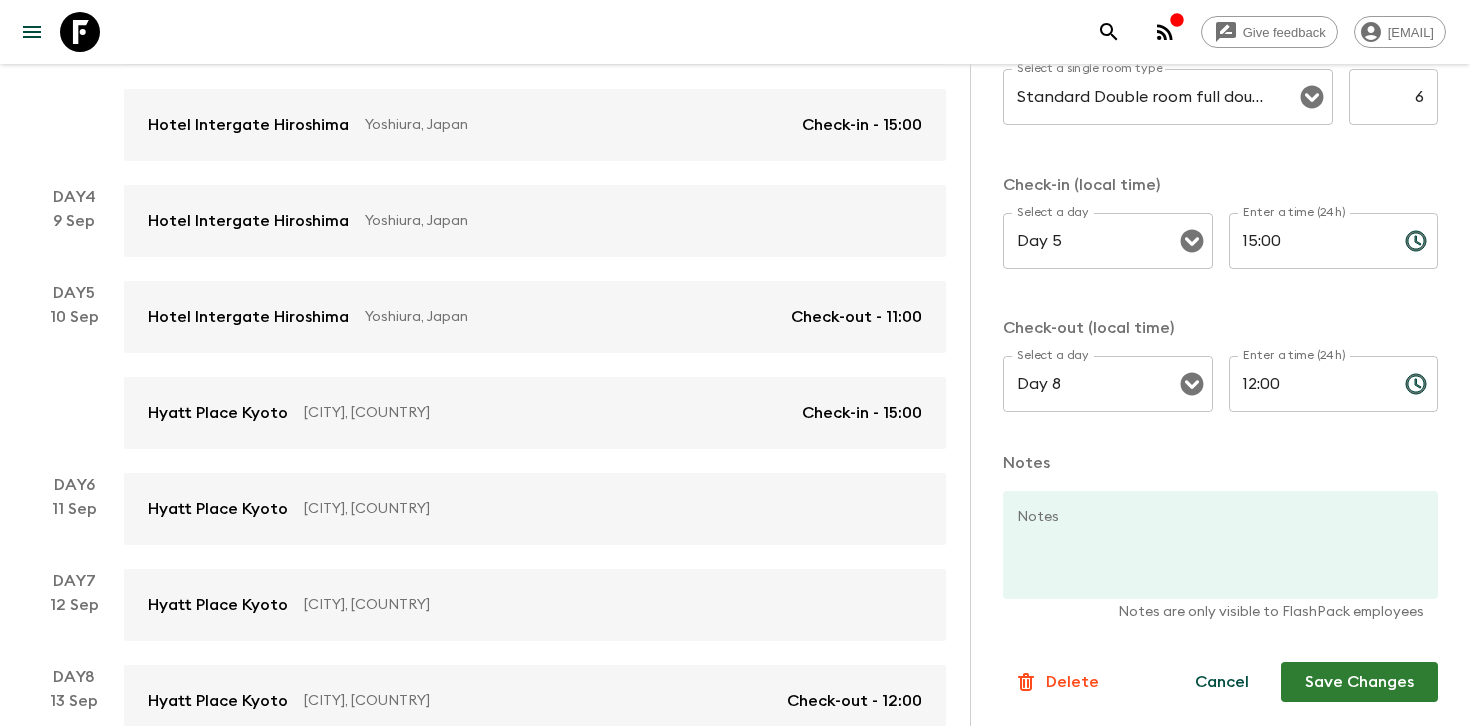 click on "Save Changes" at bounding box center (1359, 682) 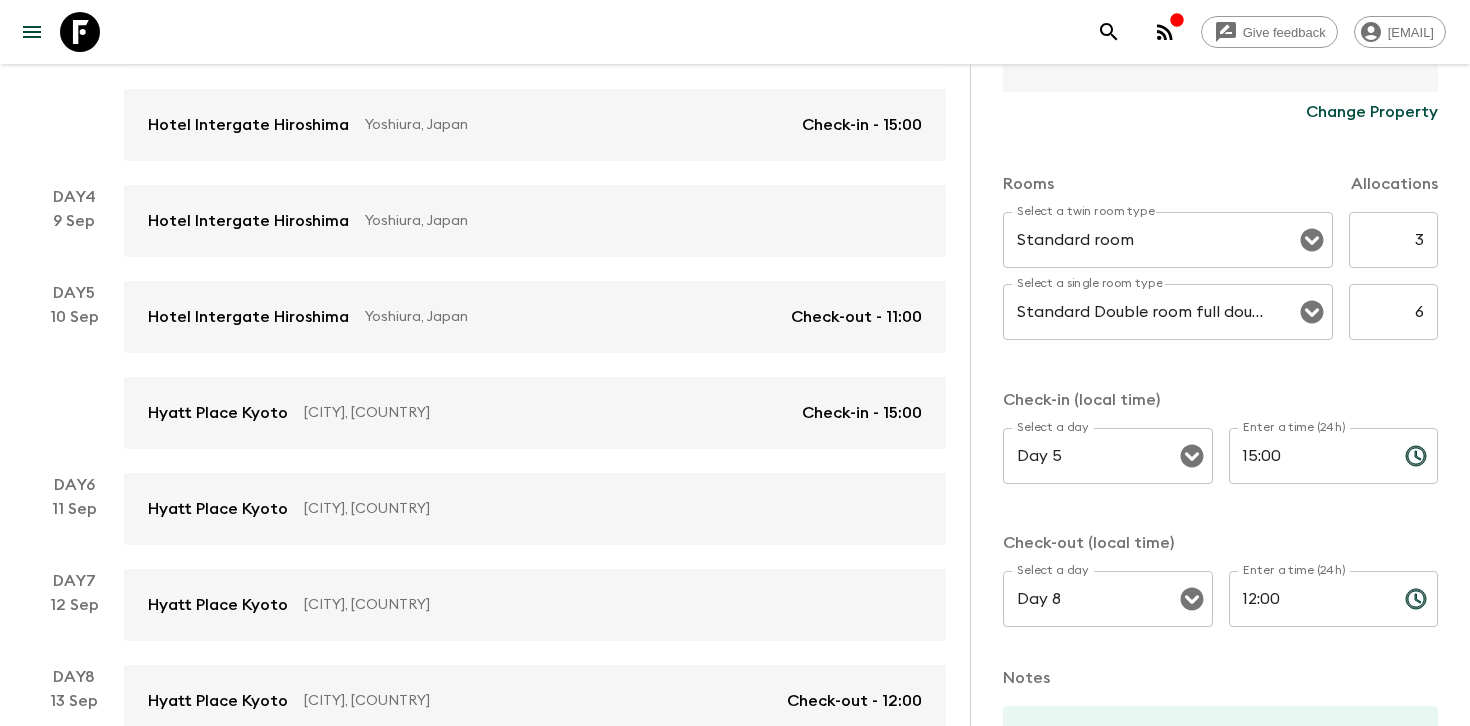 scroll, scrollTop: 778, scrollLeft: 0, axis: vertical 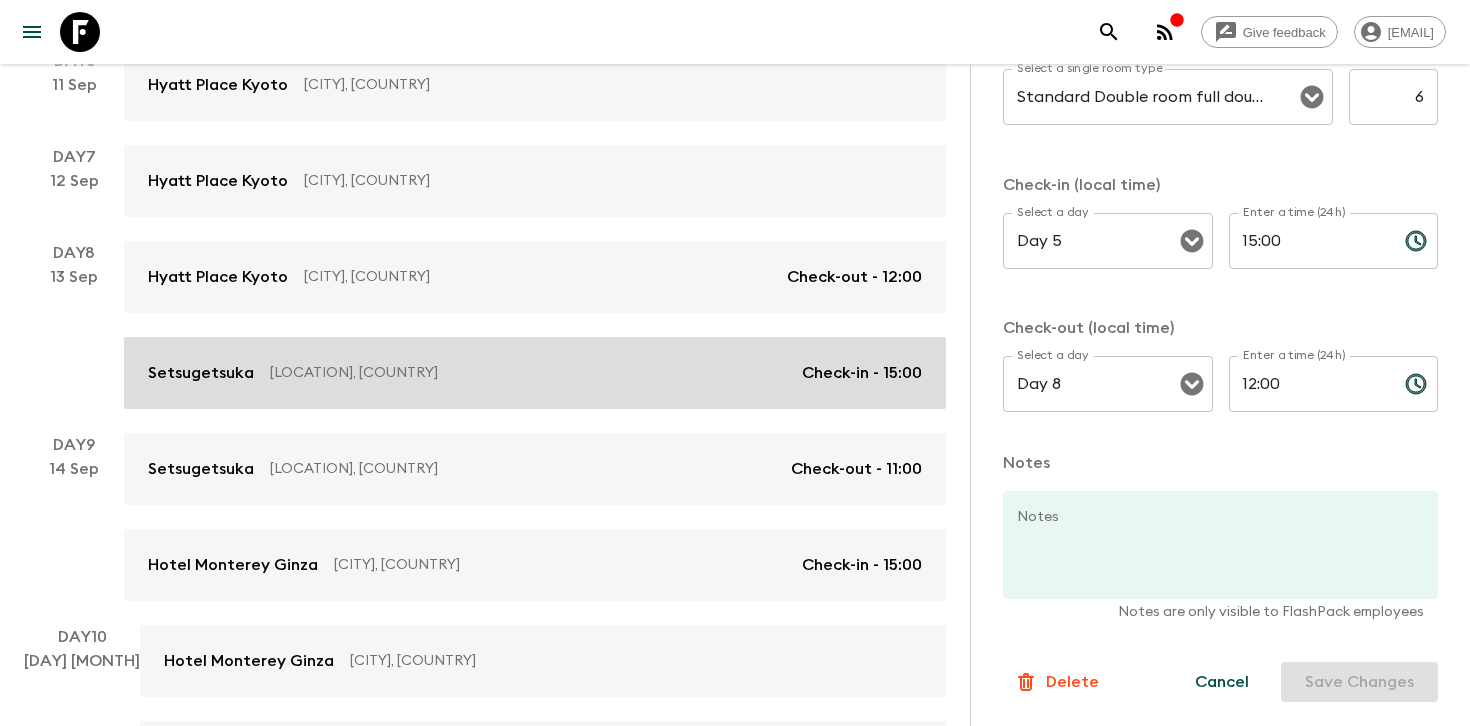 click on "Setsugetsuka Hakone, Japan Check-in - 15:00" at bounding box center [535, 373] 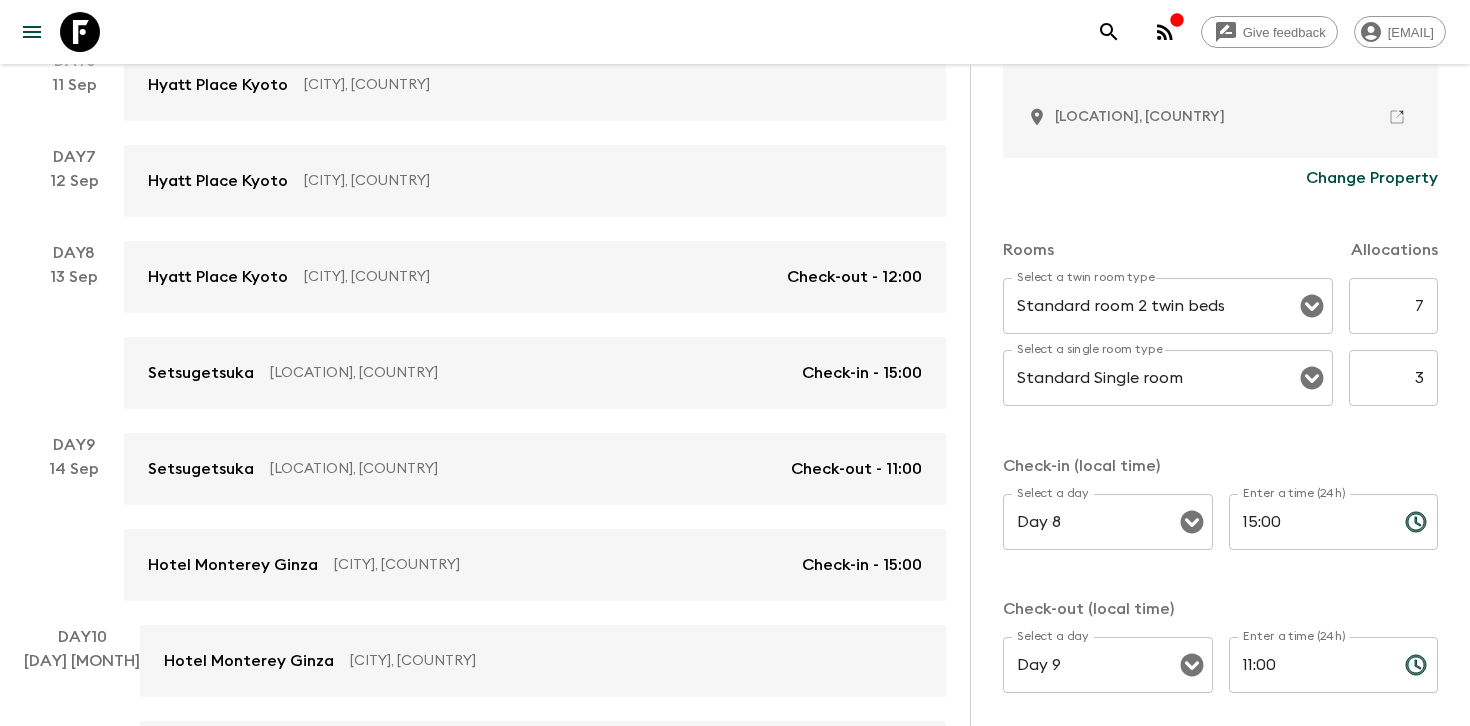 scroll, scrollTop: 509, scrollLeft: 0, axis: vertical 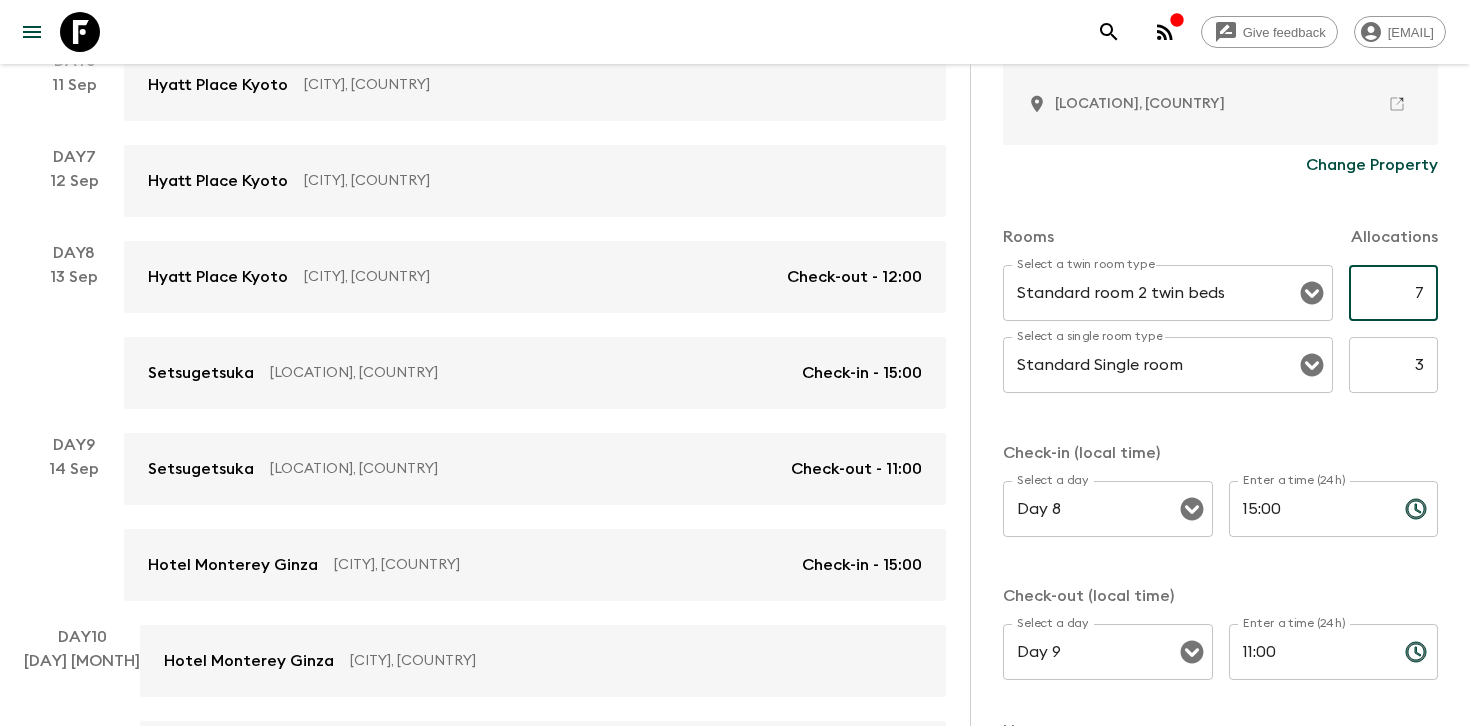 click on "7" at bounding box center (1393, 293) 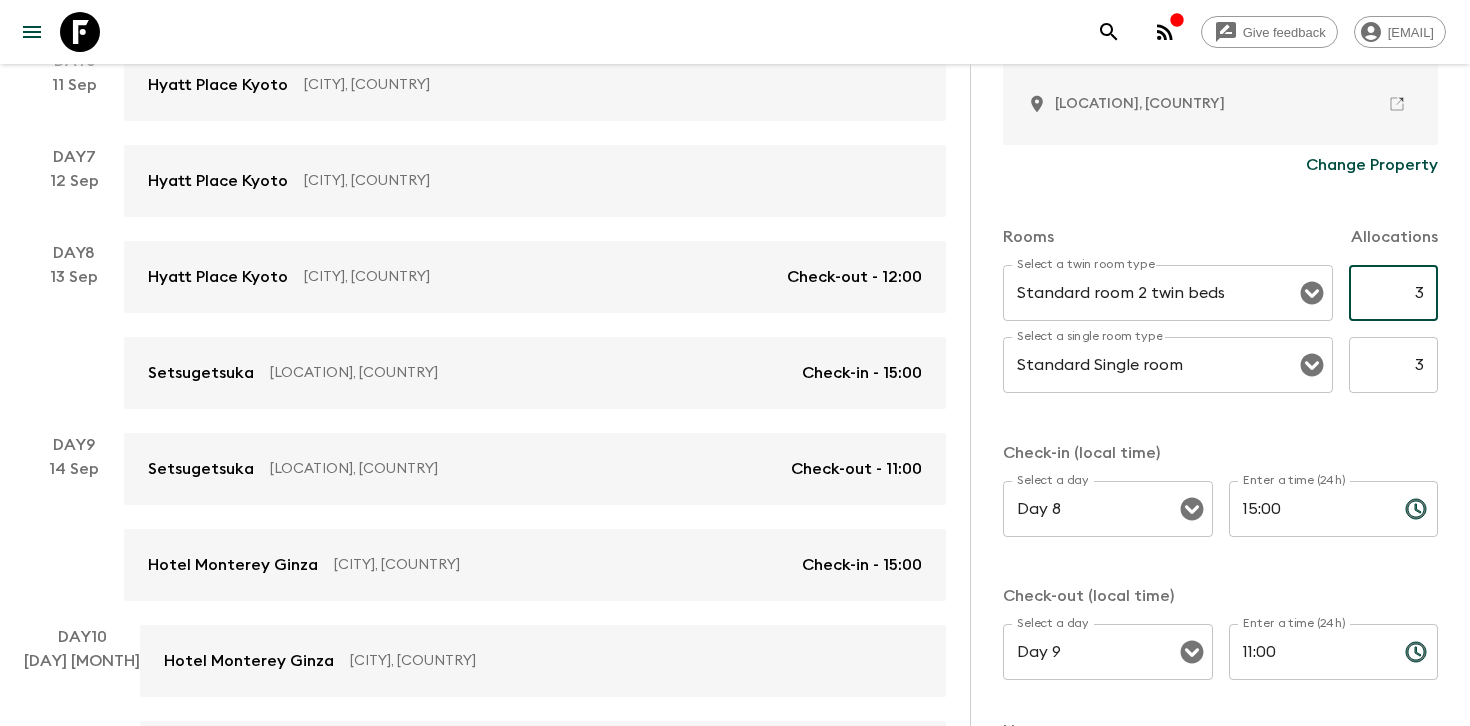 type on "3" 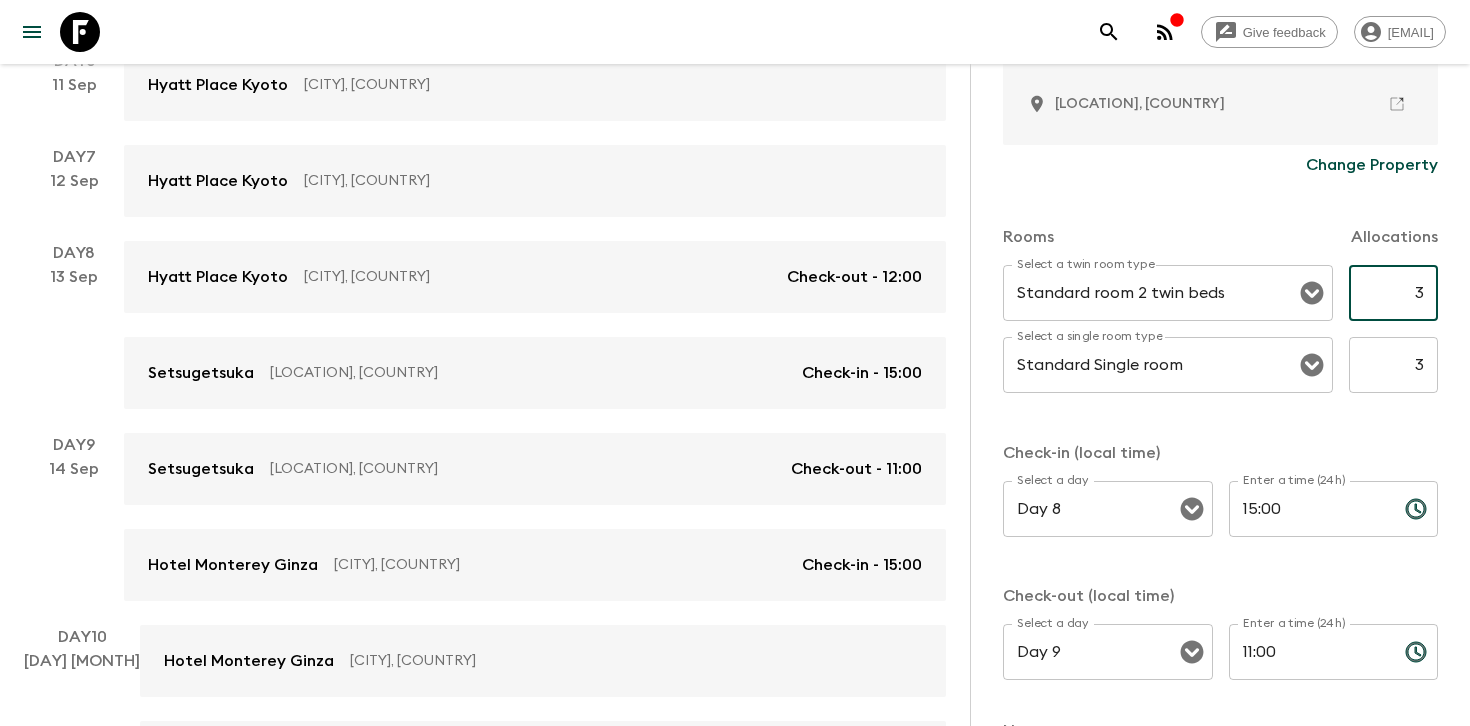 click on "3" at bounding box center [1393, 365] 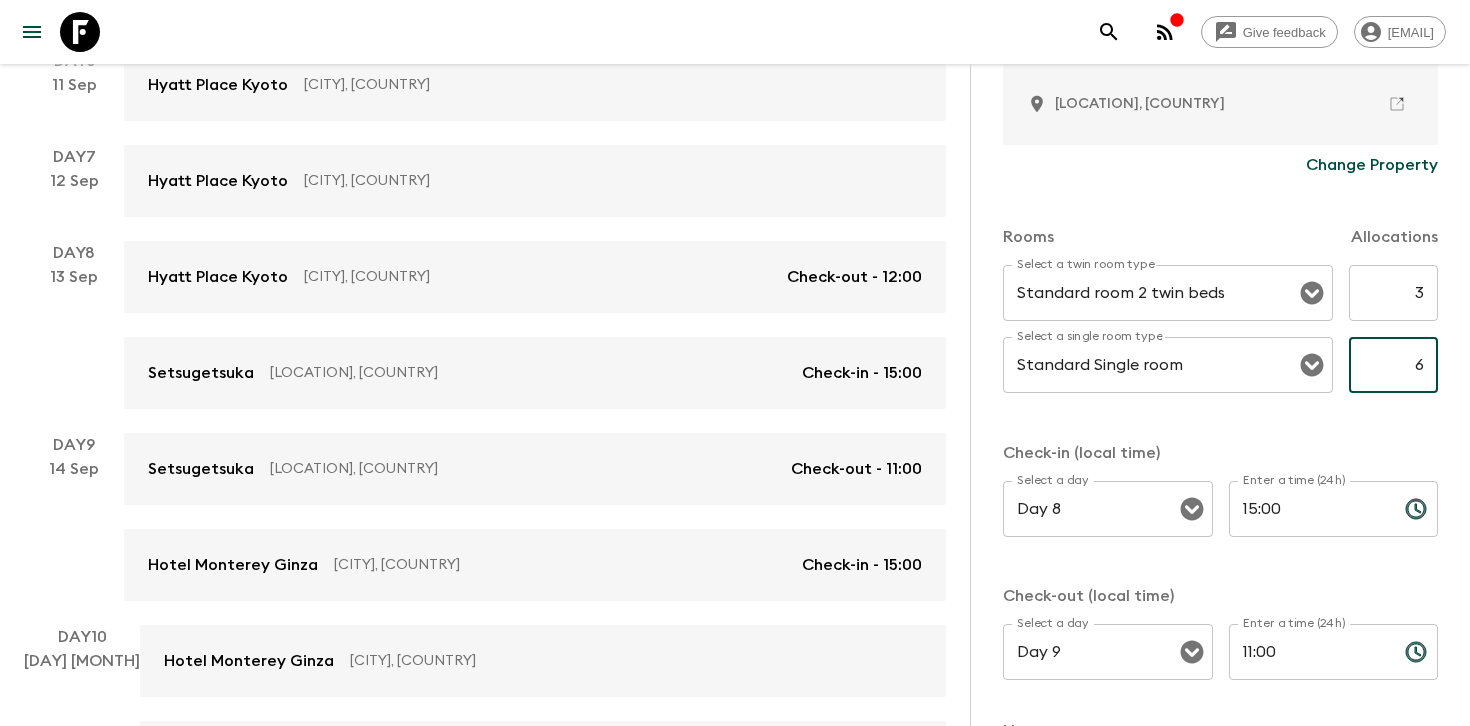 type on "6" 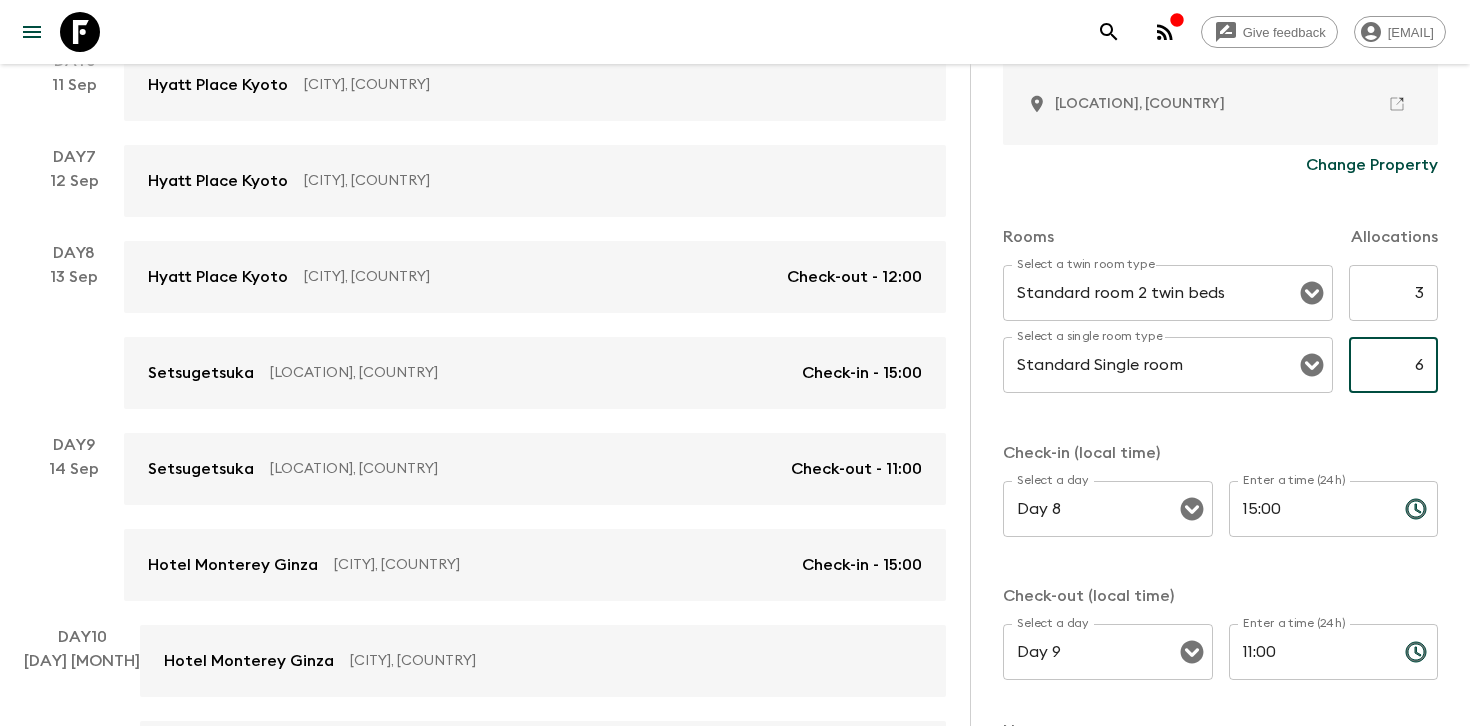 click on "Check-in (local time)" at bounding box center (1220, 453) 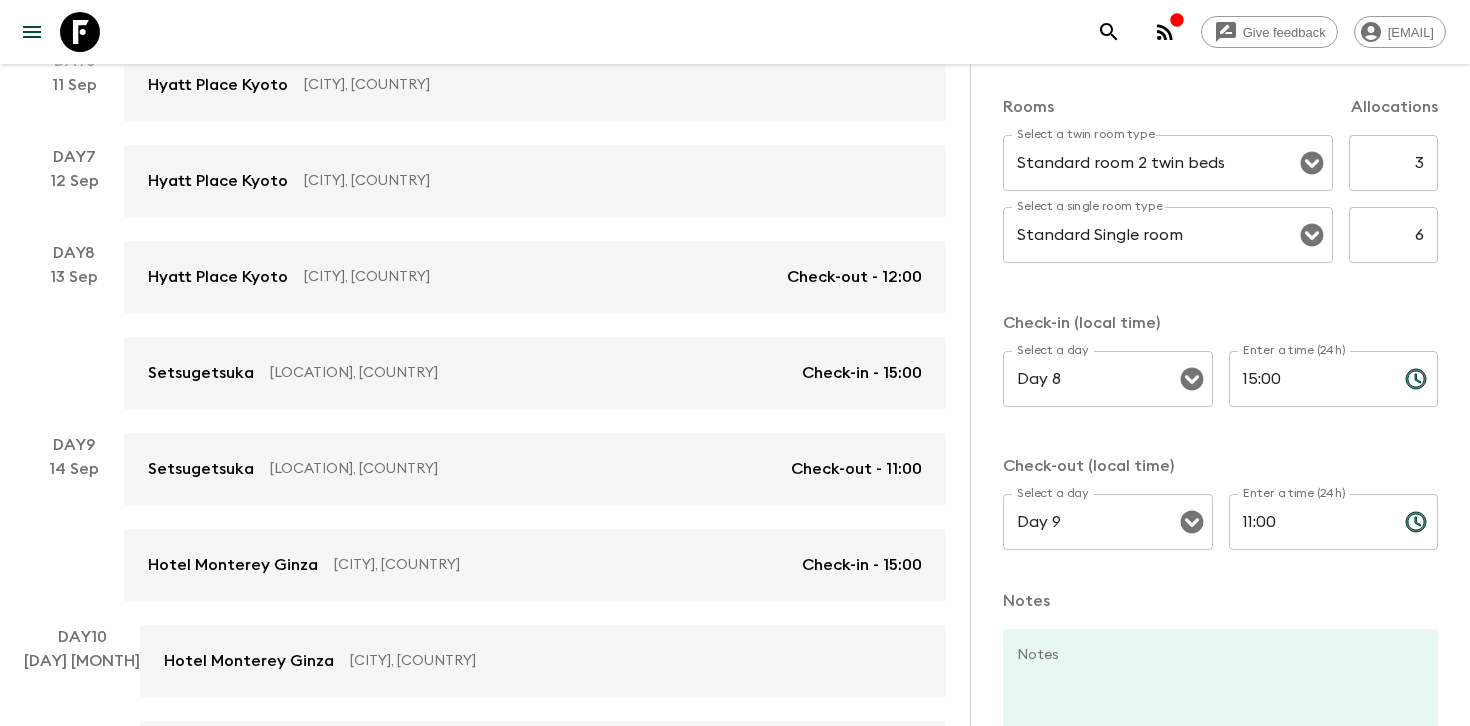 scroll, scrollTop: 778, scrollLeft: 0, axis: vertical 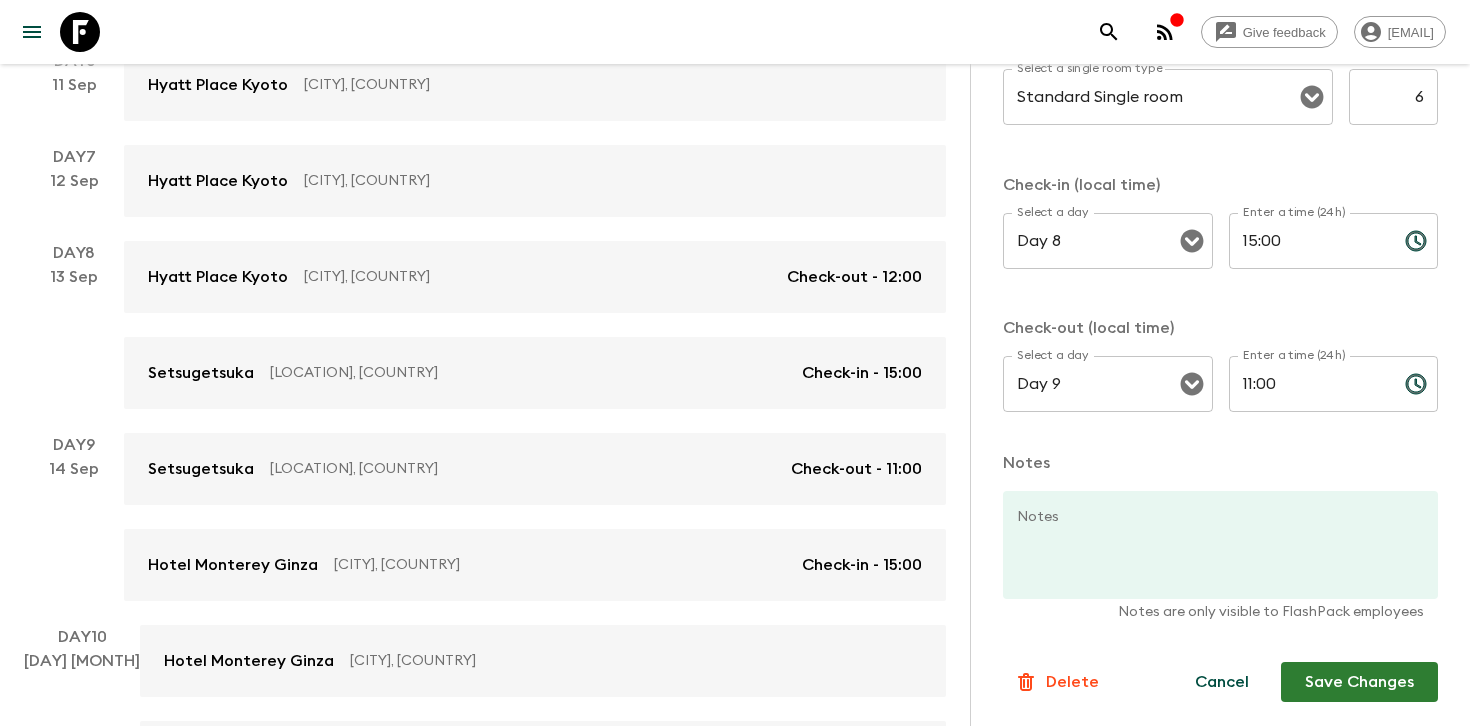 click on "Save Changes" at bounding box center [1359, 682] 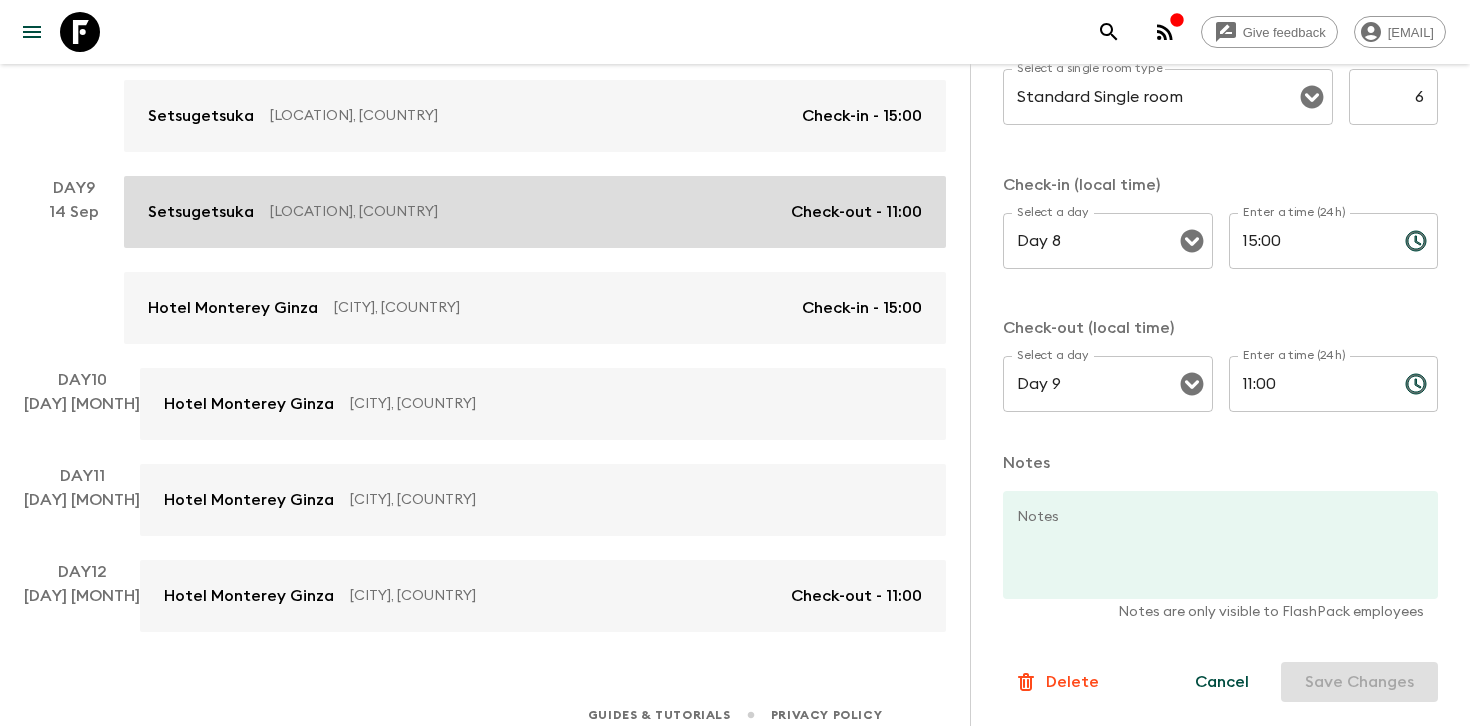 scroll, scrollTop: 1417, scrollLeft: 0, axis: vertical 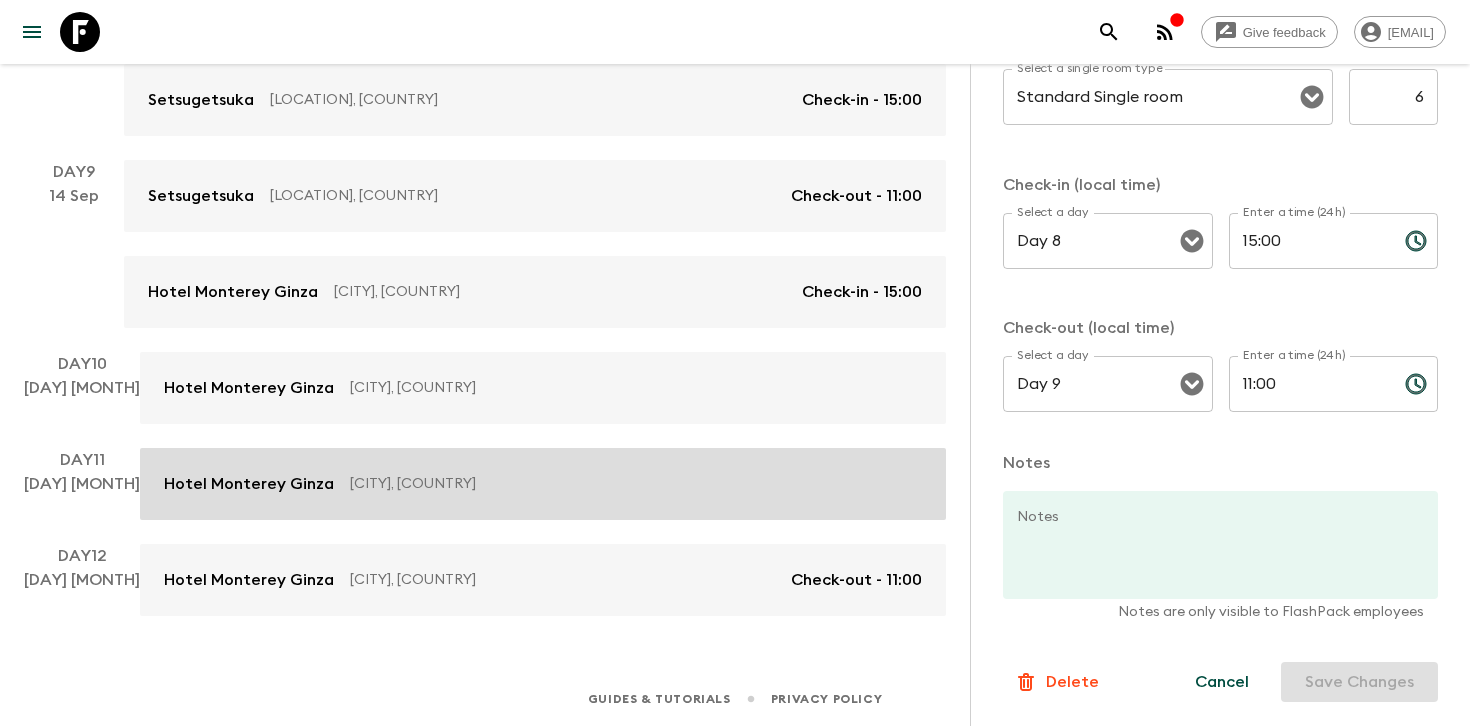 click on "[CITY], [COUNTRY]" at bounding box center [628, 484] 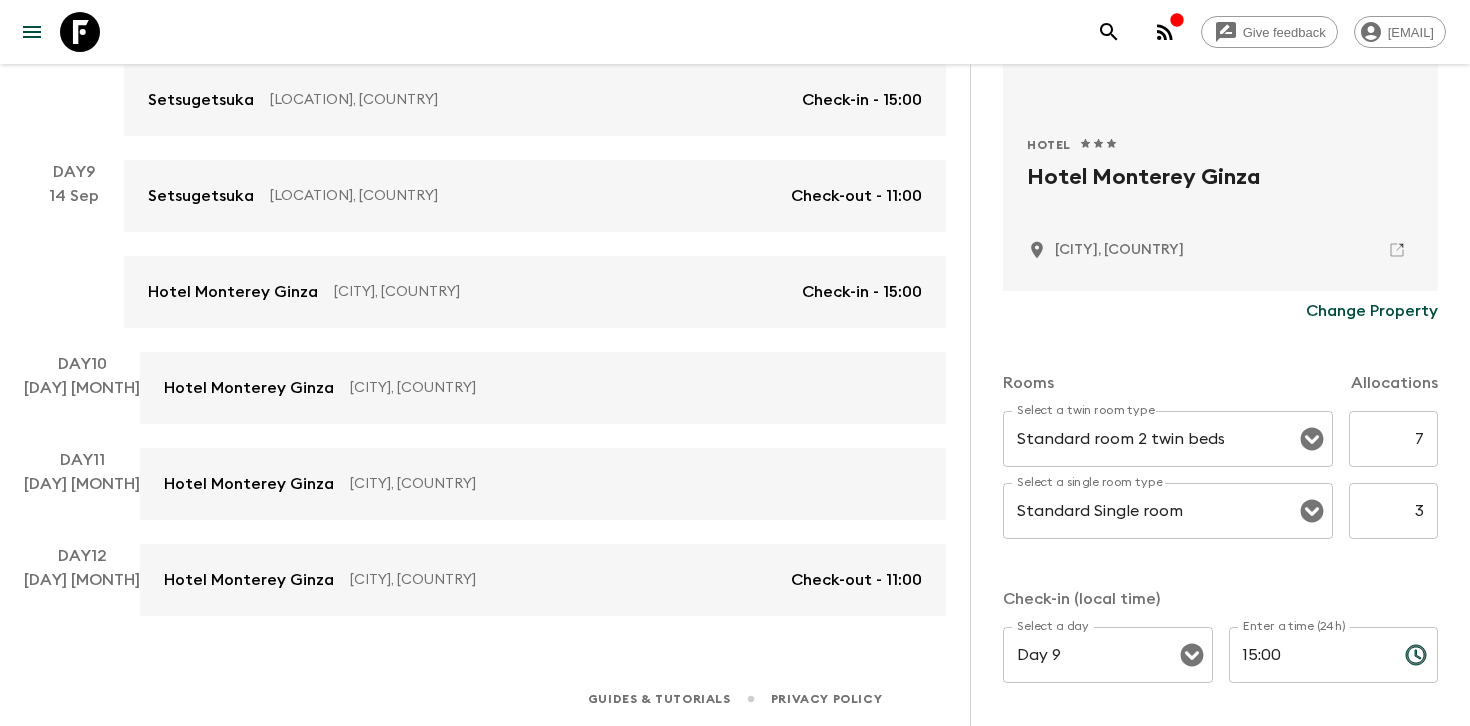 scroll, scrollTop: 373, scrollLeft: 0, axis: vertical 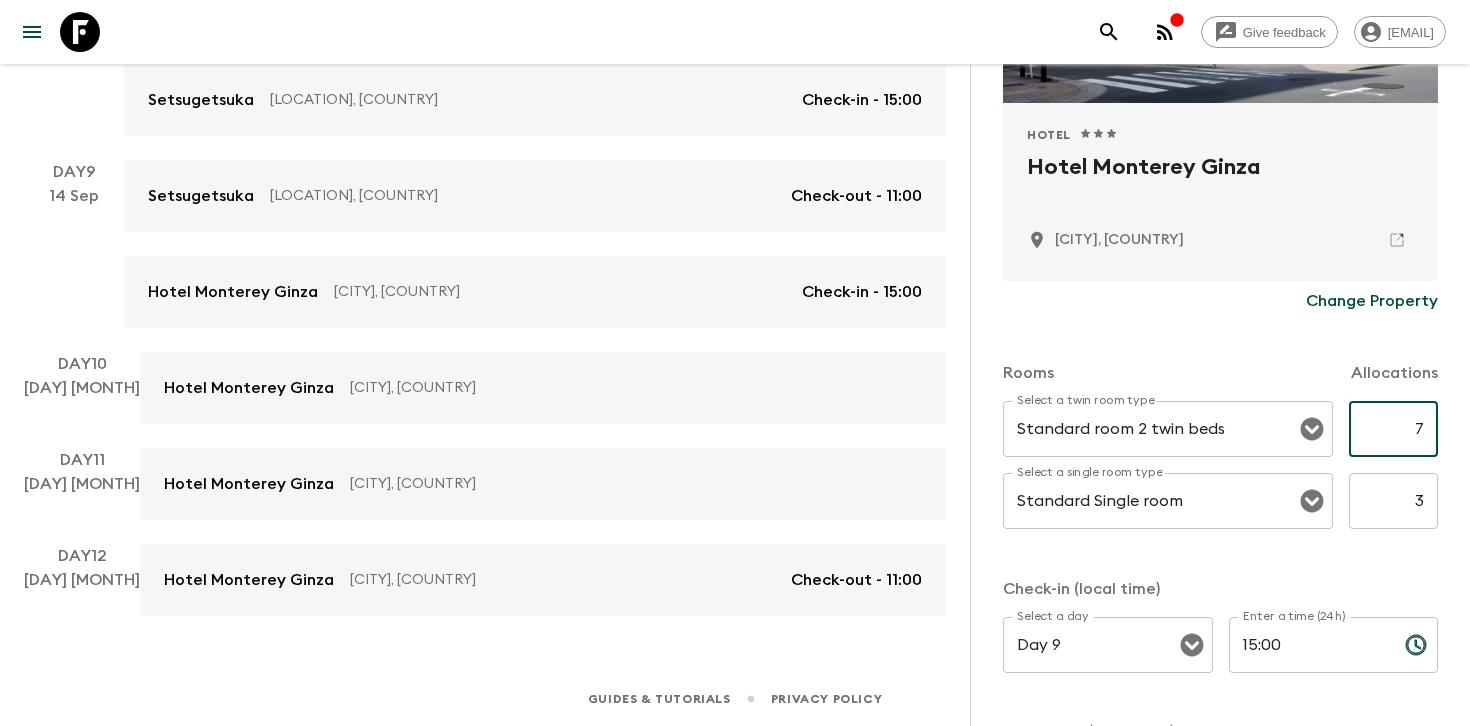 click on "7" at bounding box center (1393, 429) 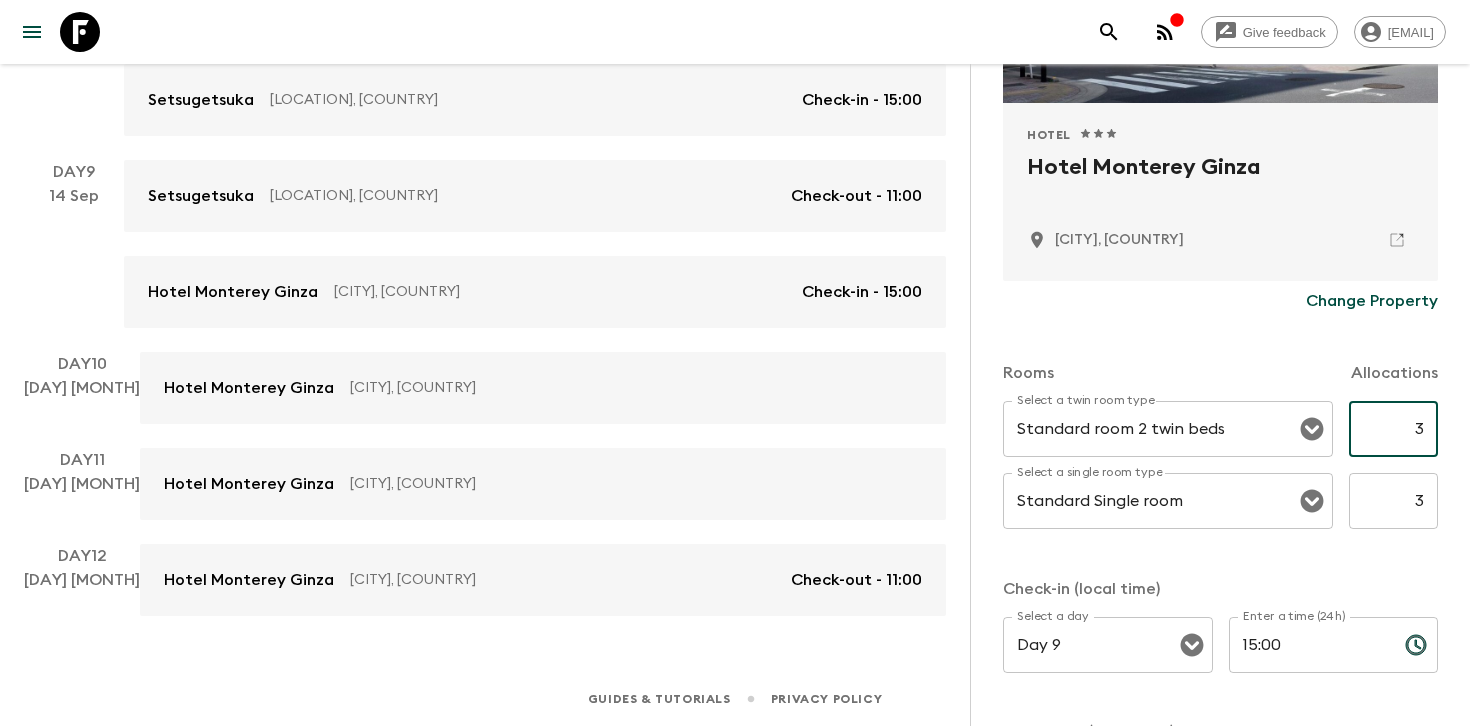 type on "3" 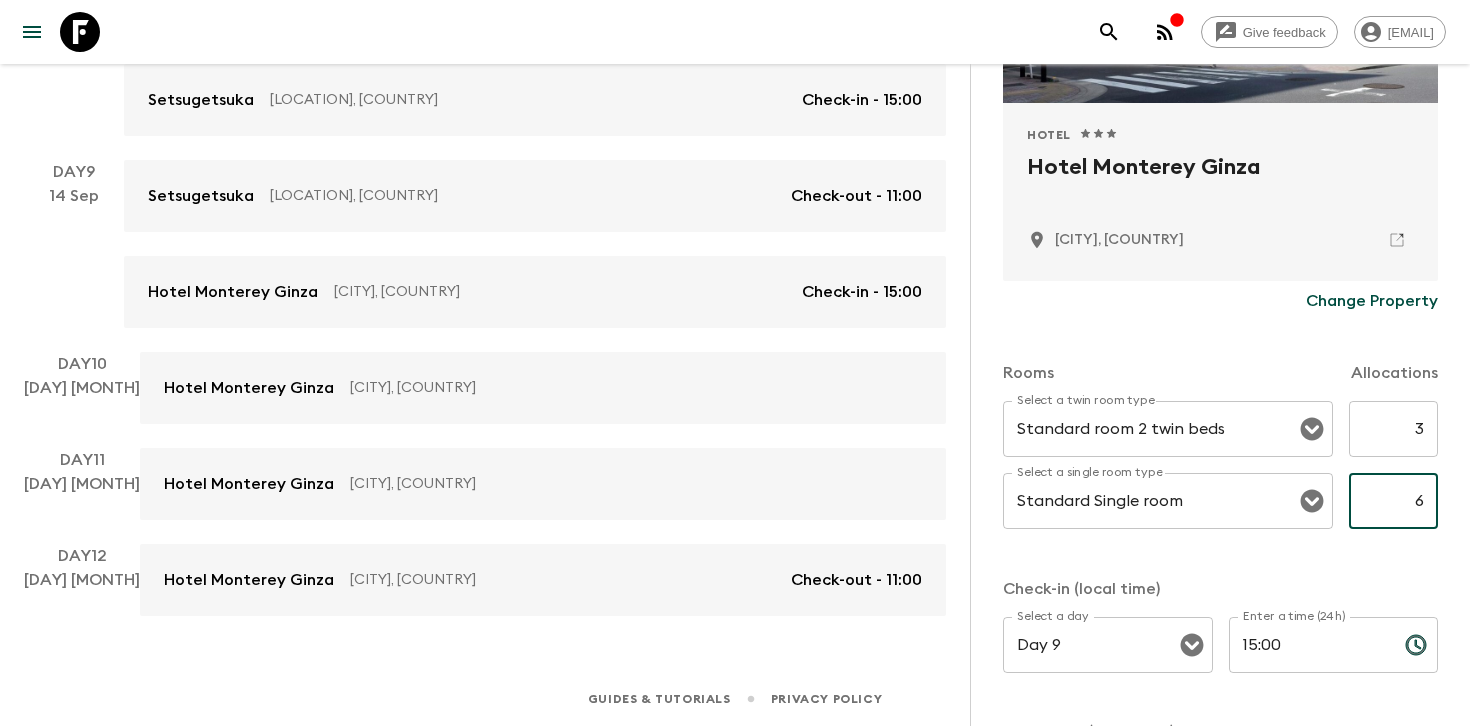 type on "6" 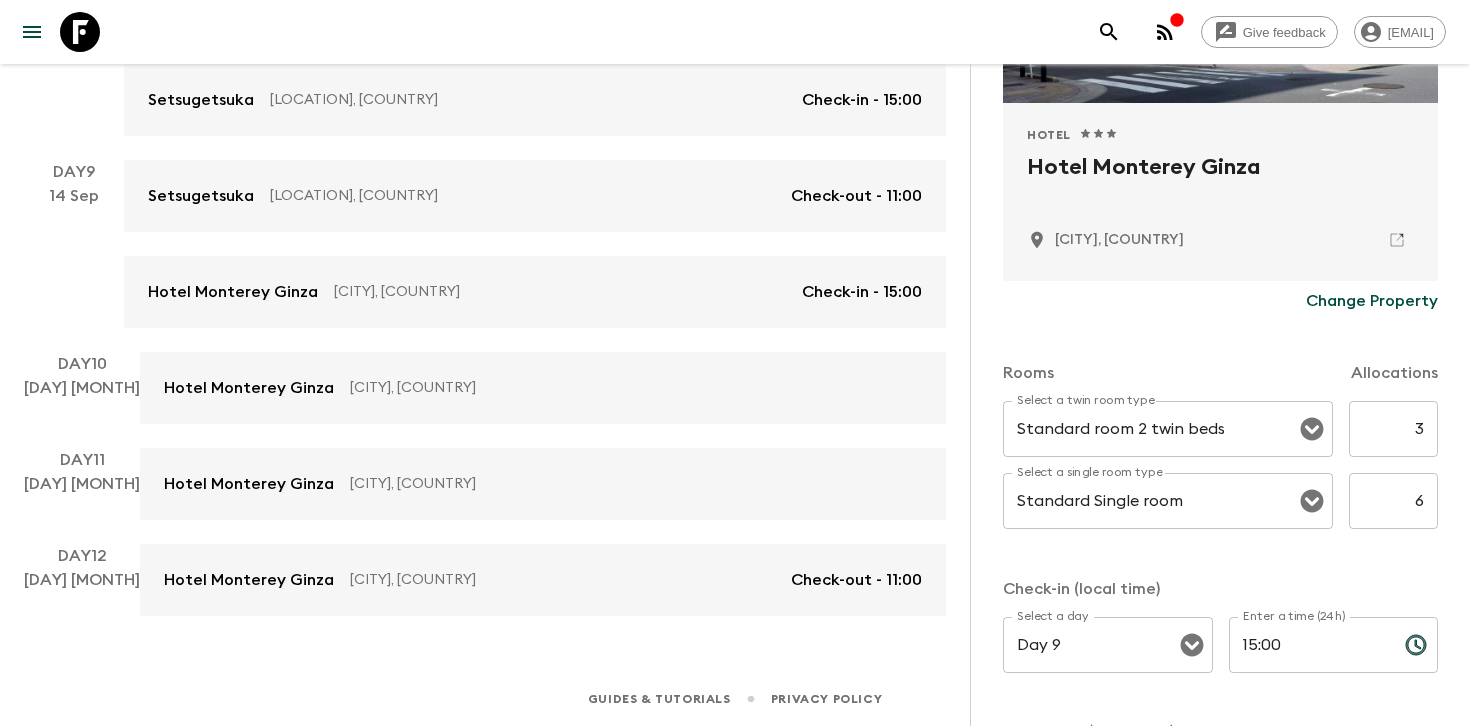 click on "Rooms Allocations Select a twin room type Standard room 2 twin beds Select a twin room type 3 ​ Select a single room type Standard Single room Select a single room type 6 ​ Check-in (local time) Select a day Day 9 Select a day ​ Enter a time (24h) 15:00 Enter a time (24h) ​ Check-out (local time) Select a day Day 12 Select a day ​ Enter a time (24h) 11:00 Enter a time (24h) ​" at bounding box center [1220, 580] 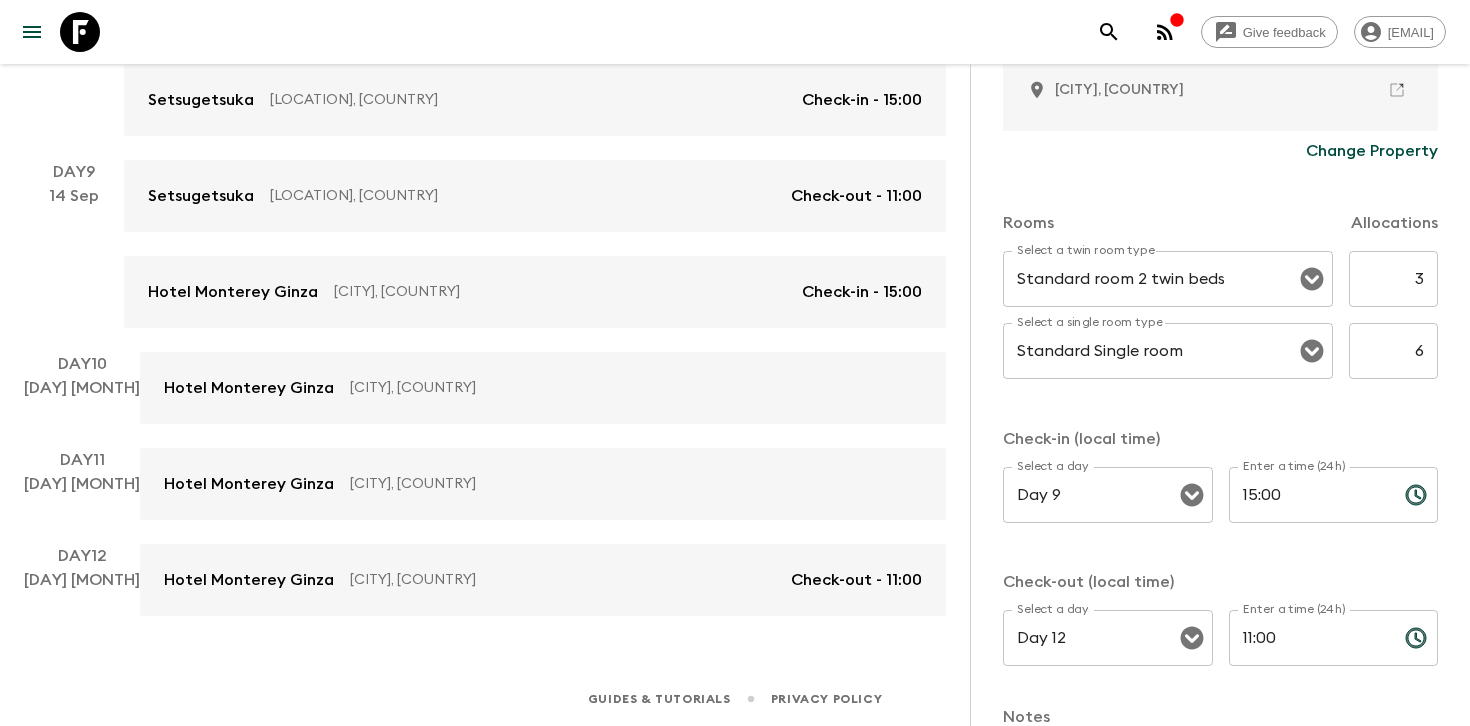 scroll, scrollTop: 778, scrollLeft: 0, axis: vertical 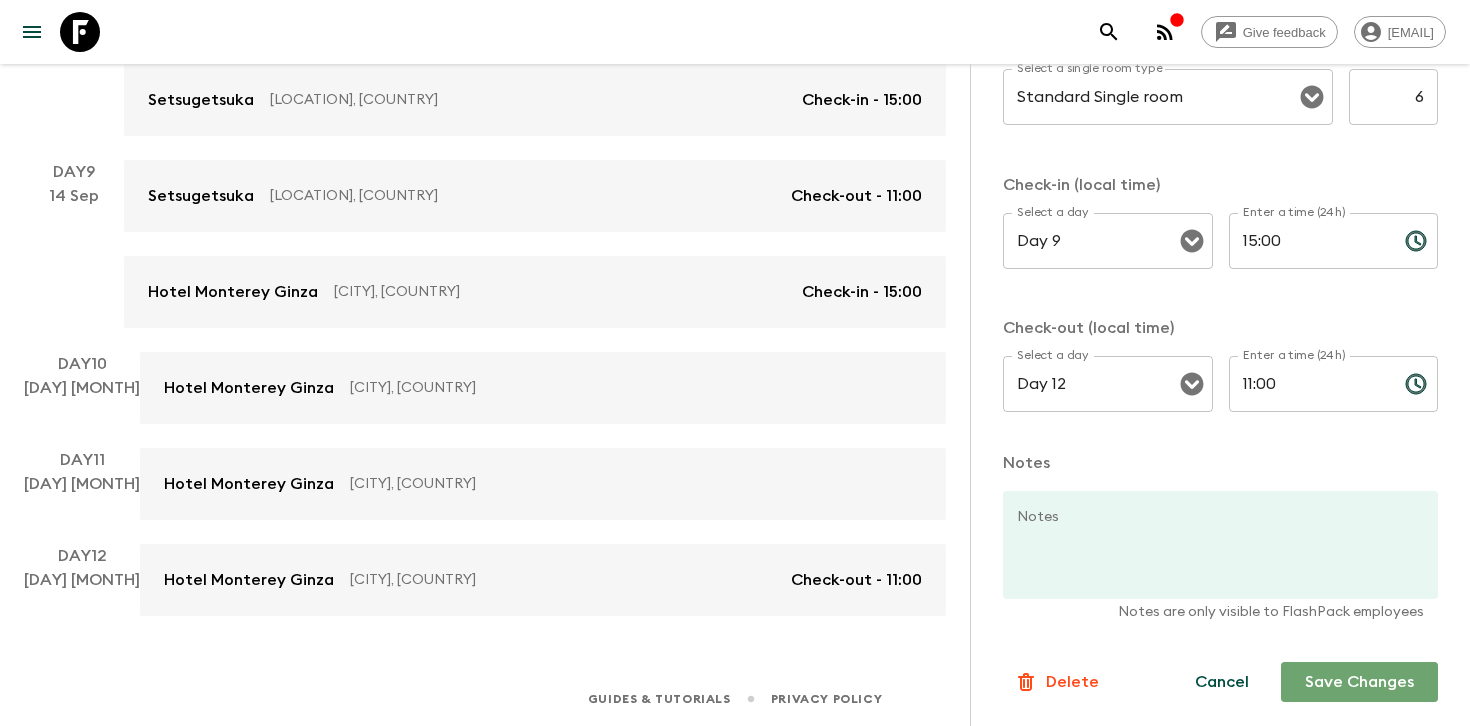 click on "Save Changes" at bounding box center (1359, 682) 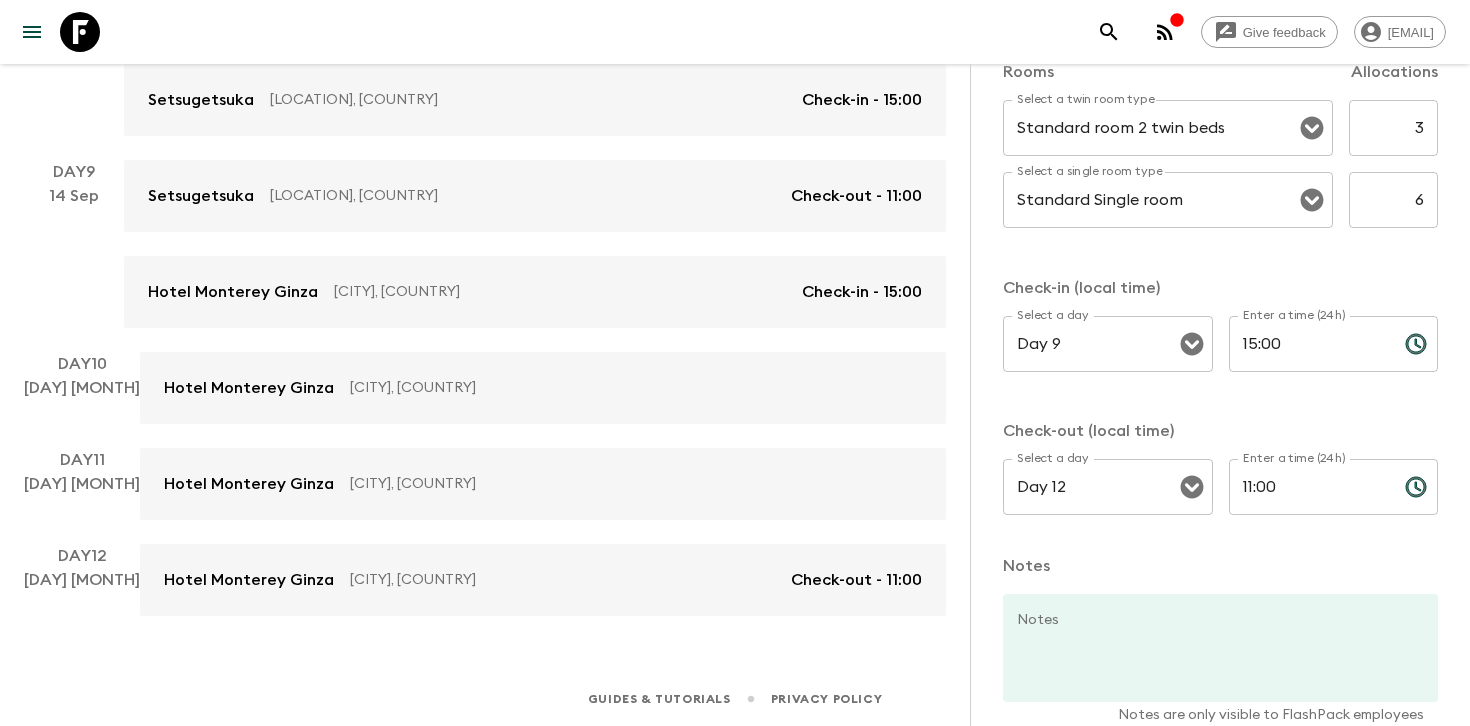 scroll, scrollTop: 635, scrollLeft: 0, axis: vertical 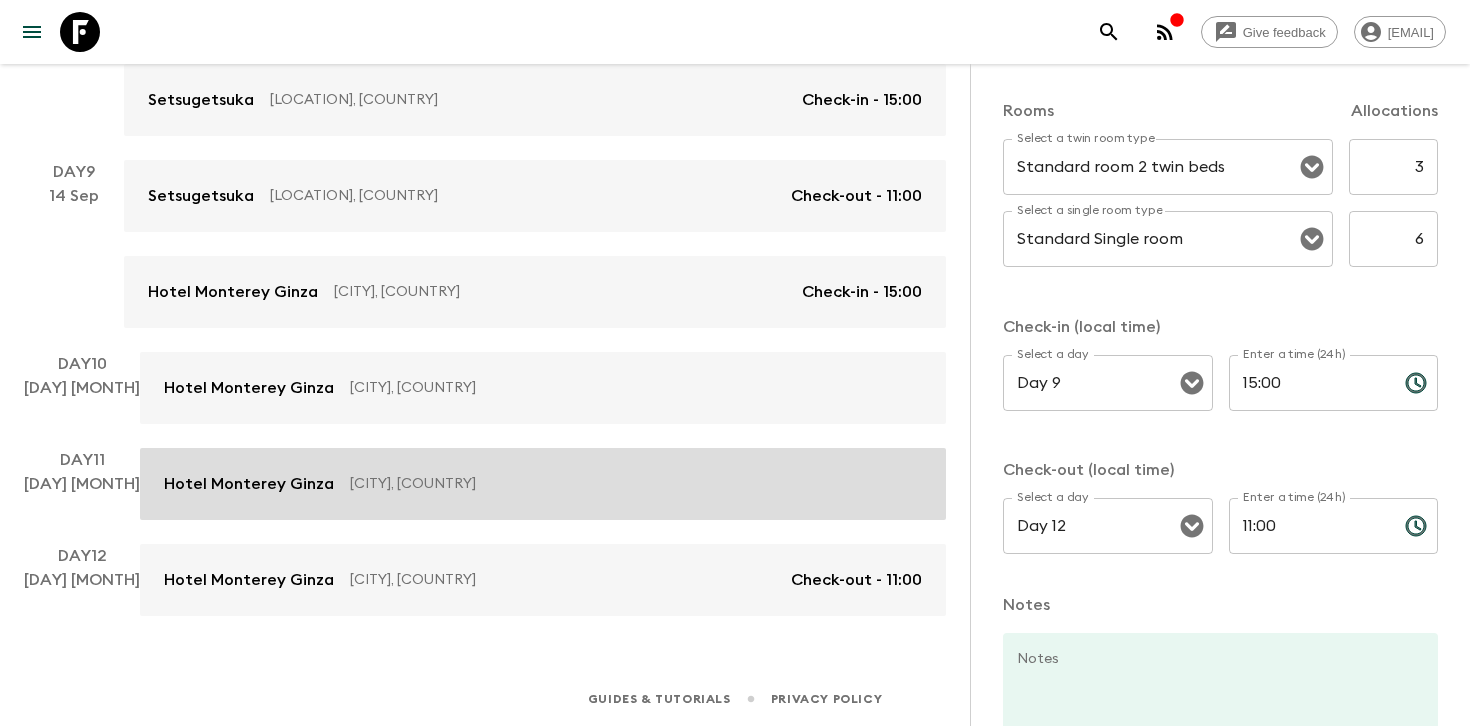 click on "[CITY], [COUNTRY]" at bounding box center [628, 484] 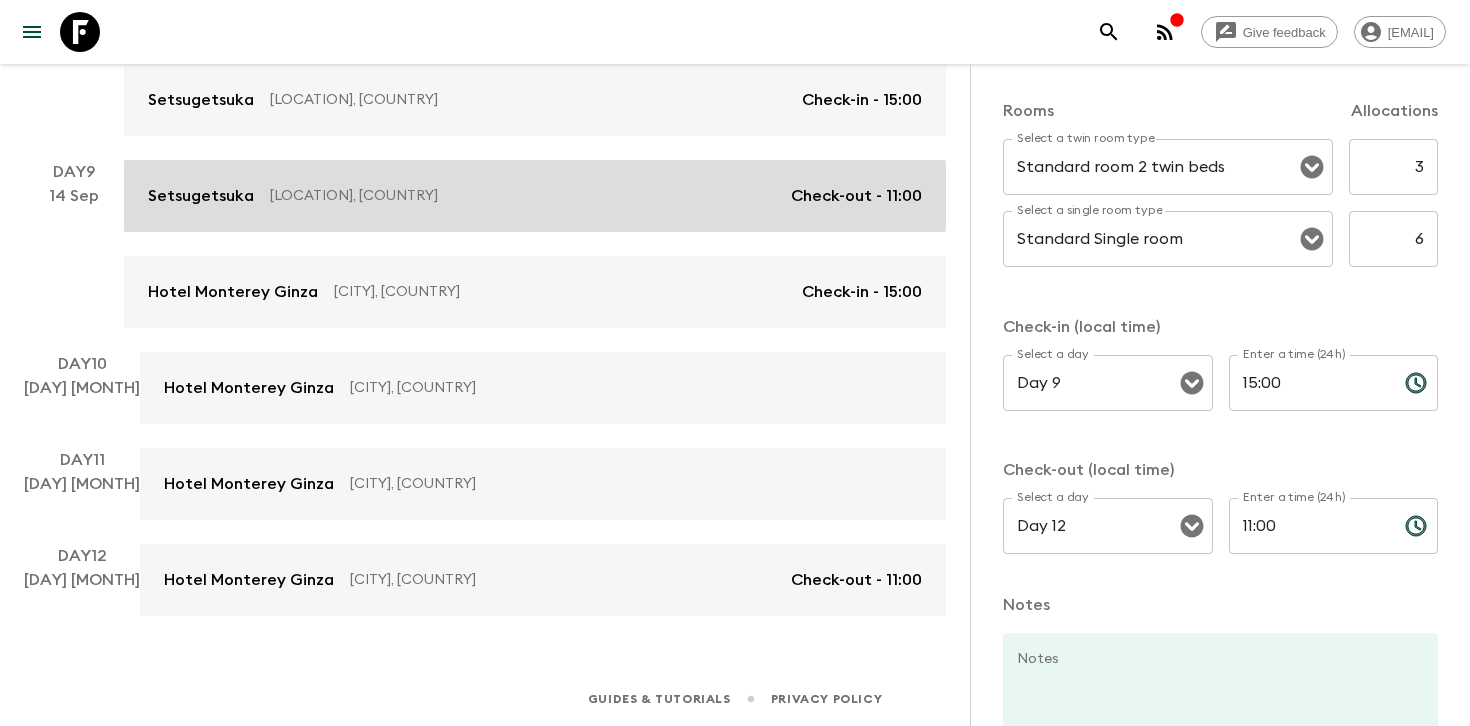click on "[HOTEL] [CITY], [COUNTRY] Check-out - [TIME]" at bounding box center (535, 196) 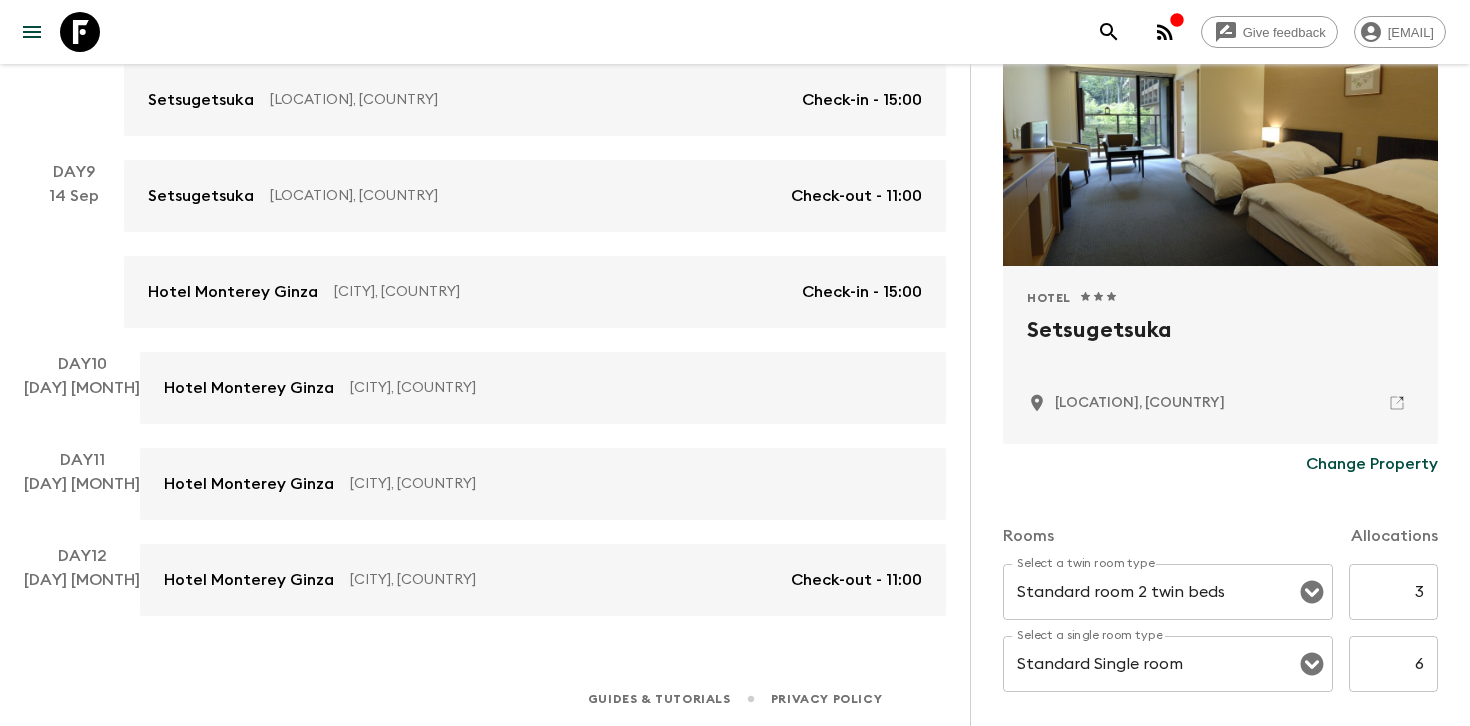 scroll, scrollTop: 227, scrollLeft: 0, axis: vertical 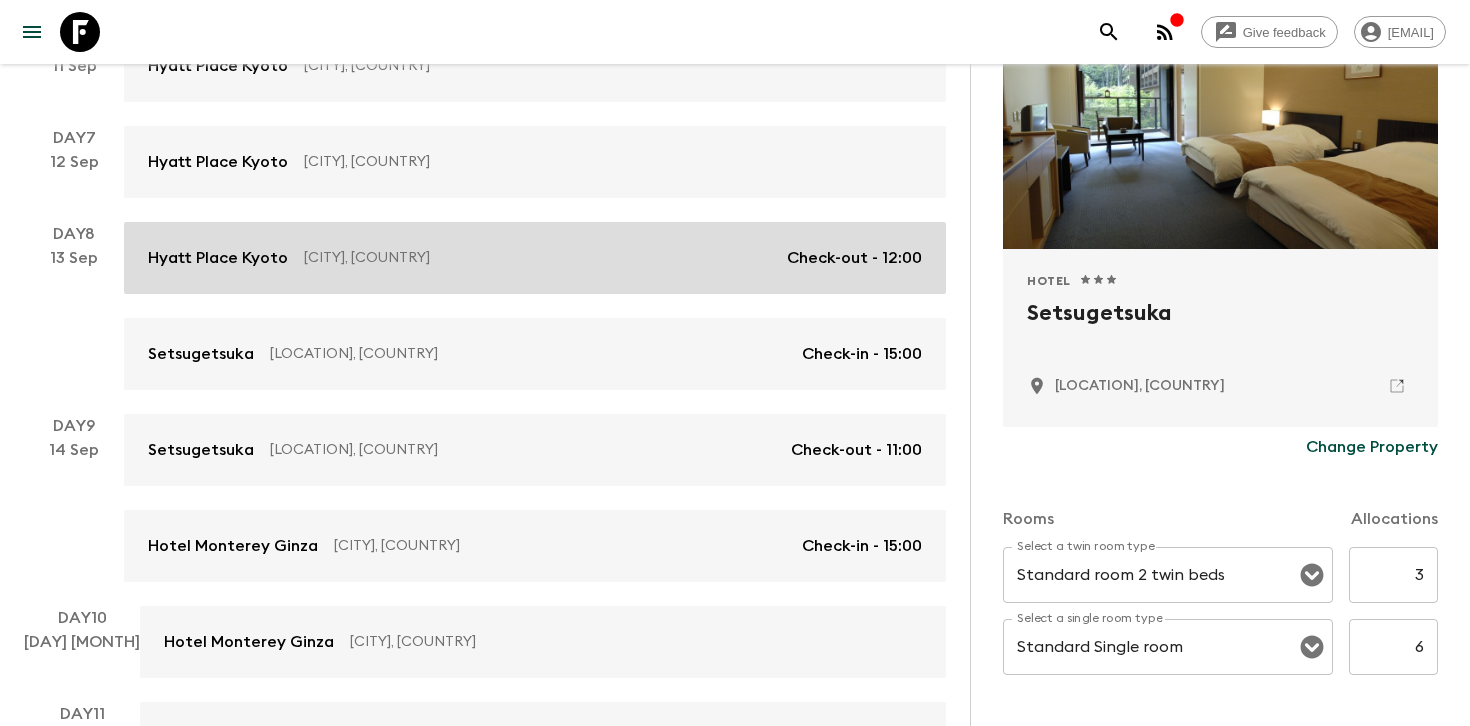 click on "[CITY], [COUNTRY]" at bounding box center [537, 258] 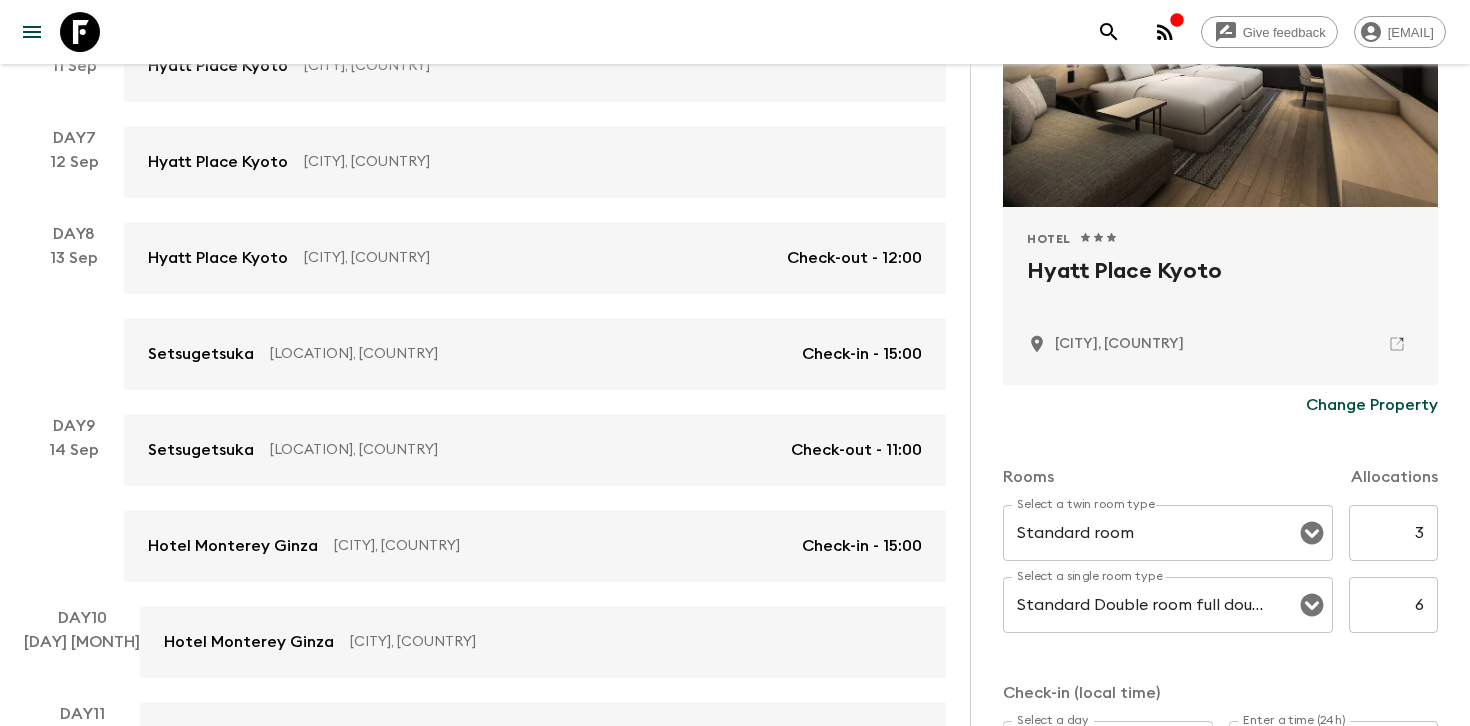 scroll, scrollTop: 279, scrollLeft: 0, axis: vertical 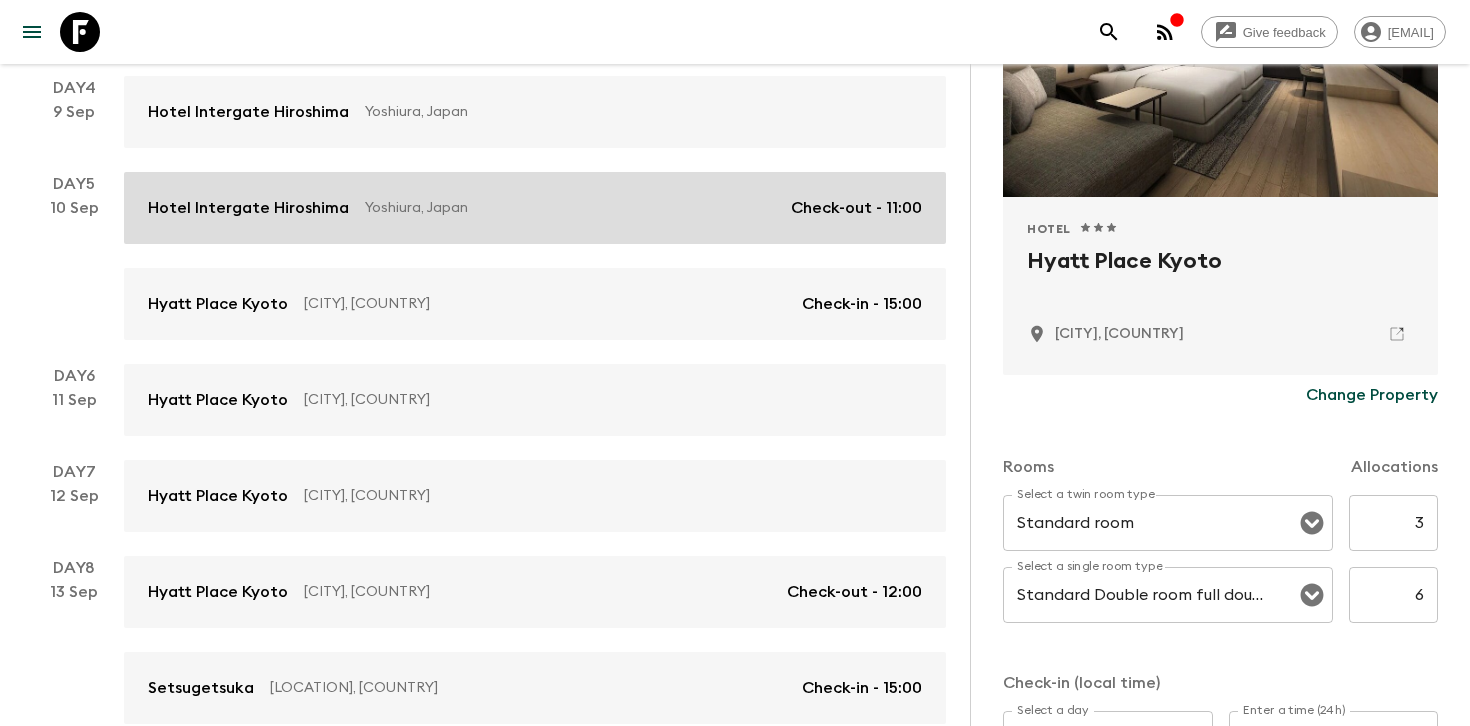 click on "Yoshiura, Japan" at bounding box center (570, 208) 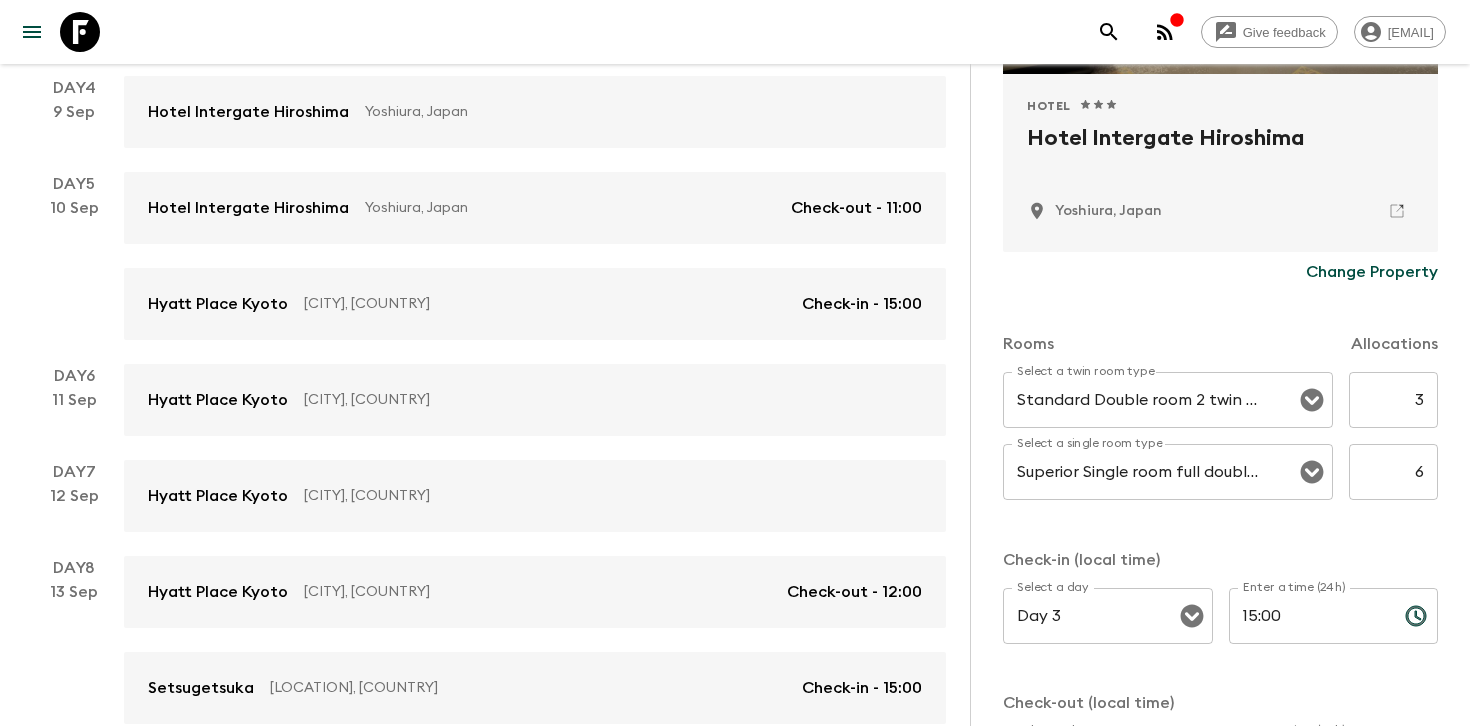 scroll, scrollTop: 442, scrollLeft: 0, axis: vertical 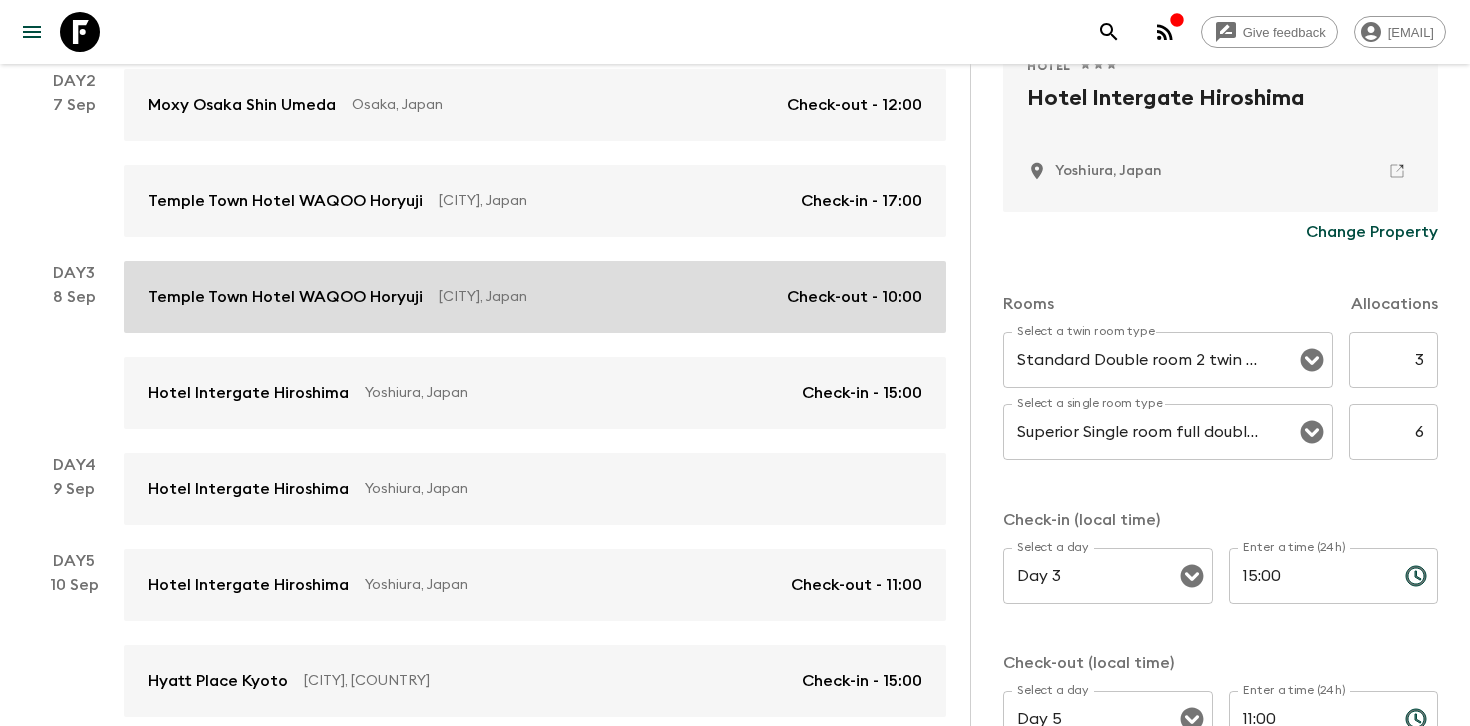 click on "[CITY], Japan" at bounding box center [605, 297] 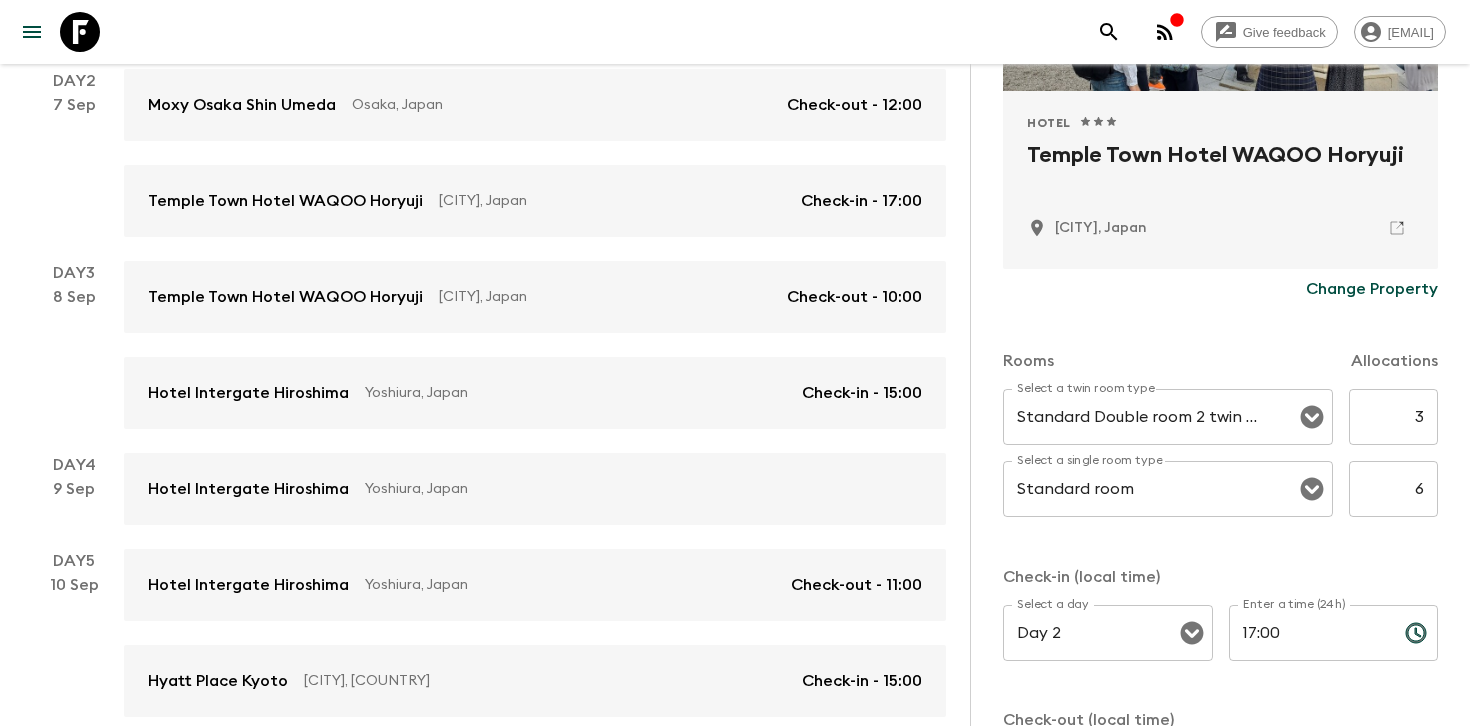 scroll, scrollTop: 418, scrollLeft: 0, axis: vertical 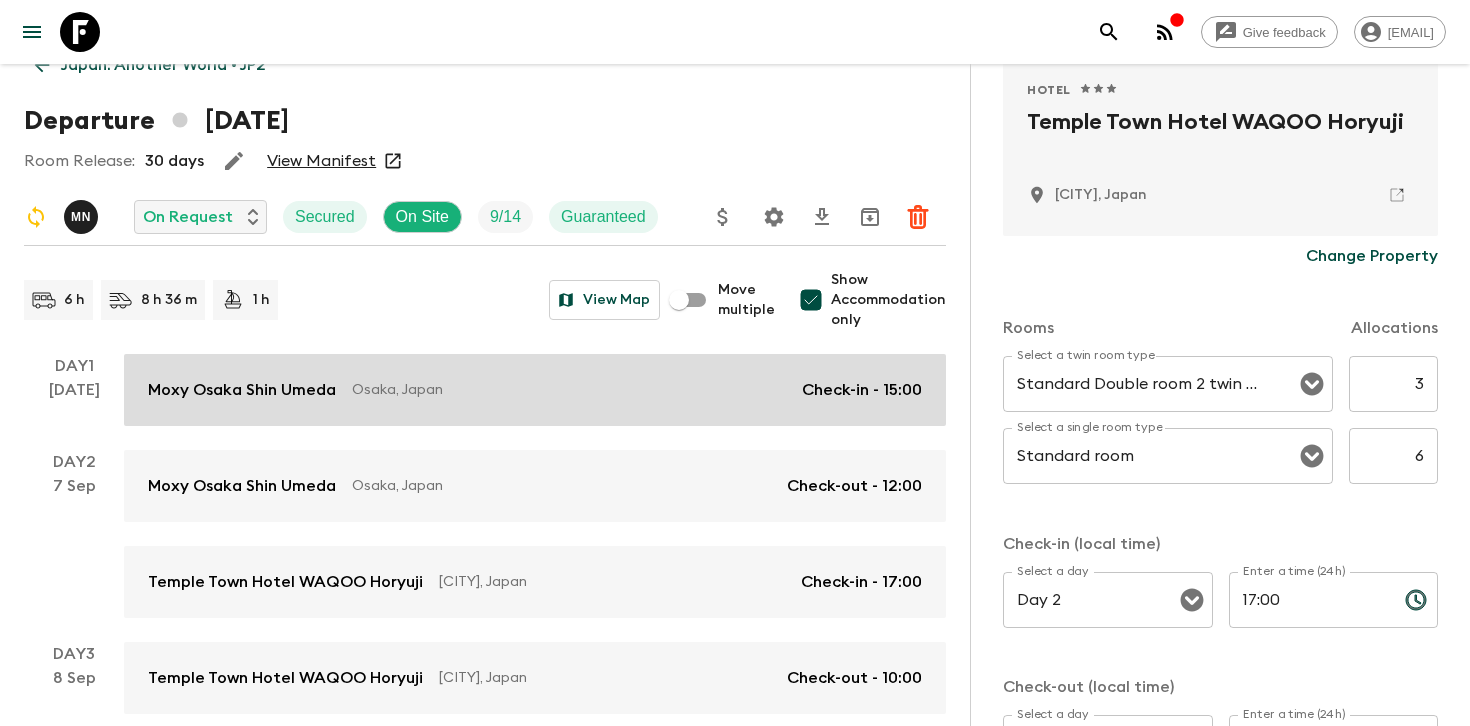click on "[HOTEL] [CITY], [COUNTRY] Check-in - [TIME]" at bounding box center (535, 390) 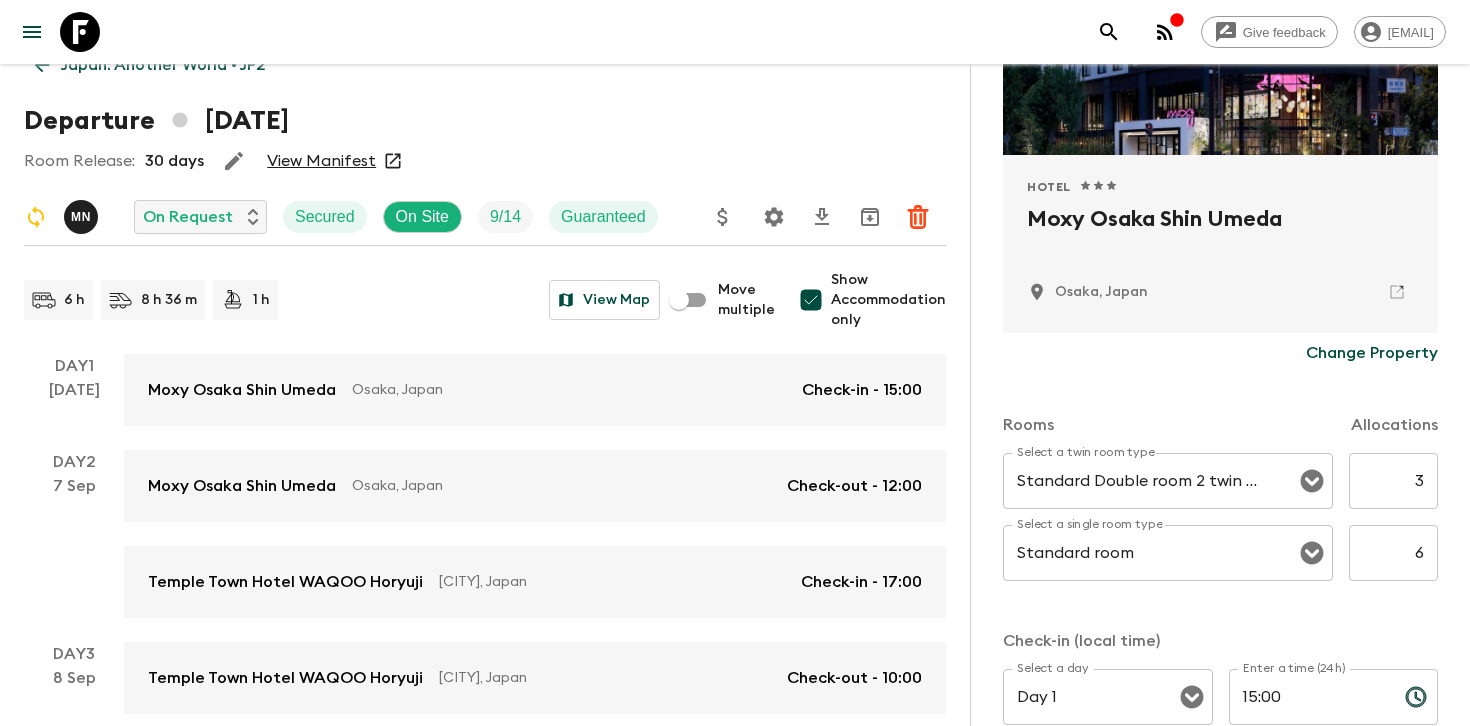 scroll, scrollTop: 0, scrollLeft: 0, axis: both 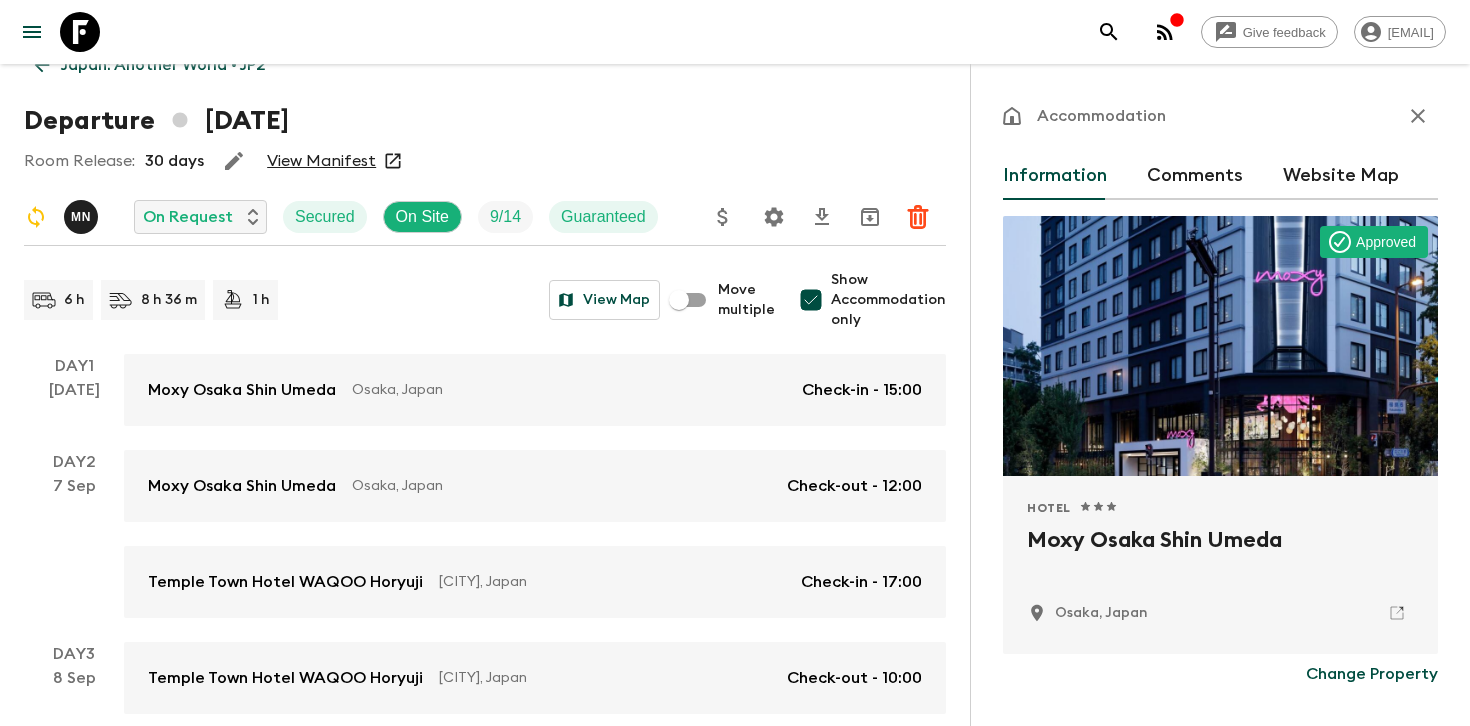 click 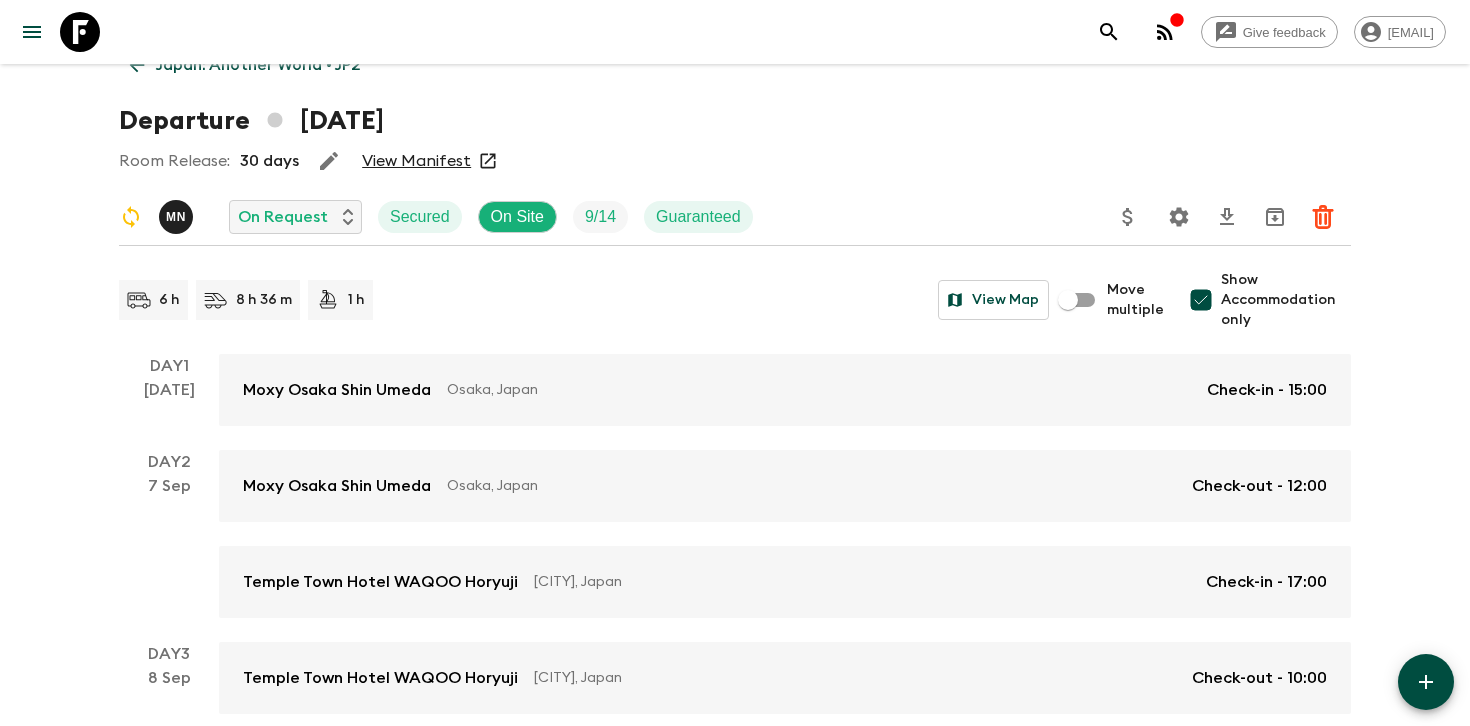 click 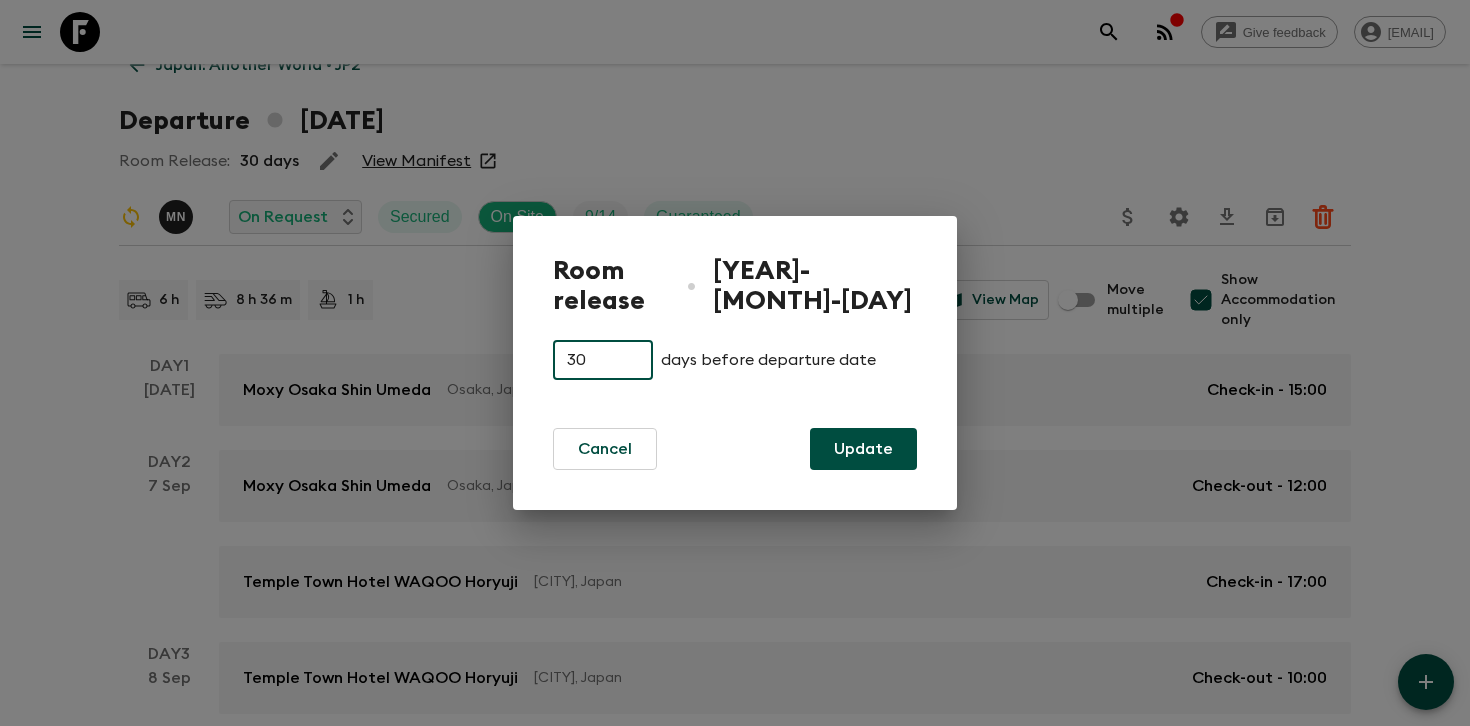 drag, startPoint x: 604, startPoint y: 343, endPoint x: 543, endPoint y: 335, distance: 61.522354 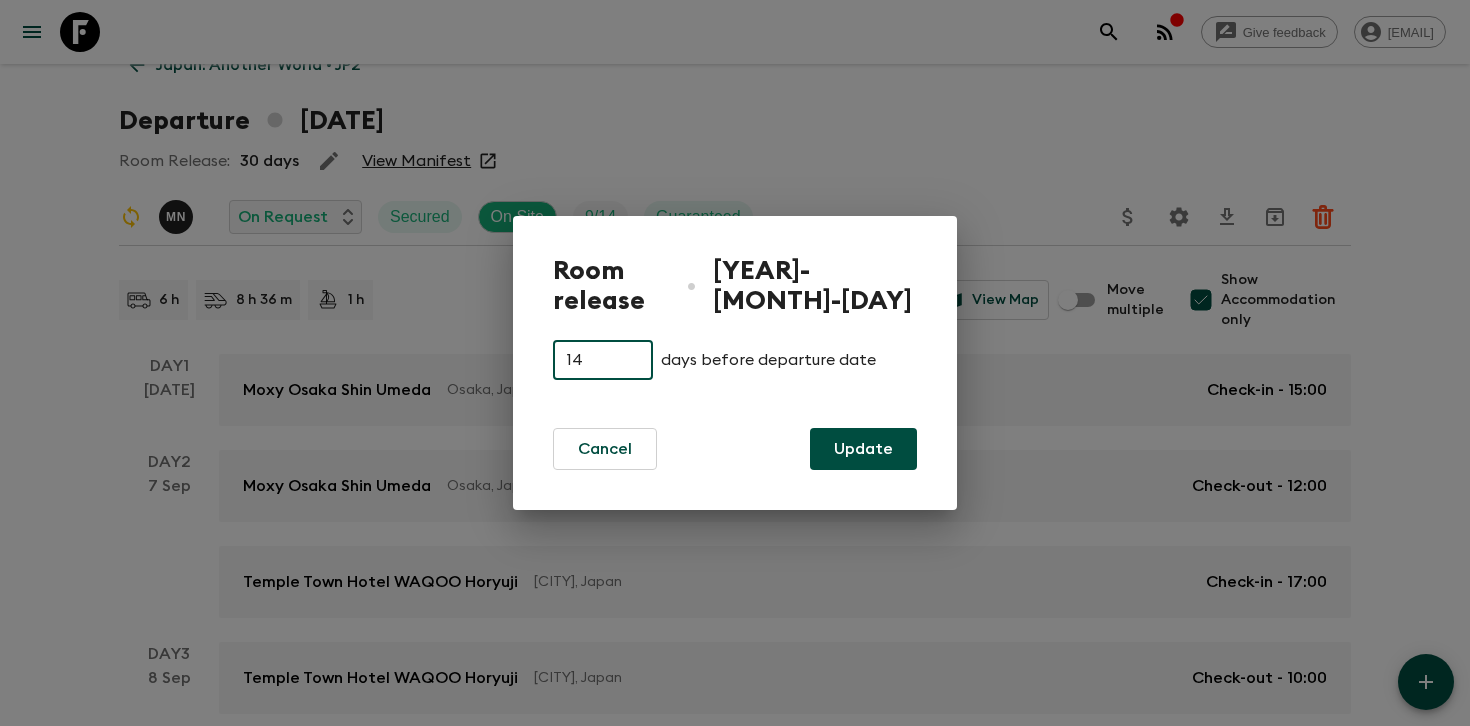 type on "14" 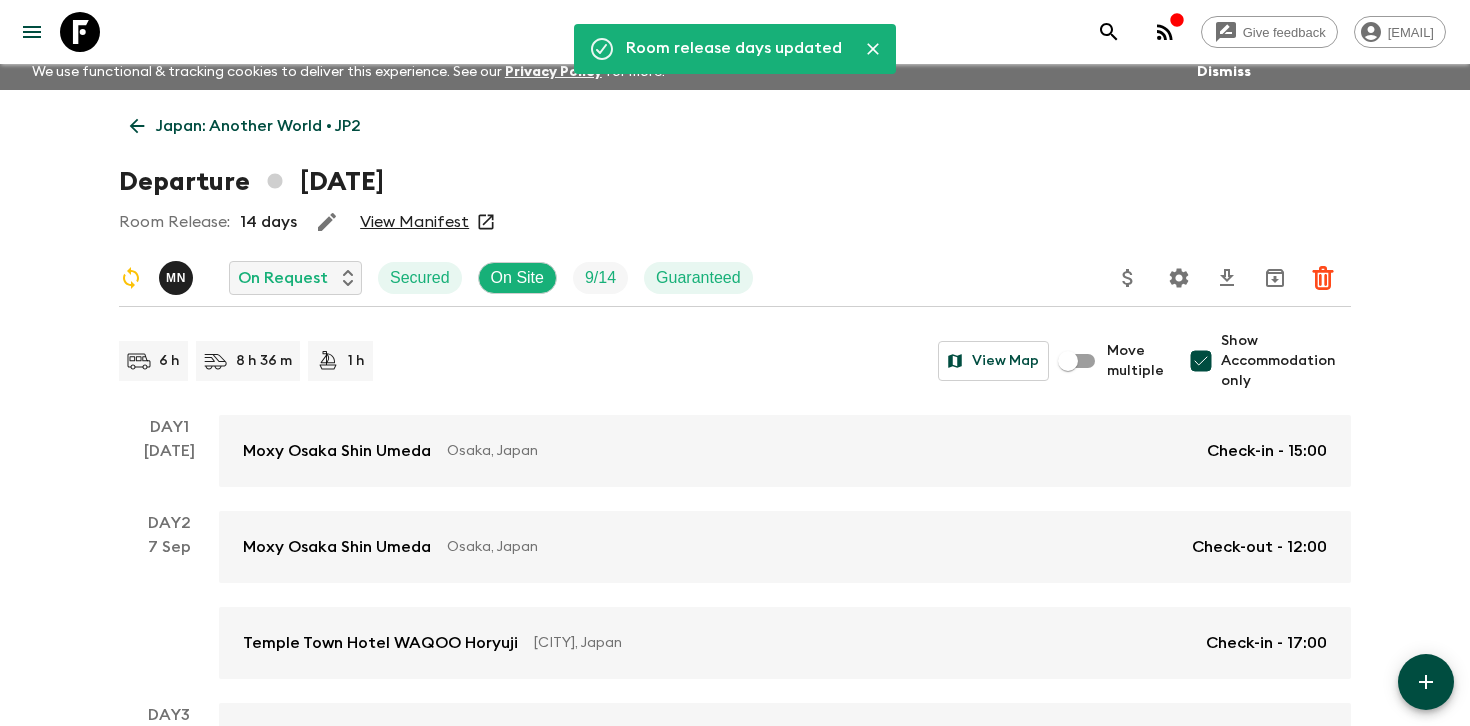 scroll, scrollTop: 0, scrollLeft: 0, axis: both 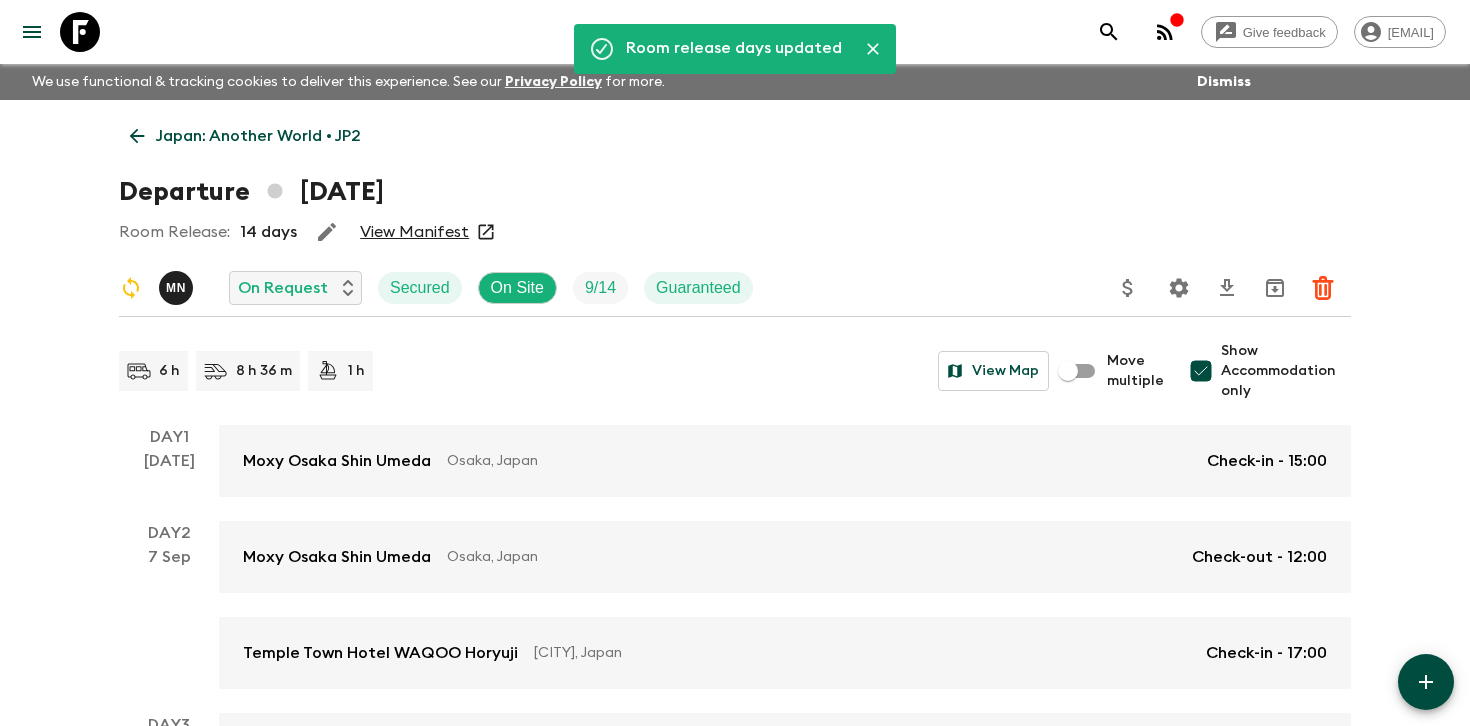 click on "Japan: Another World • JP2" at bounding box center (258, 136) 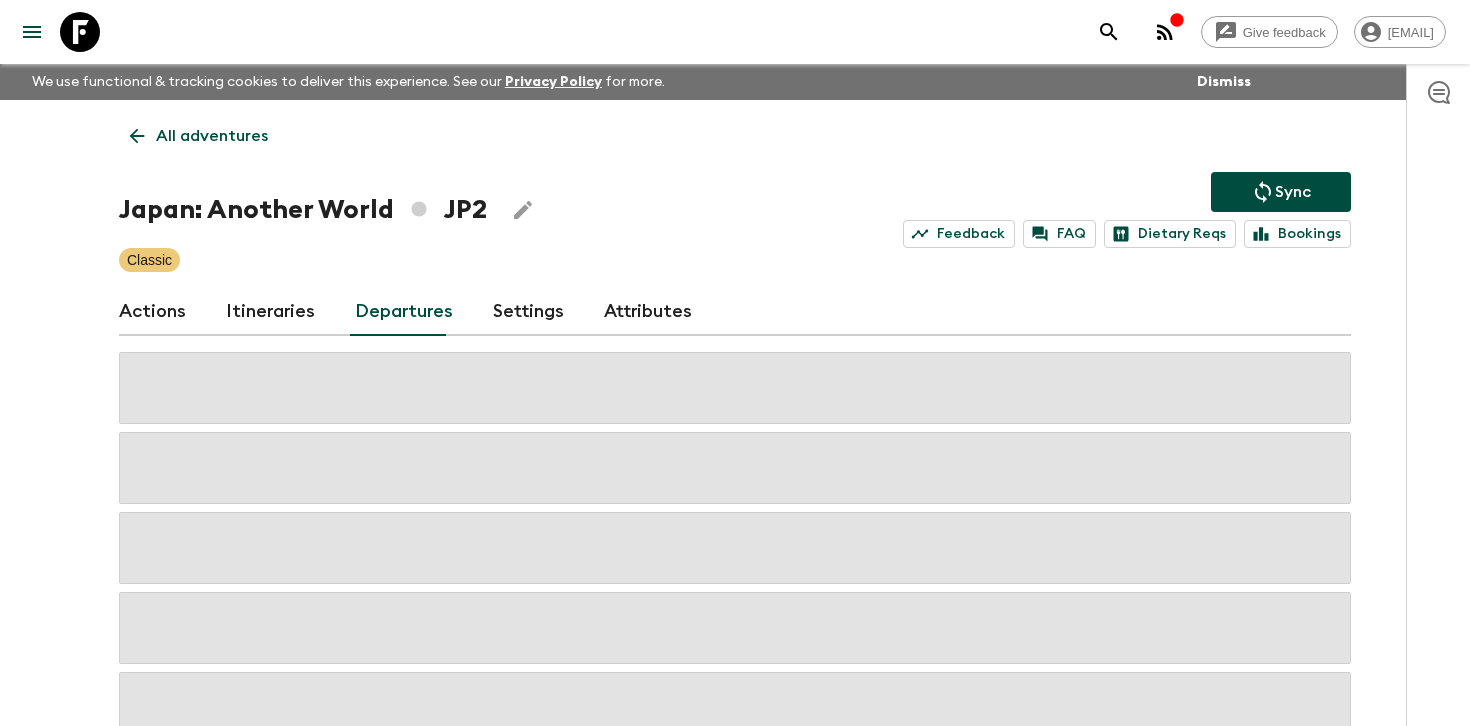 click 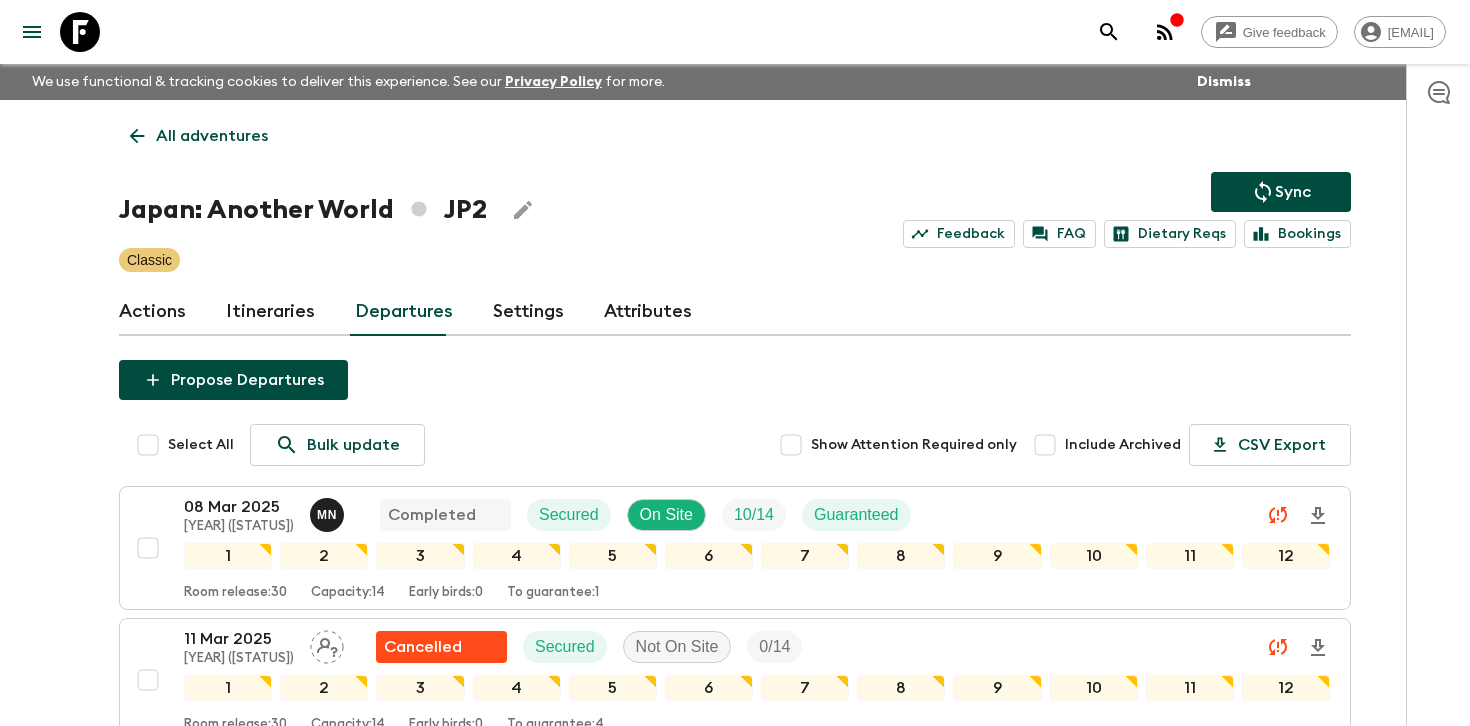 click on "Sync" at bounding box center (1293, 192) 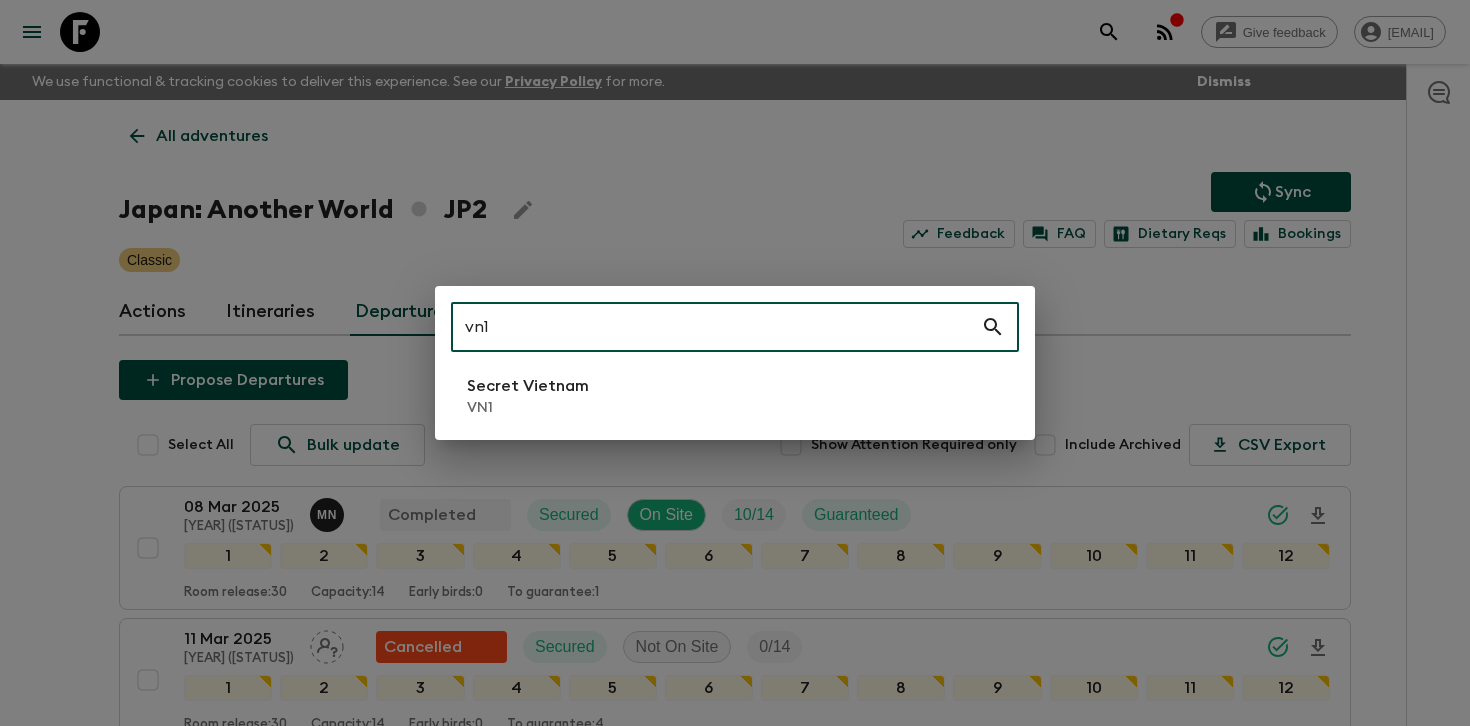 type on "vn1" 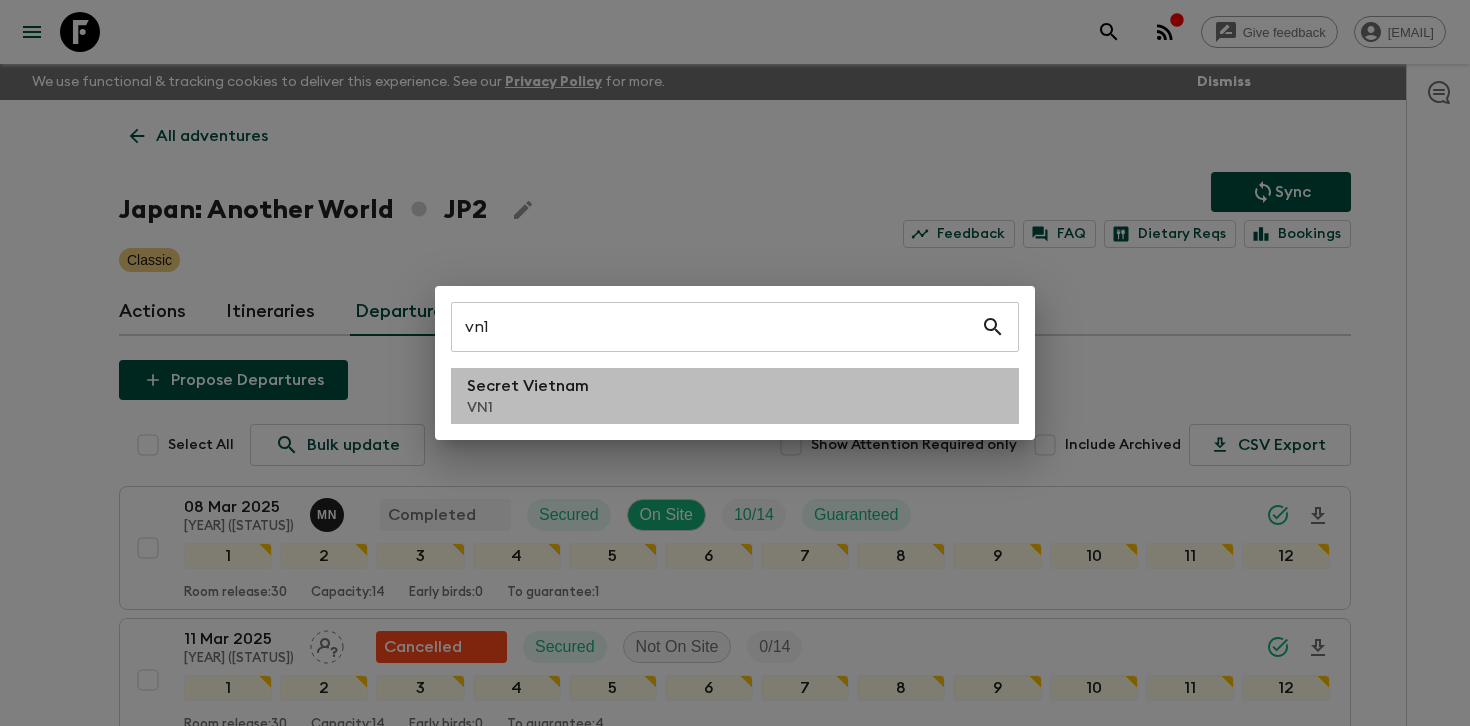 click on "VN1" at bounding box center [528, 408] 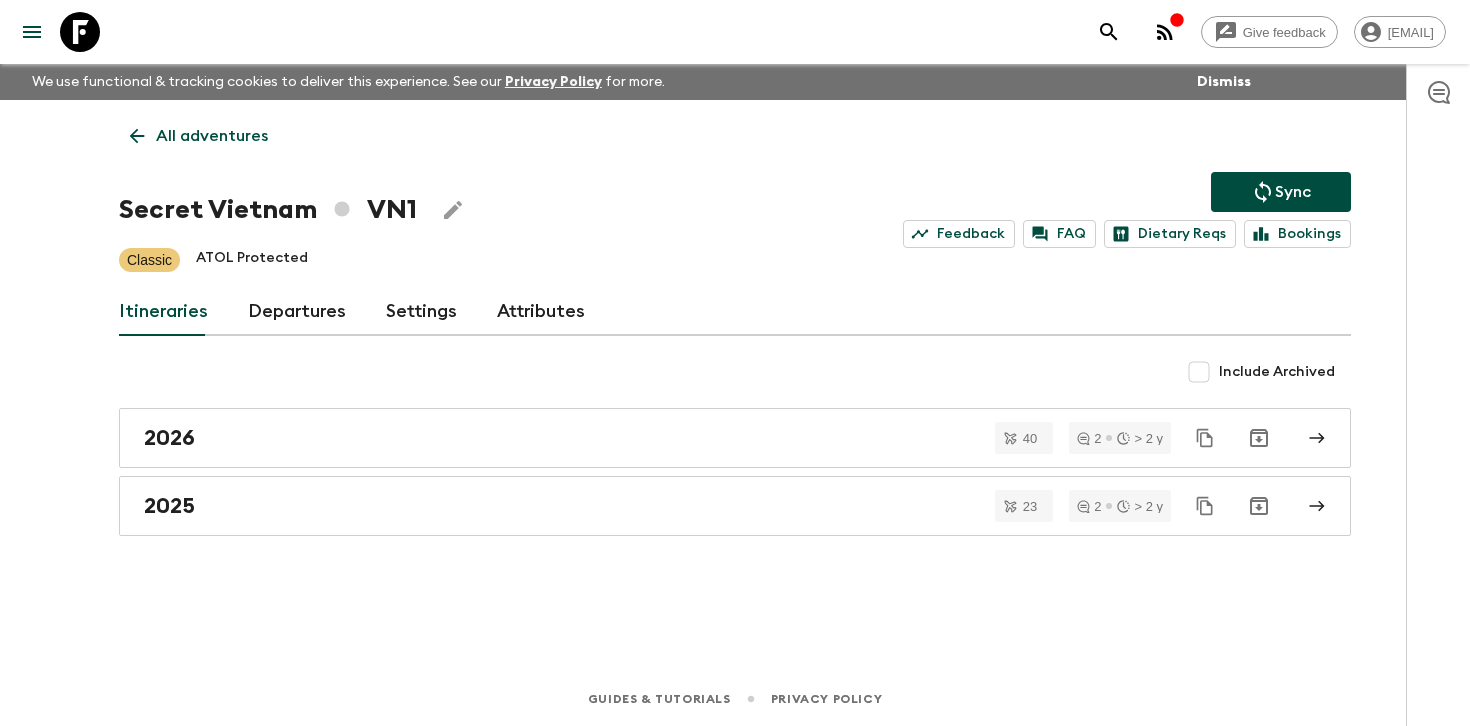click on "Departures" at bounding box center (297, 312) 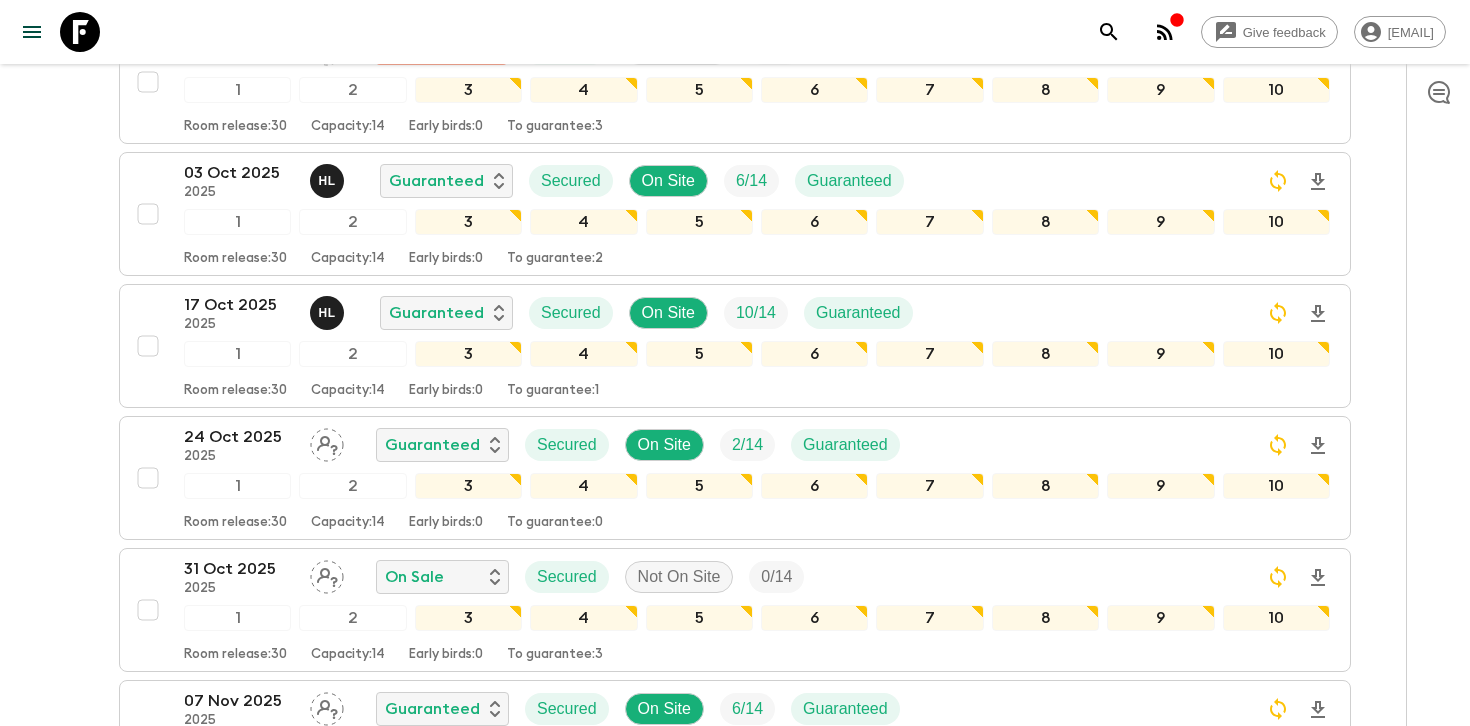 scroll, scrollTop: 1853, scrollLeft: 0, axis: vertical 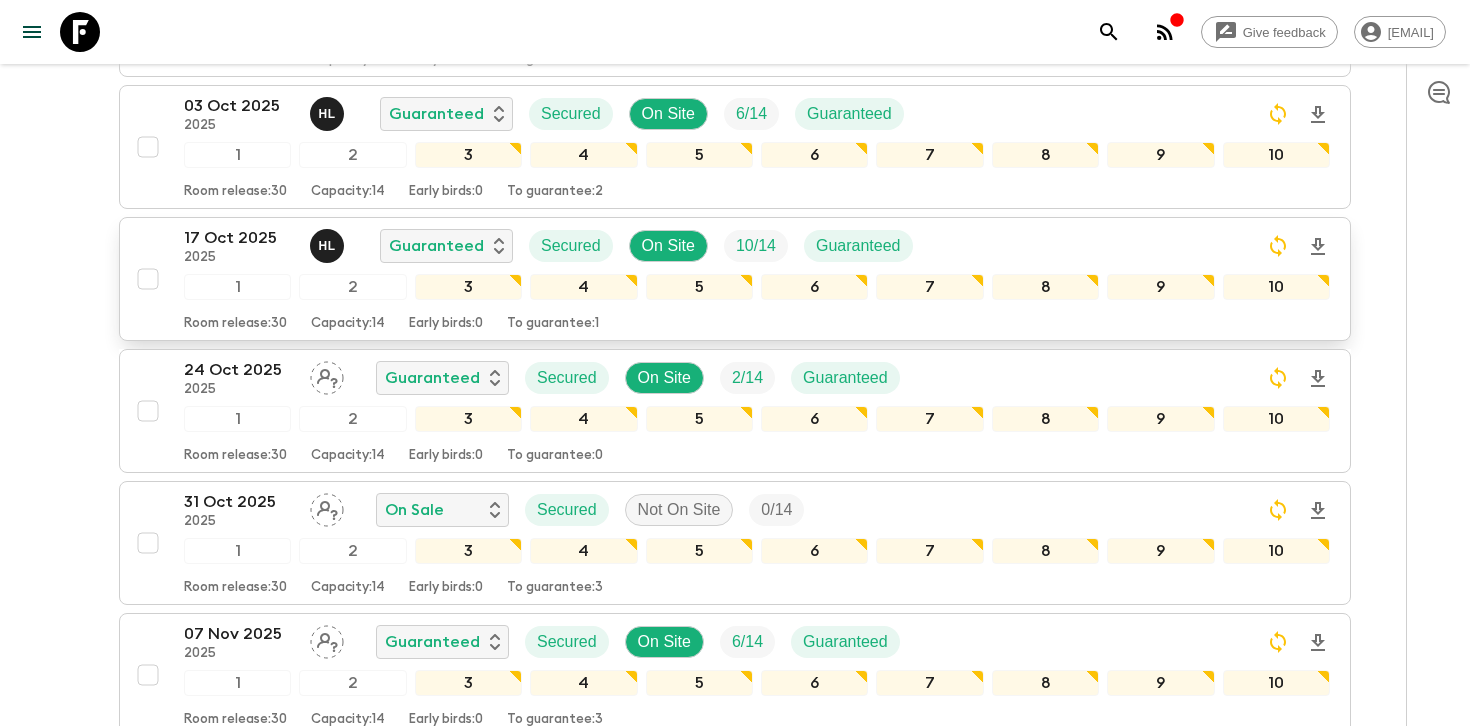 click on "[DAY] [MONTH] [YEAR] ([STATUS])" at bounding box center (757, 246) 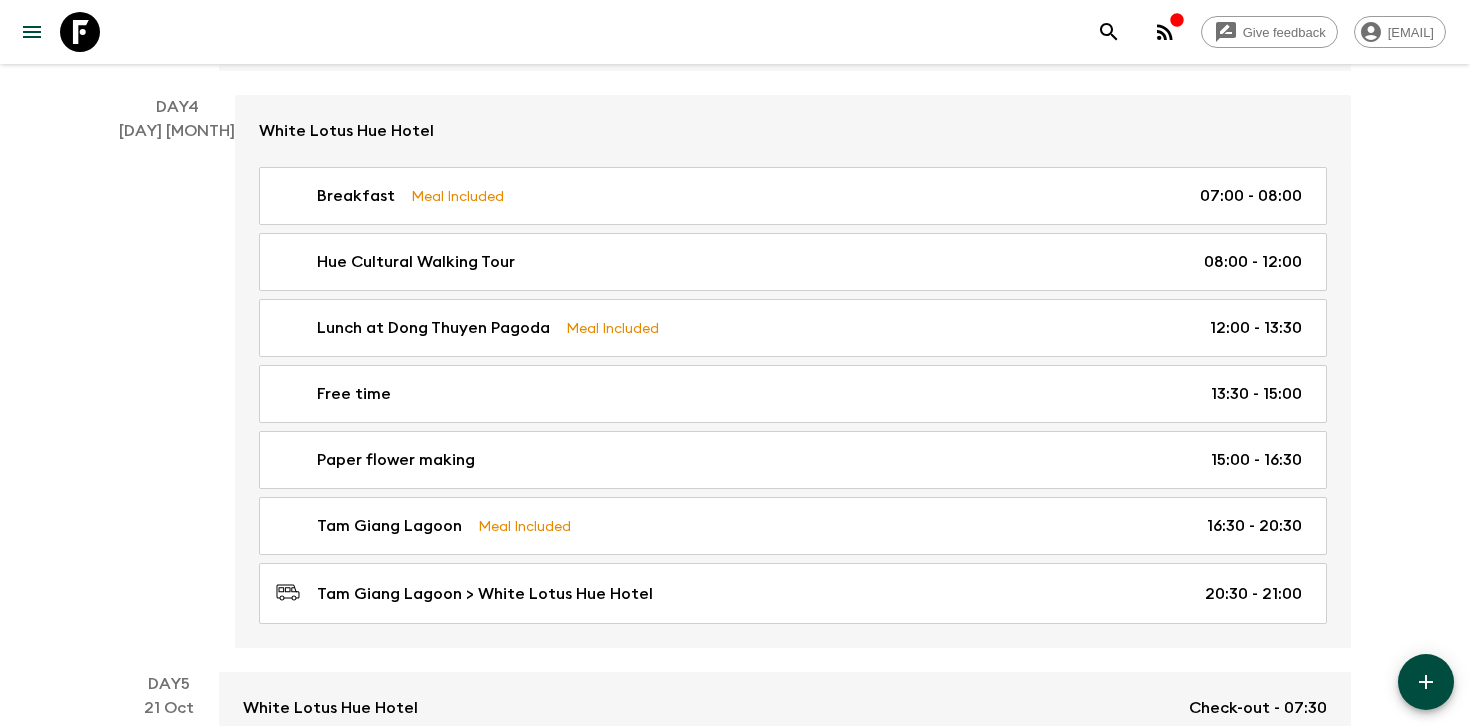 scroll, scrollTop: 2380, scrollLeft: 0, axis: vertical 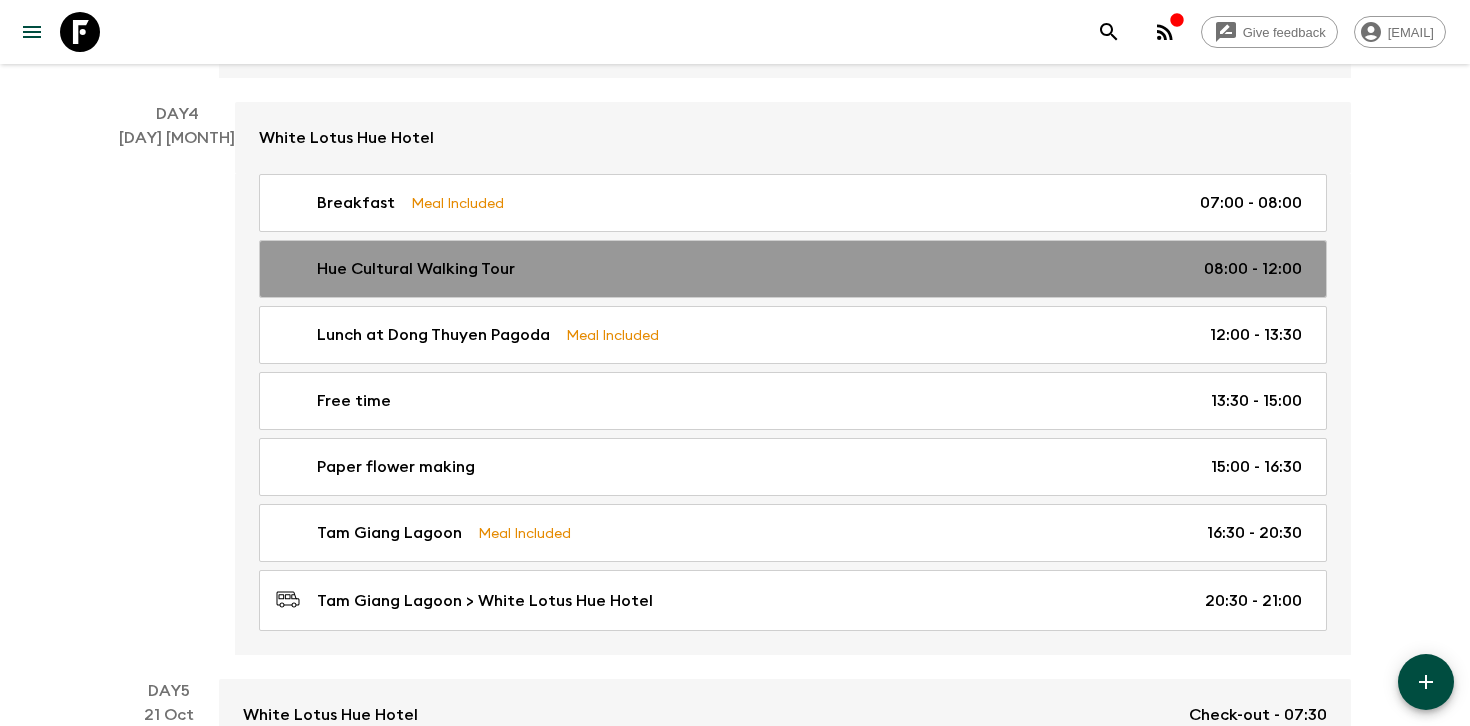click on "[CITY] Cultural Walking Tour [TIME] - [TIME]" at bounding box center [789, 269] 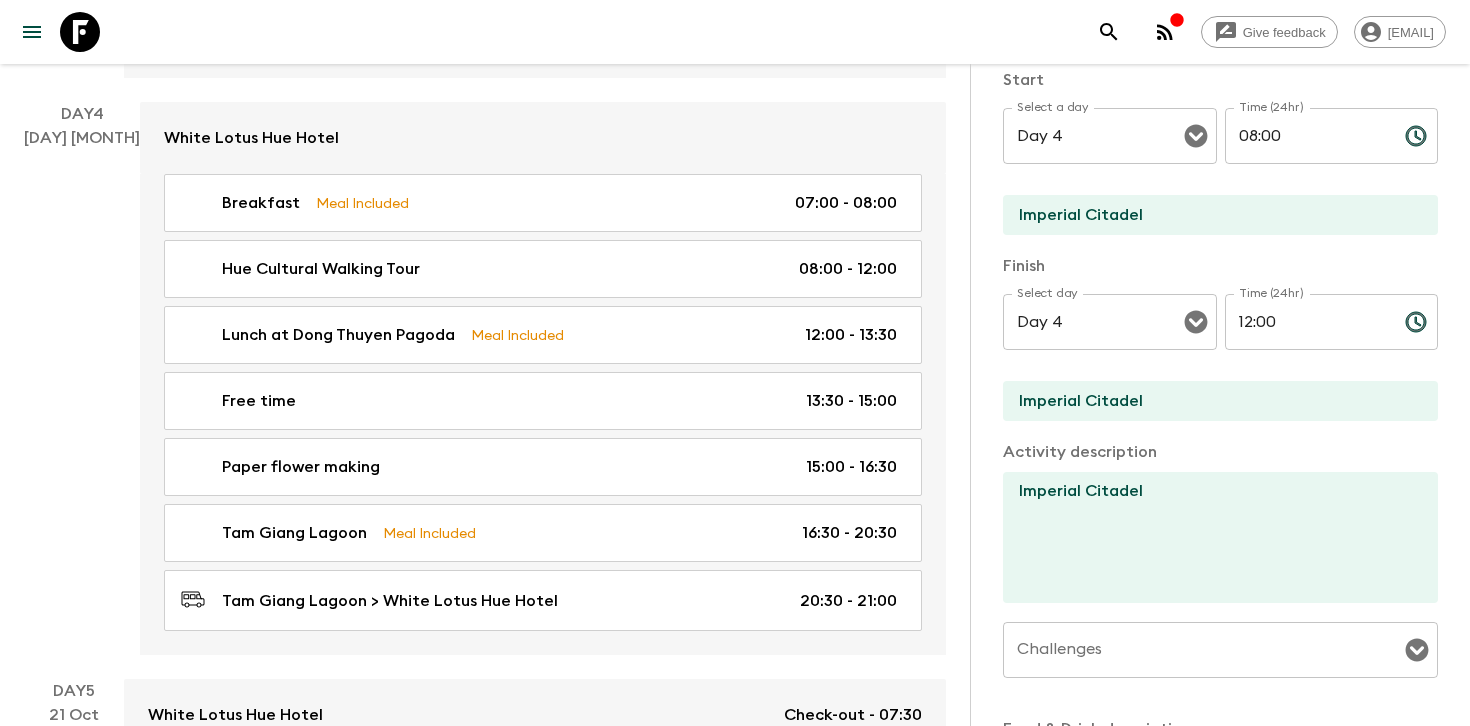 scroll, scrollTop: 0, scrollLeft: 0, axis: both 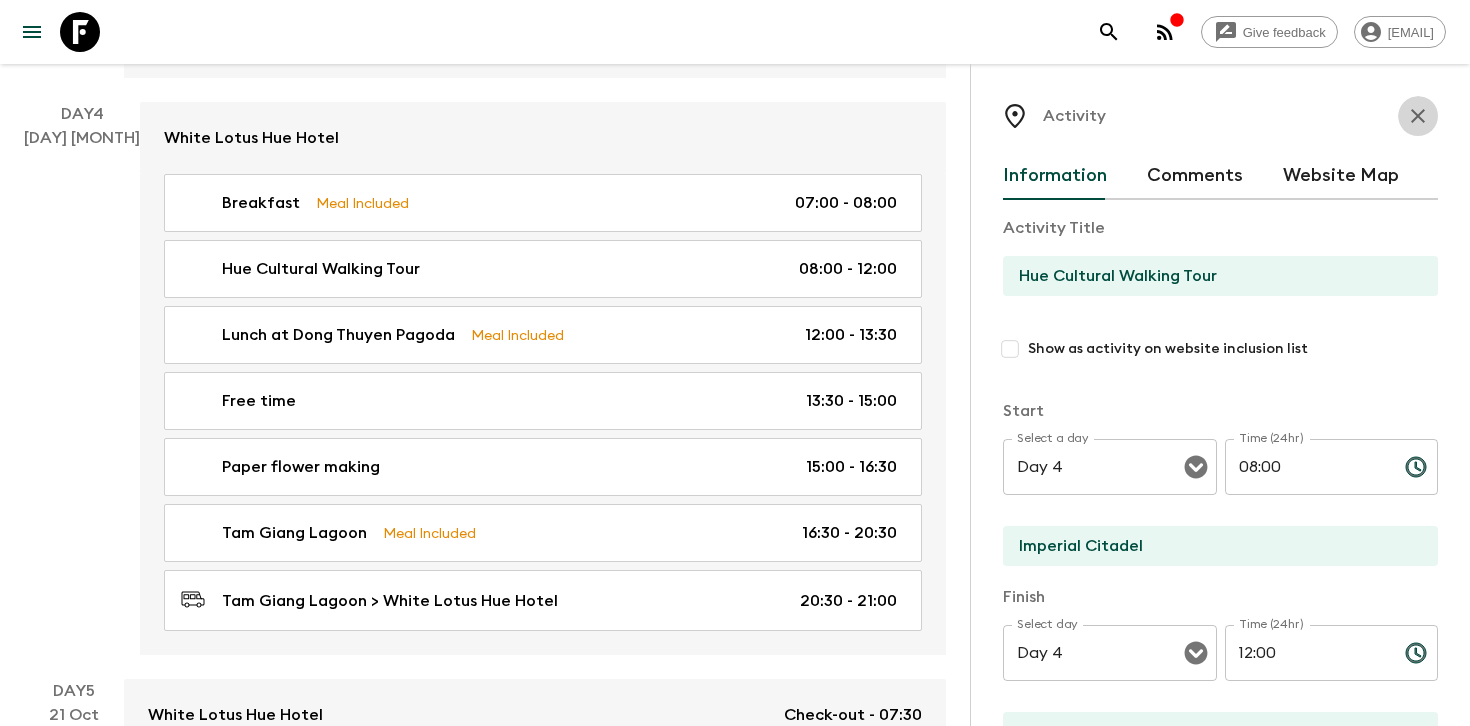 click 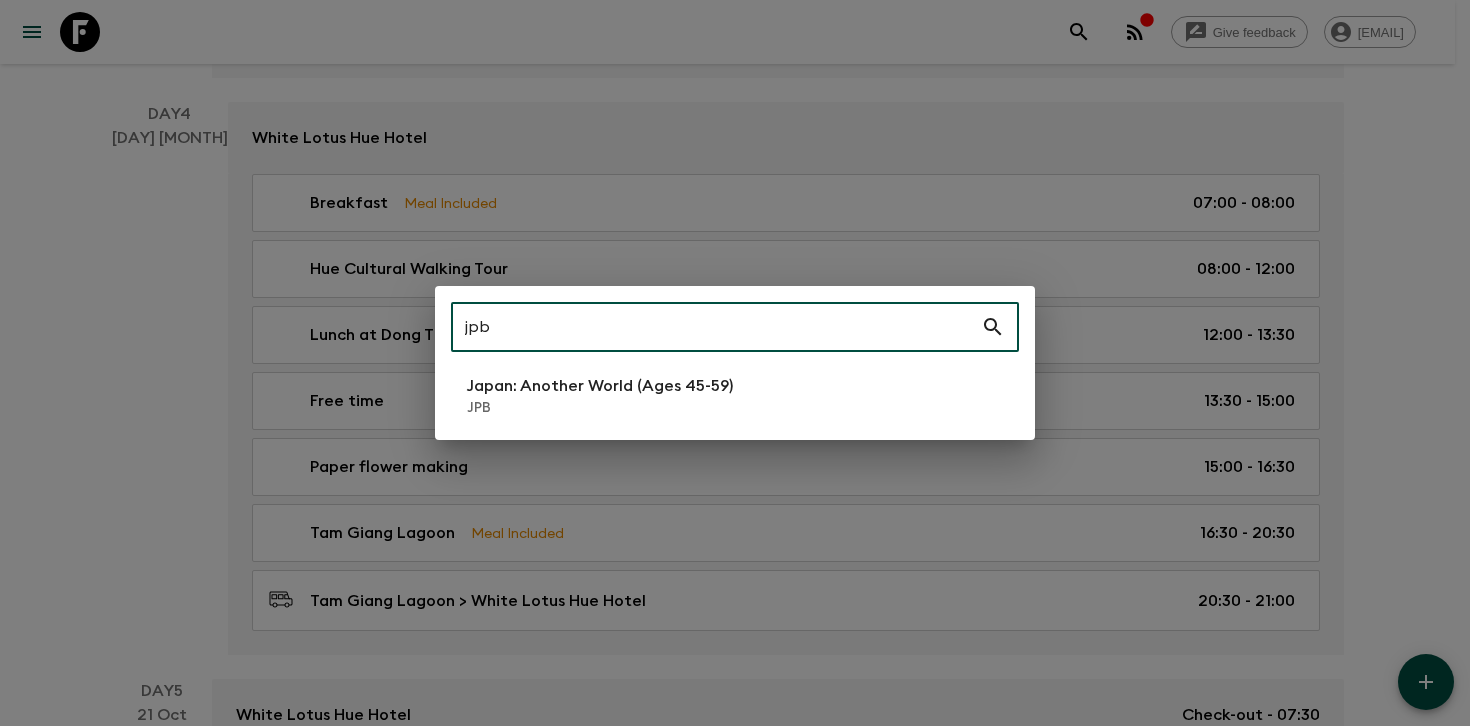 type on "jpb" 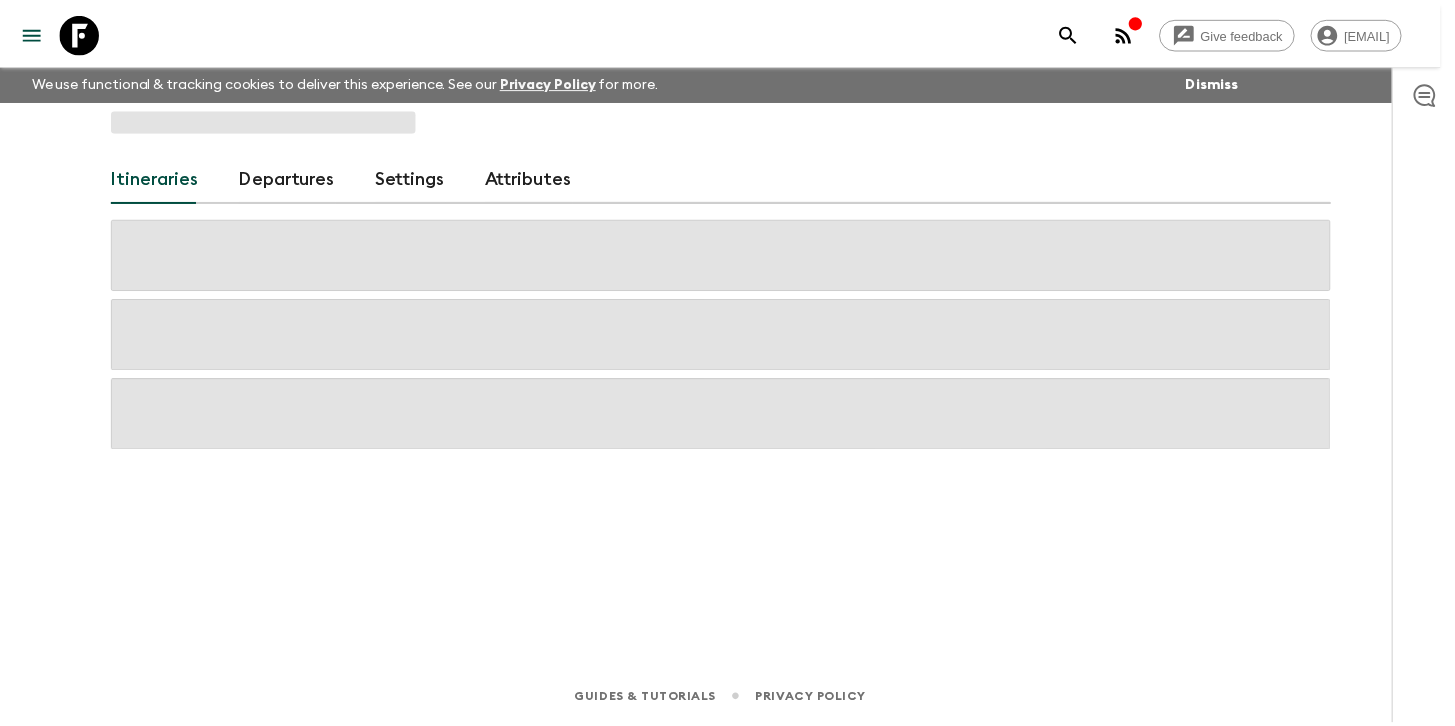 scroll, scrollTop: 0, scrollLeft: 0, axis: both 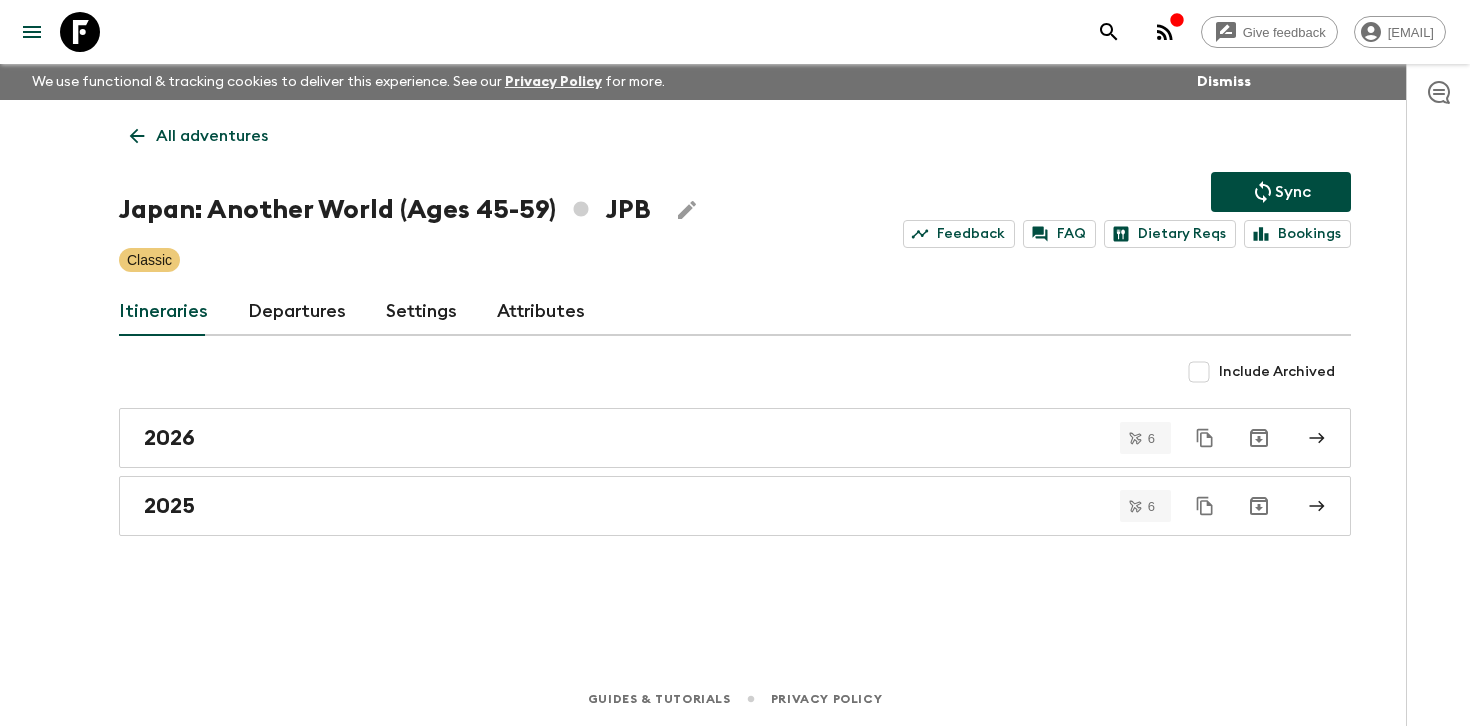 click on "Departures" at bounding box center (297, 312) 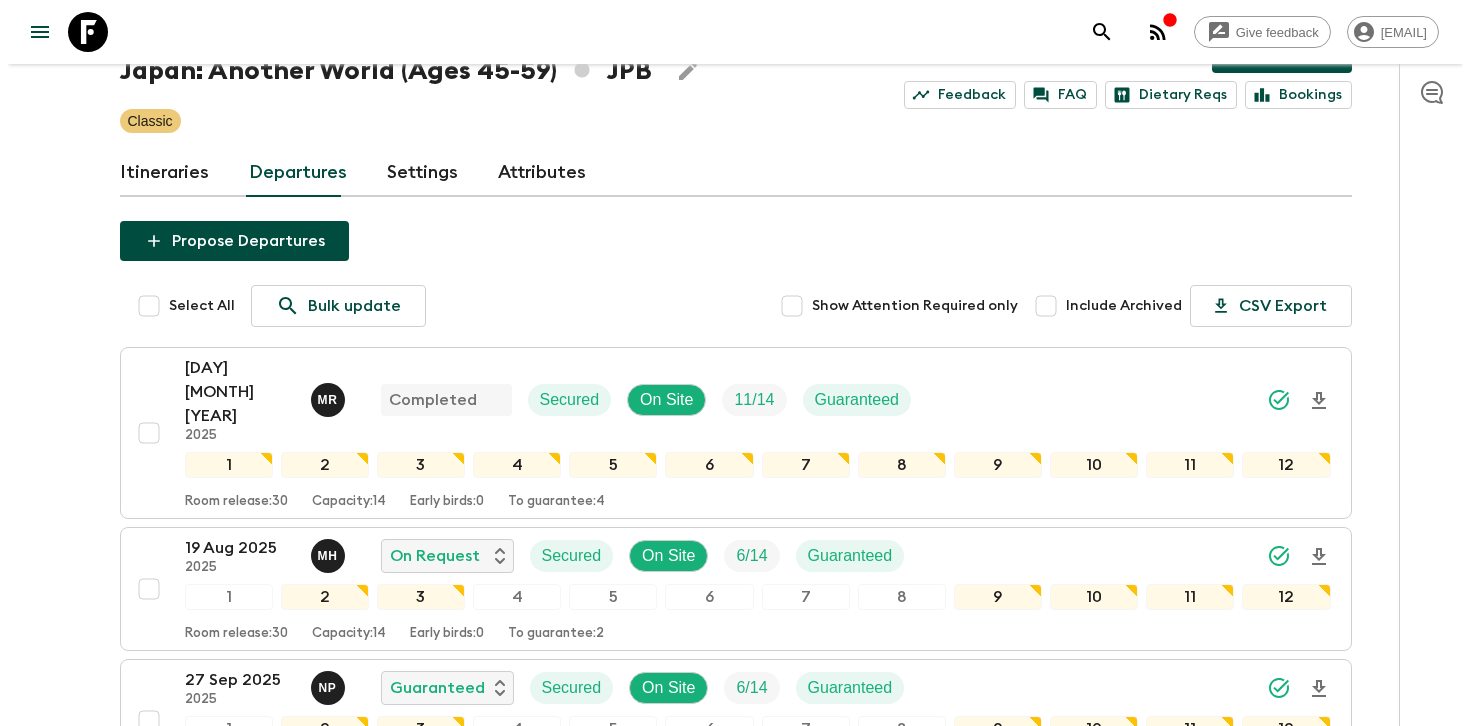scroll, scrollTop: 162, scrollLeft: 0, axis: vertical 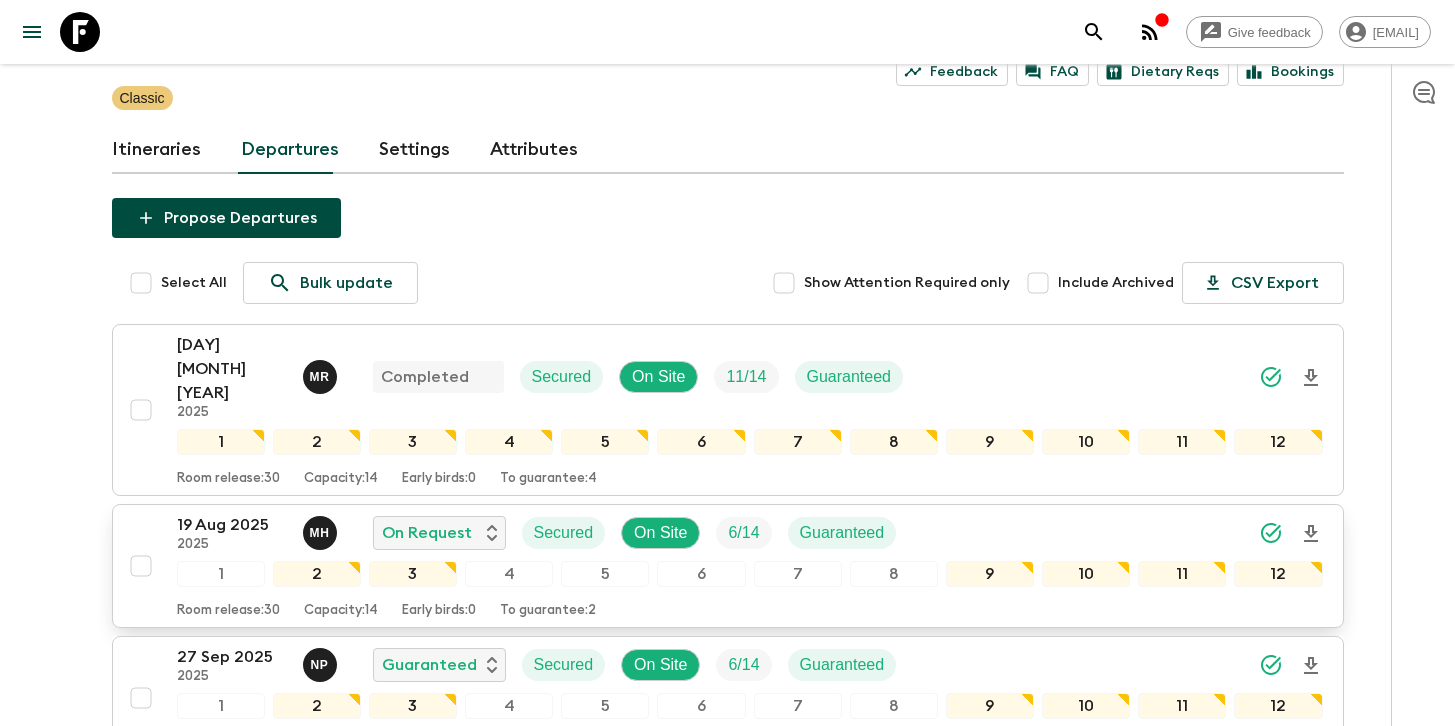 click 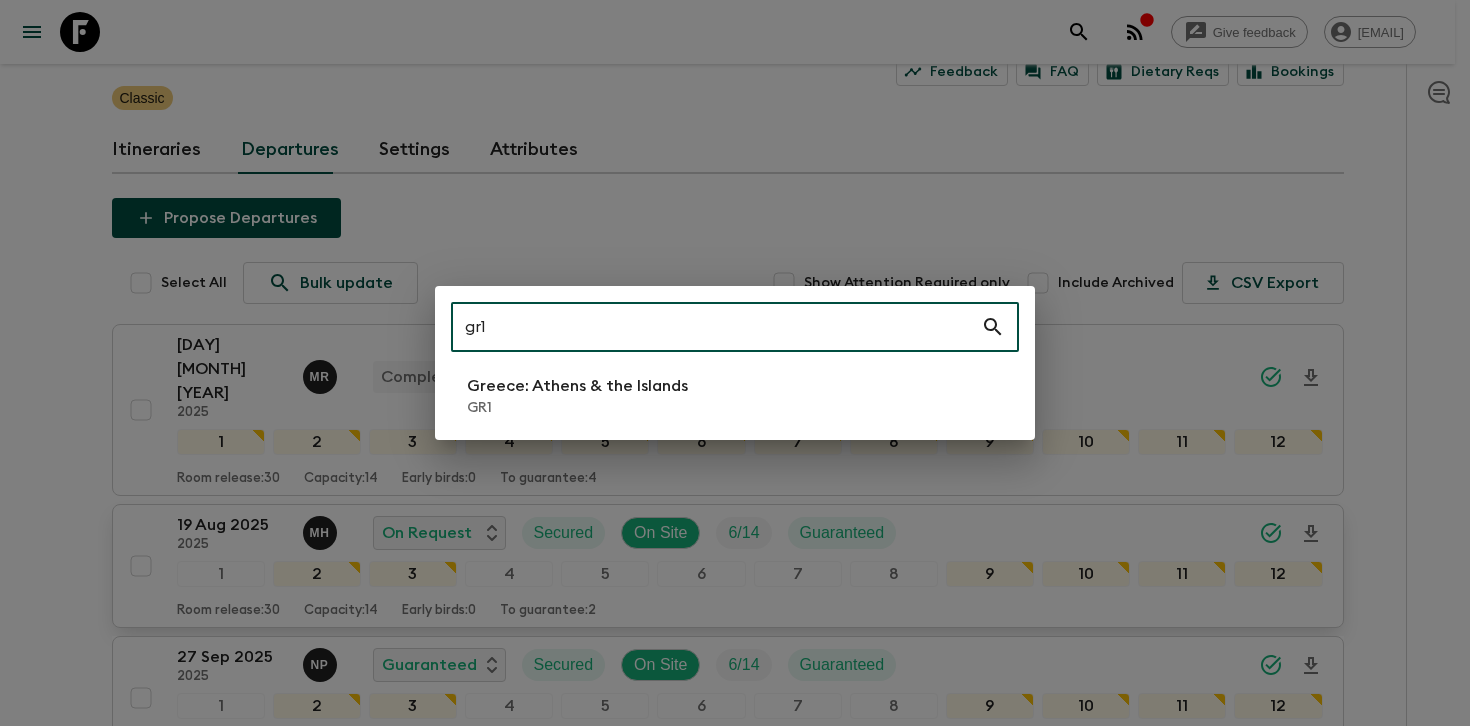 type on "gr1" 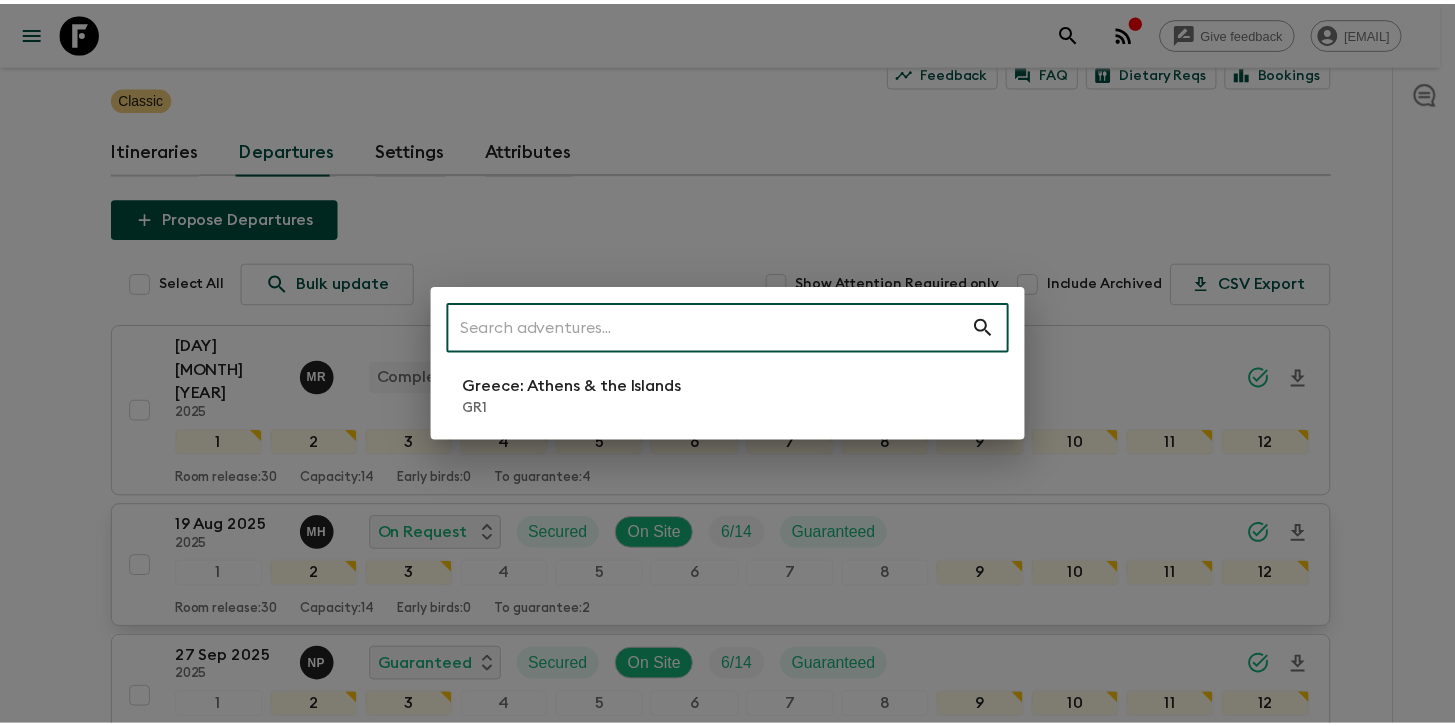 scroll, scrollTop: 0, scrollLeft: 0, axis: both 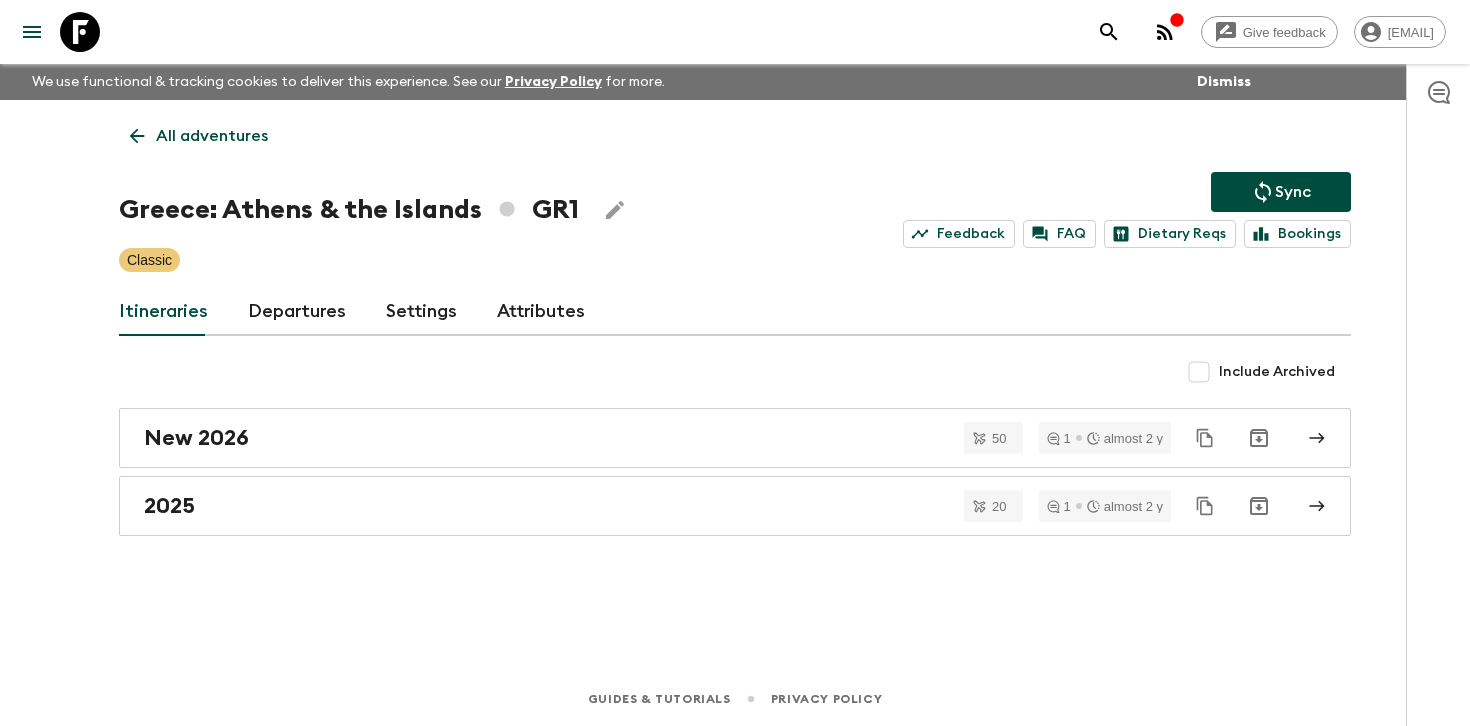 click on "Departures" at bounding box center [297, 312] 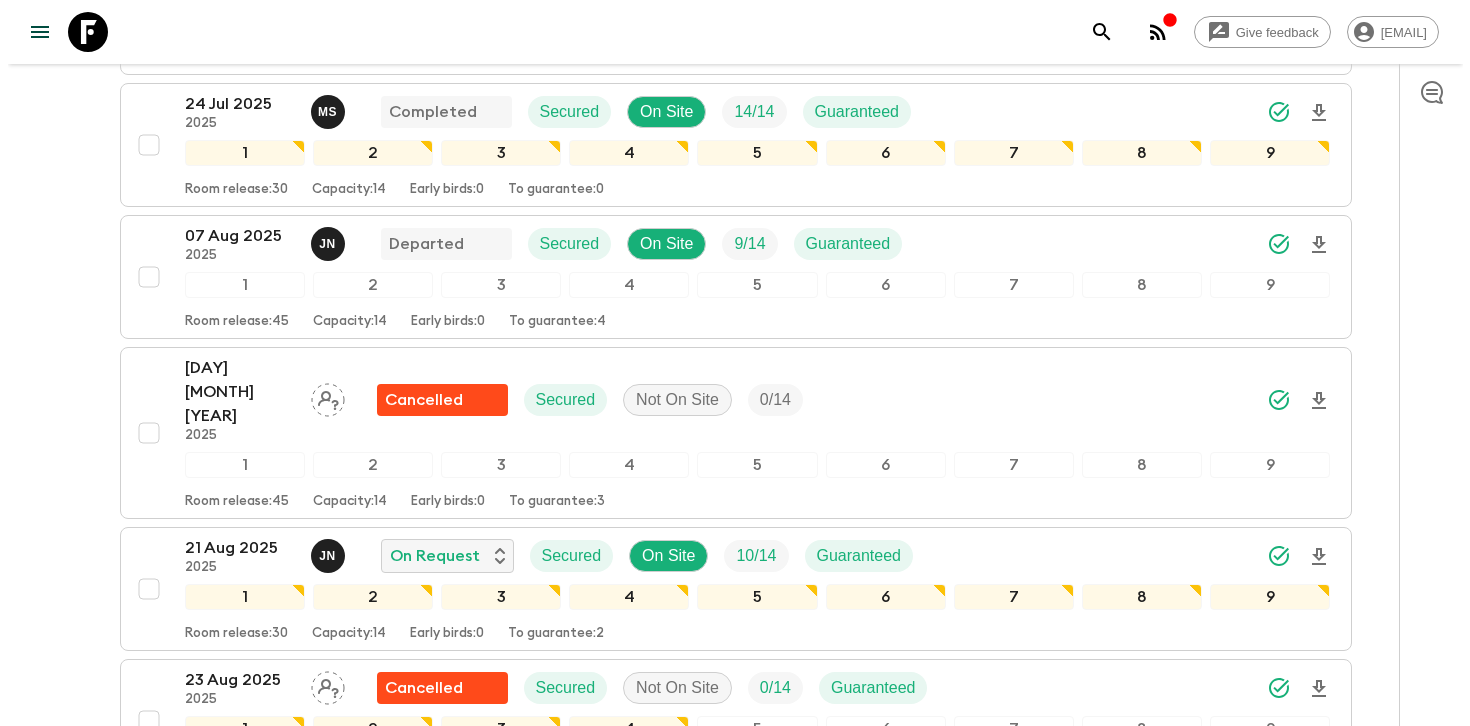 scroll, scrollTop: 1008, scrollLeft: 0, axis: vertical 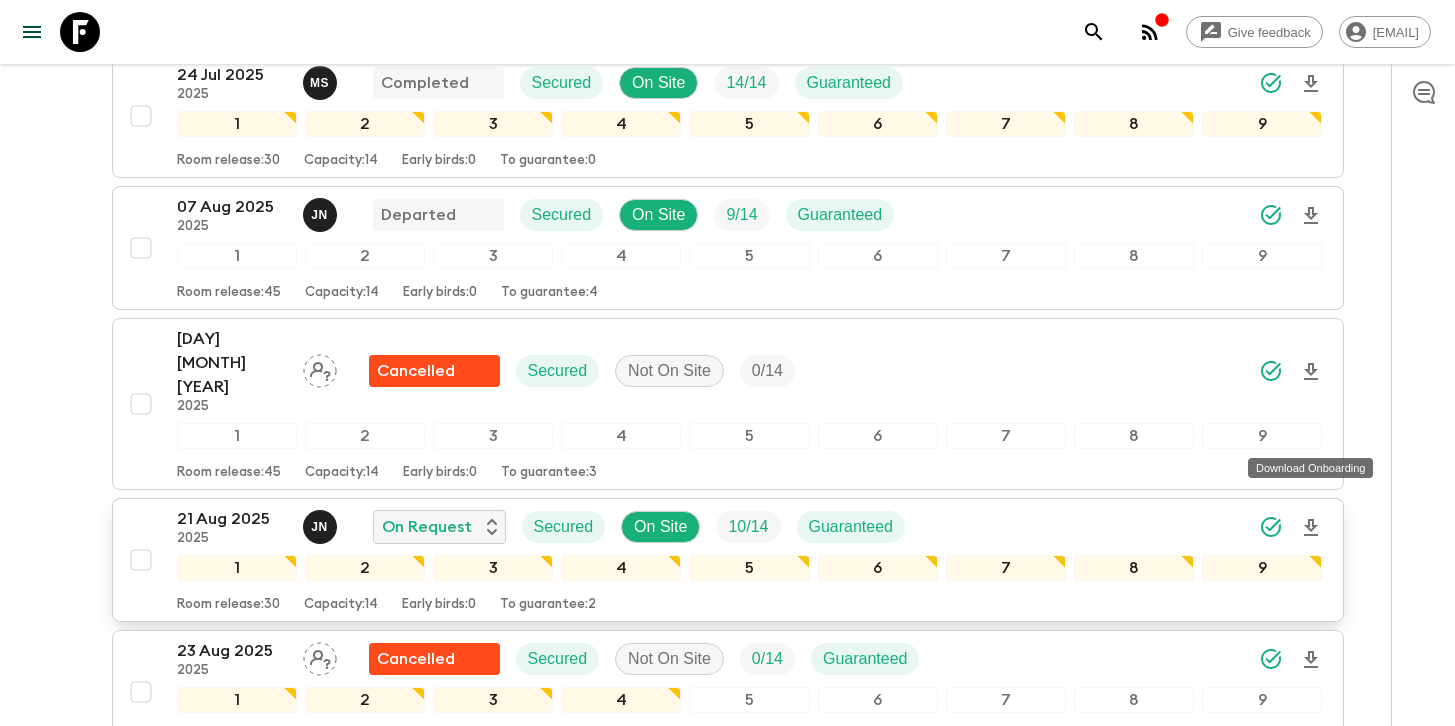 click 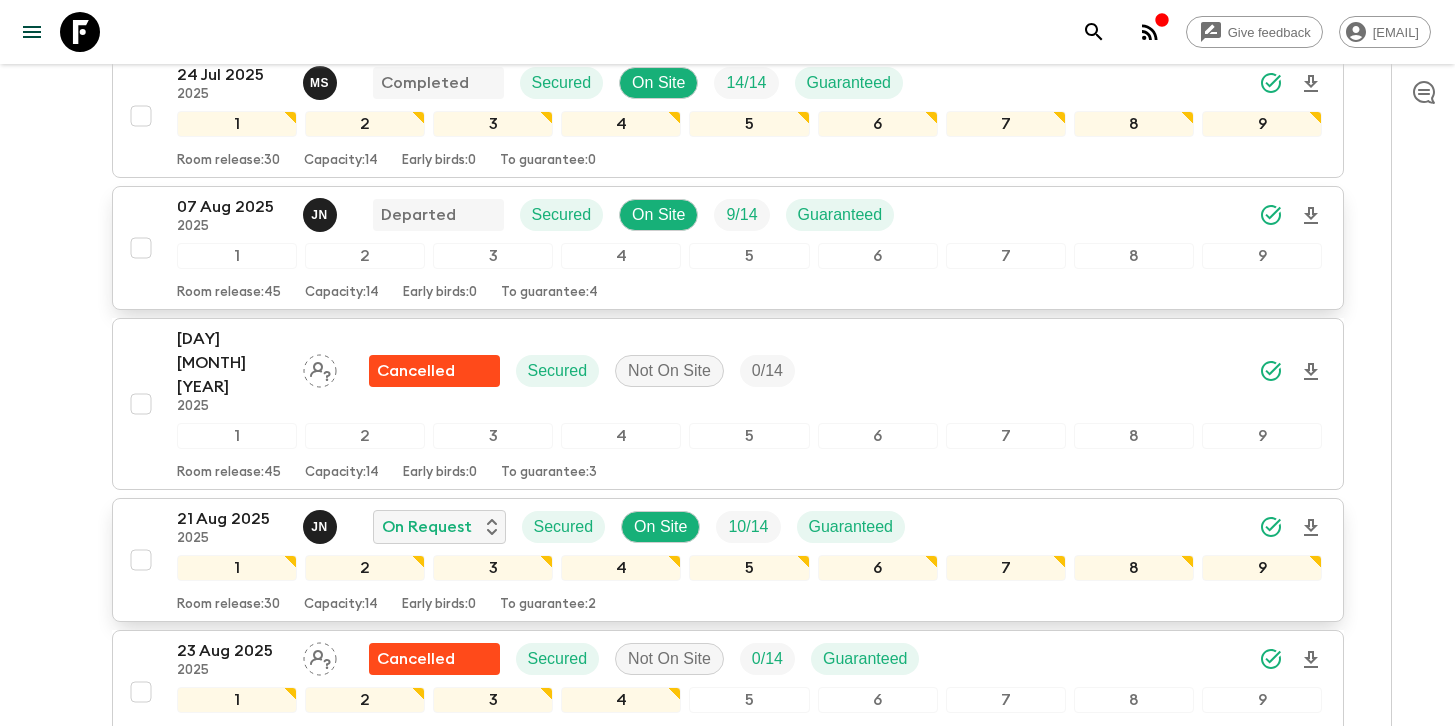 type 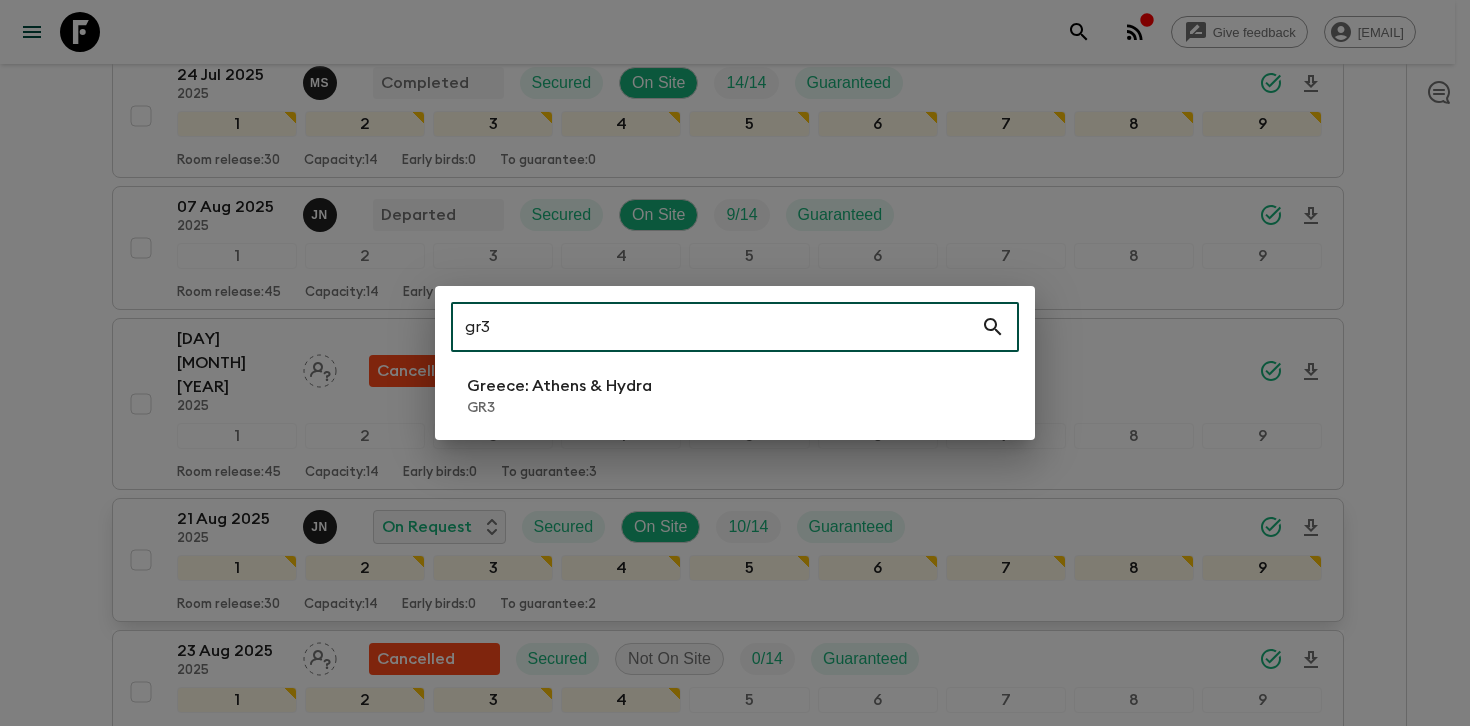 type on "gr3" 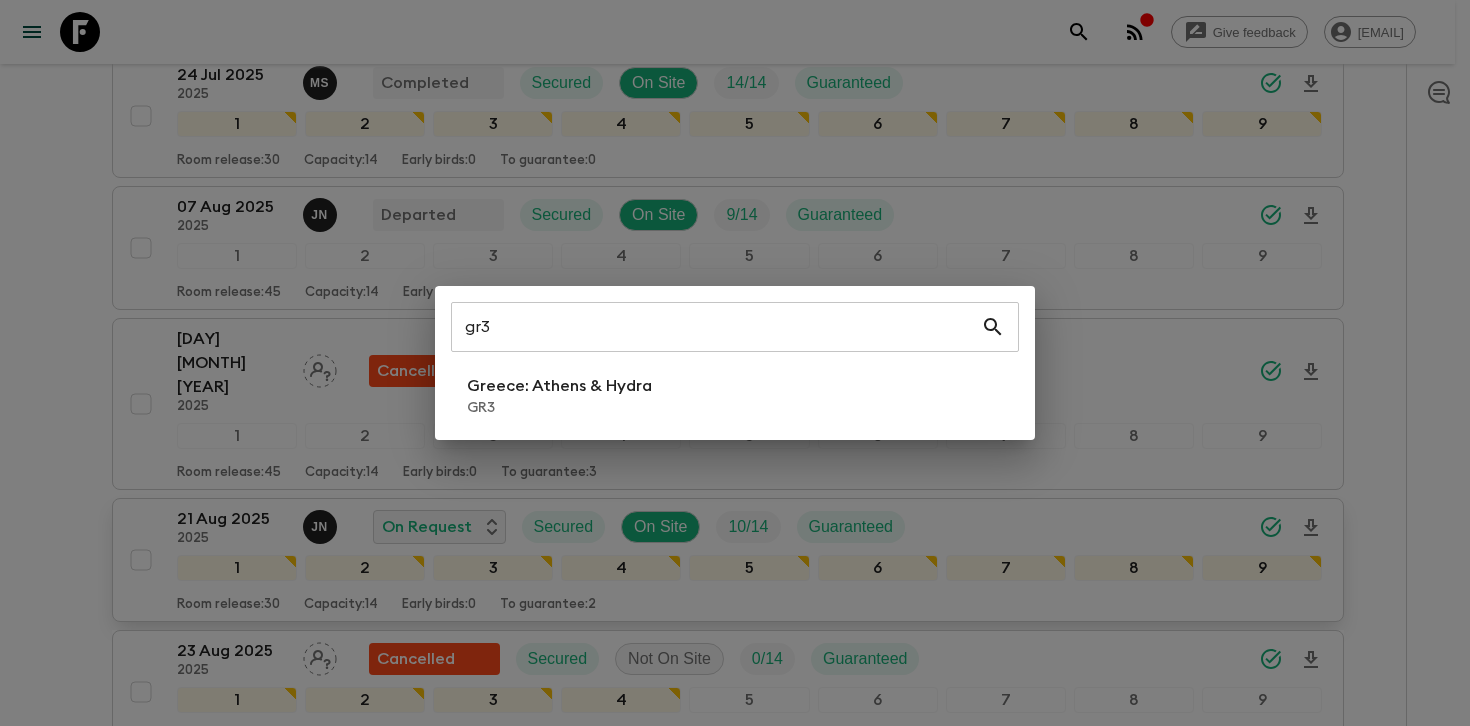 click on "[COUNTRY]: [CITY] & [LOCATION]" at bounding box center [735, 363] 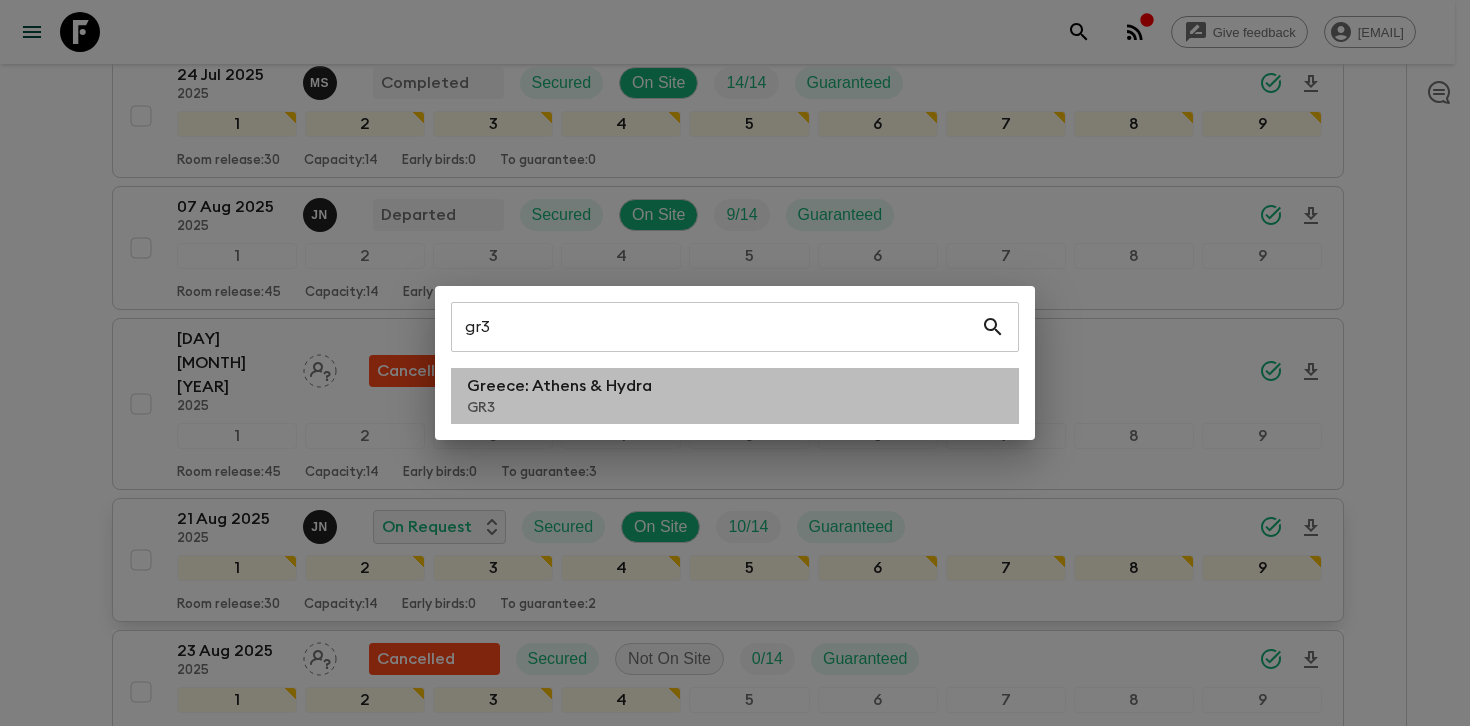 click on "Greece: Athens & Hydra GR3" at bounding box center [735, 396] 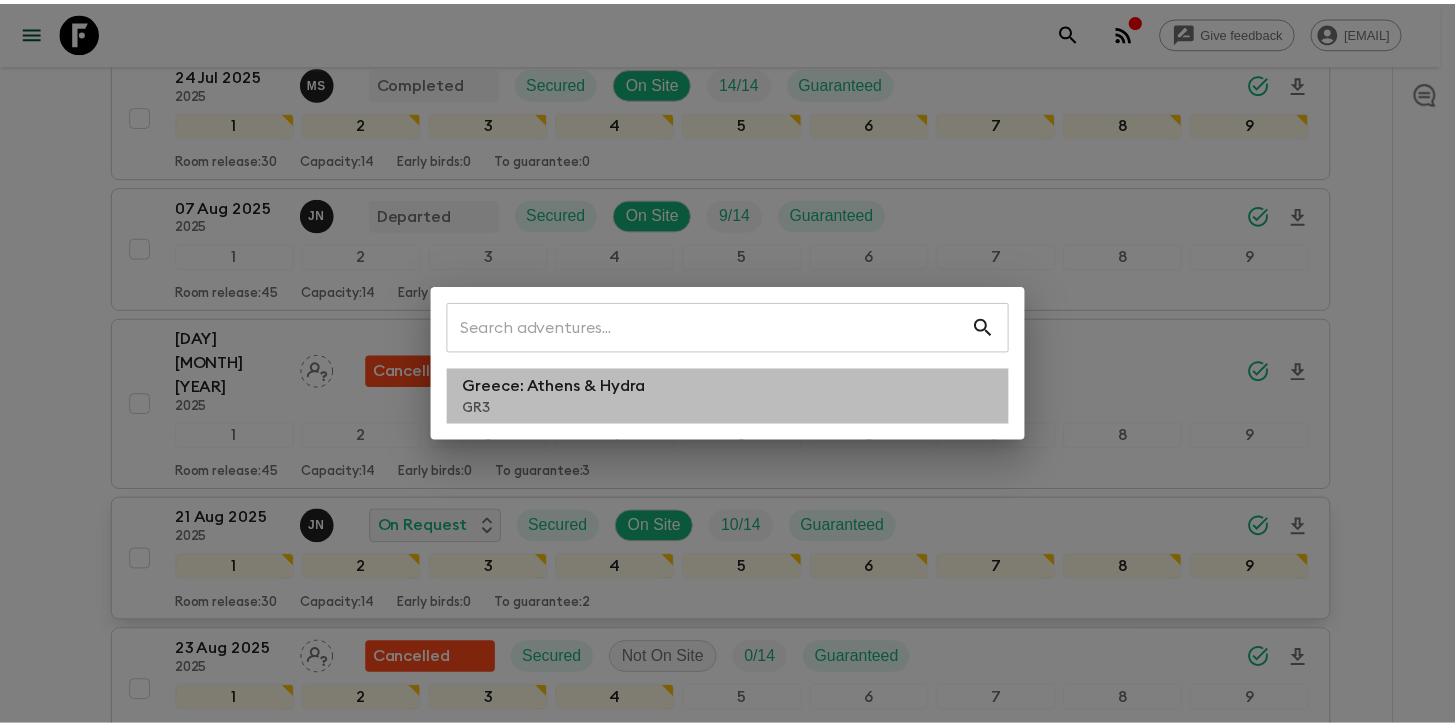 scroll, scrollTop: 0, scrollLeft: 0, axis: both 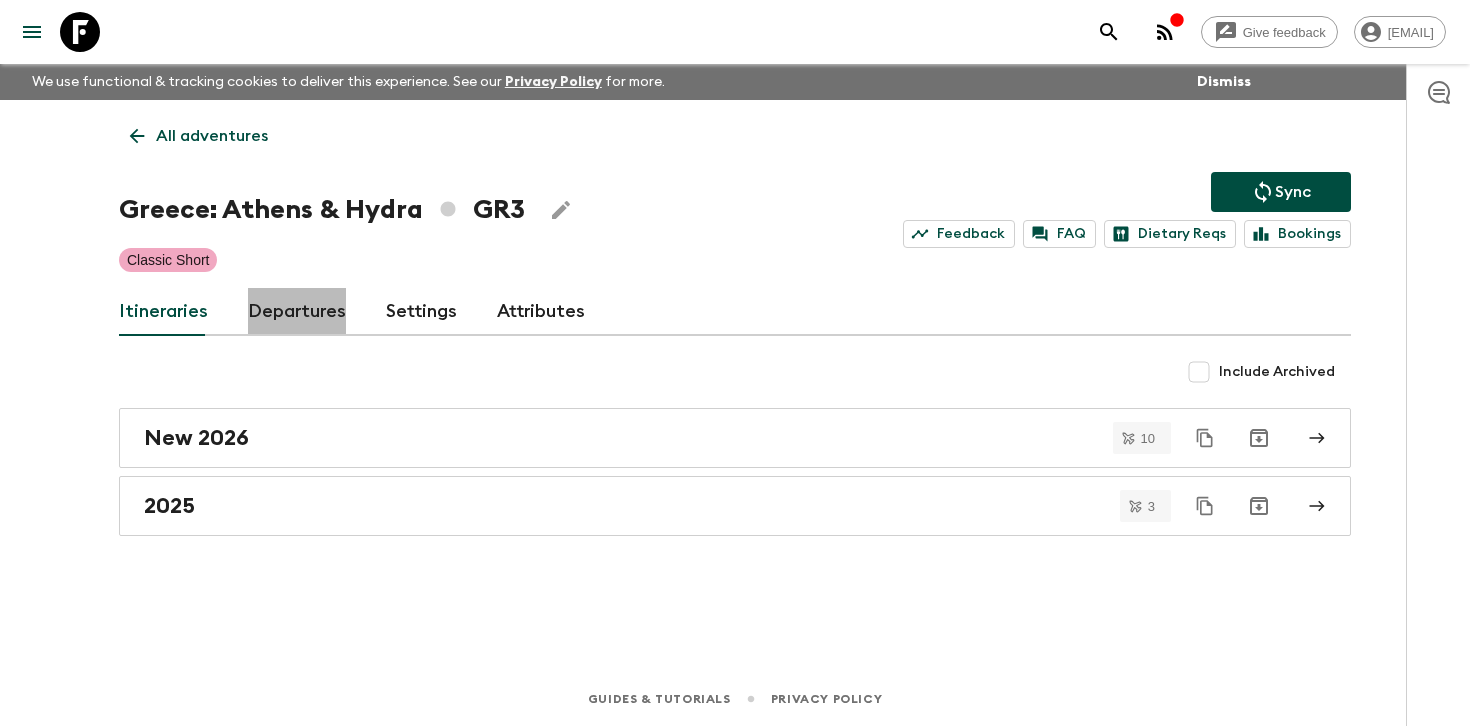 click on "Departures" at bounding box center [297, 312] 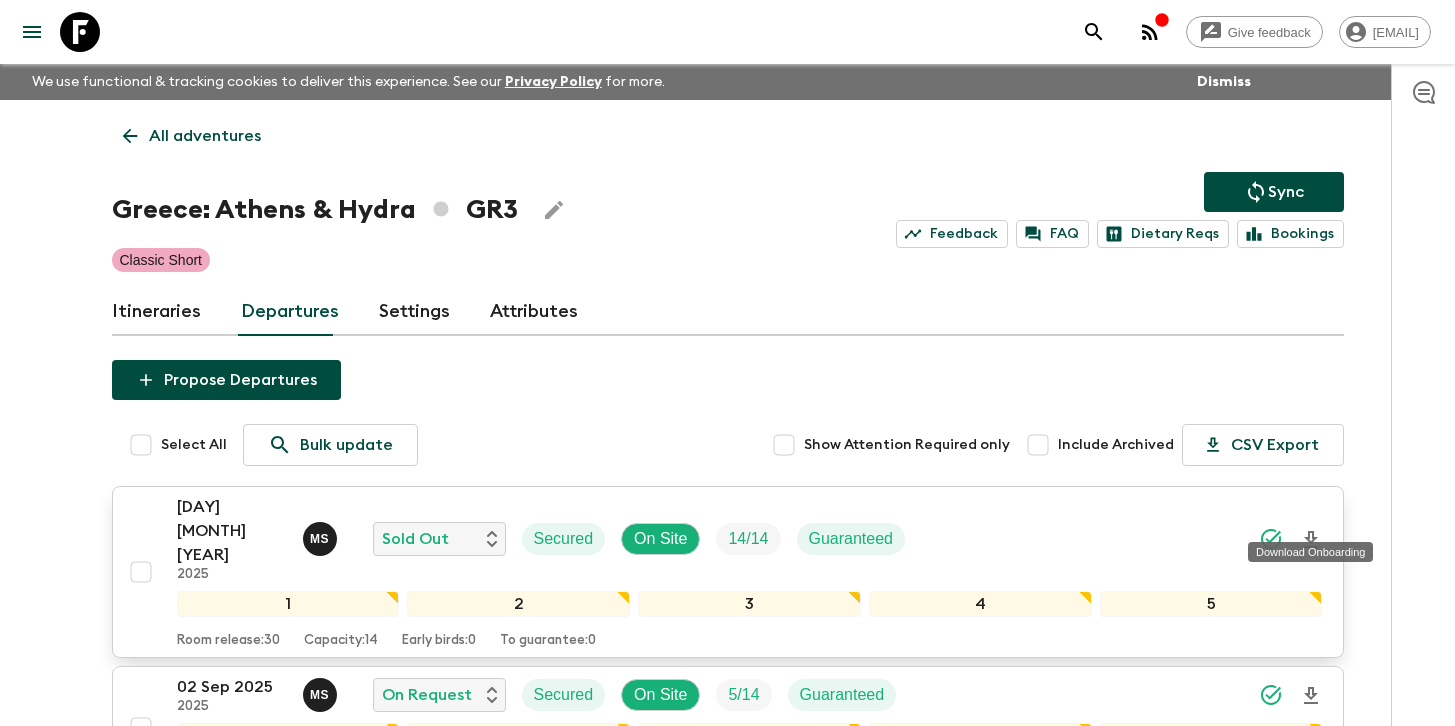 click 